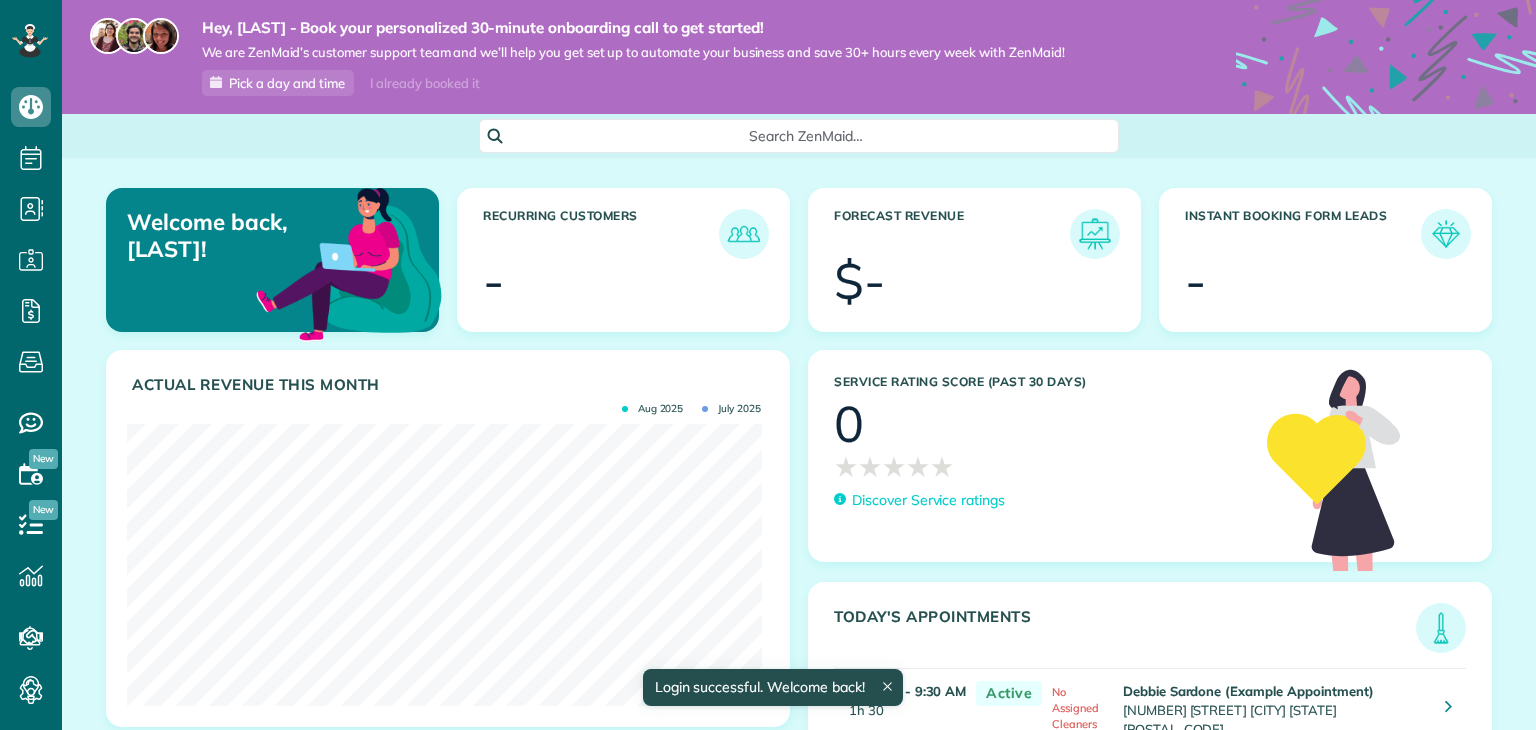 scroll, scrollTop: 0, scrollLeft: 0, axis: both 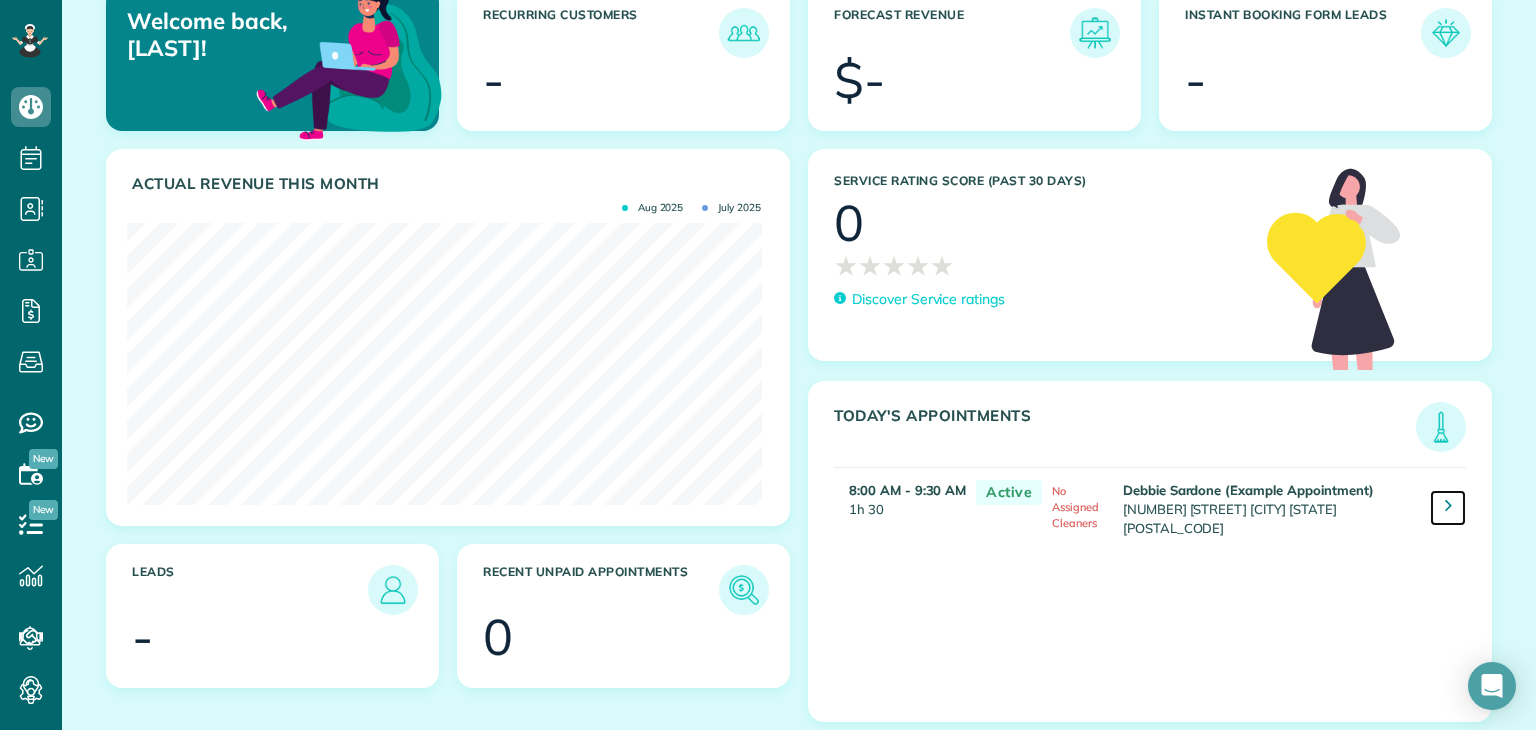 click at bounding box center (1448, 505) 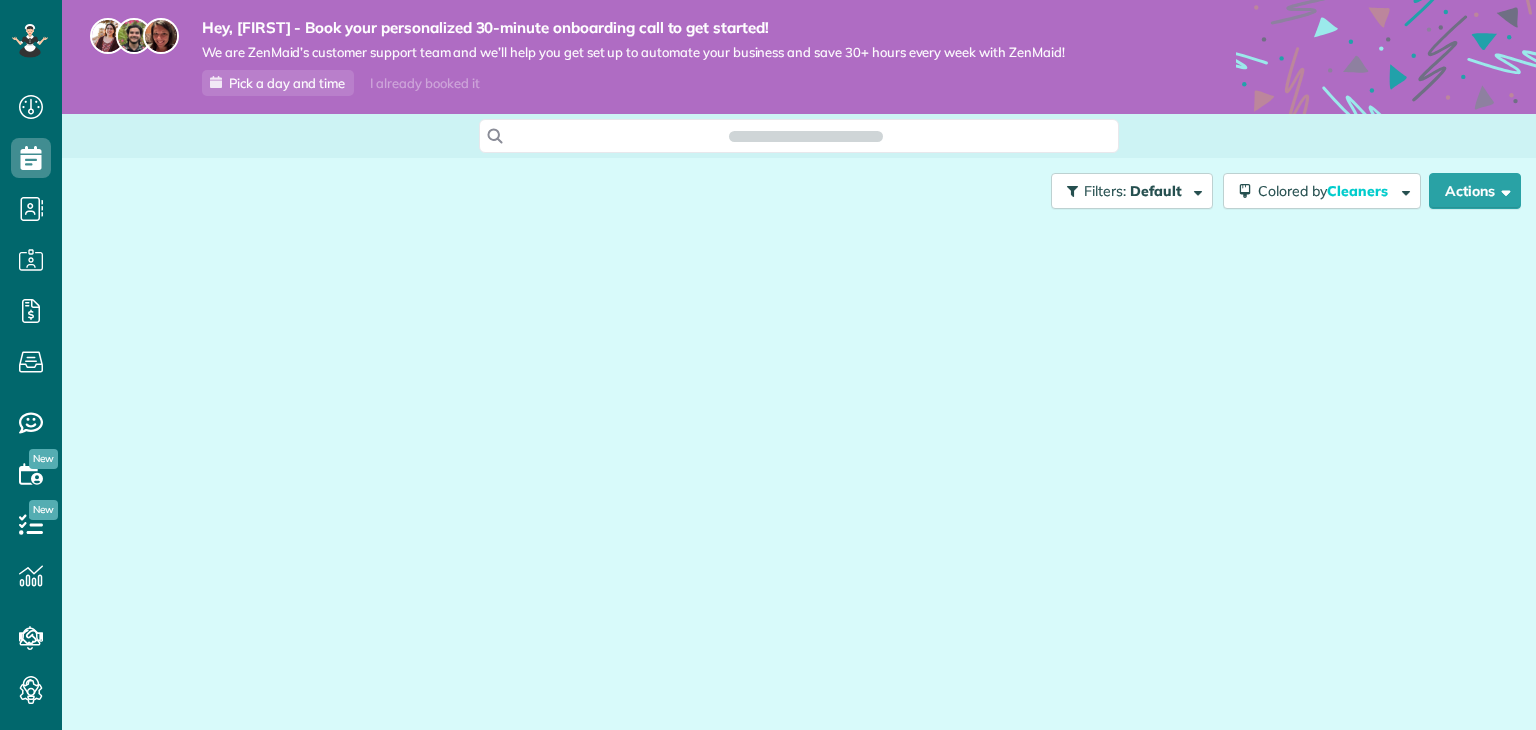 scroll, scrollTop: 0, scrollLeft: 0, axis: both 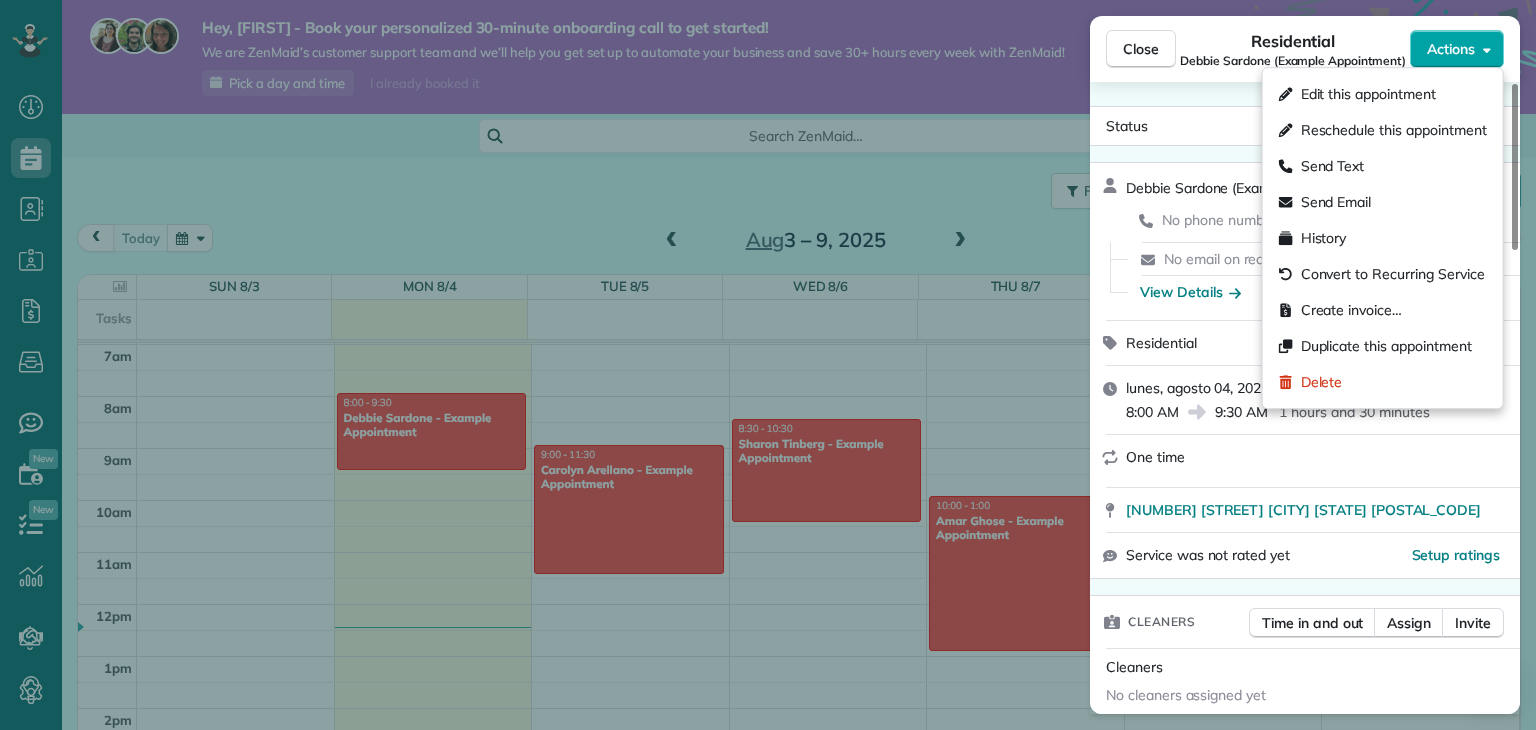 click 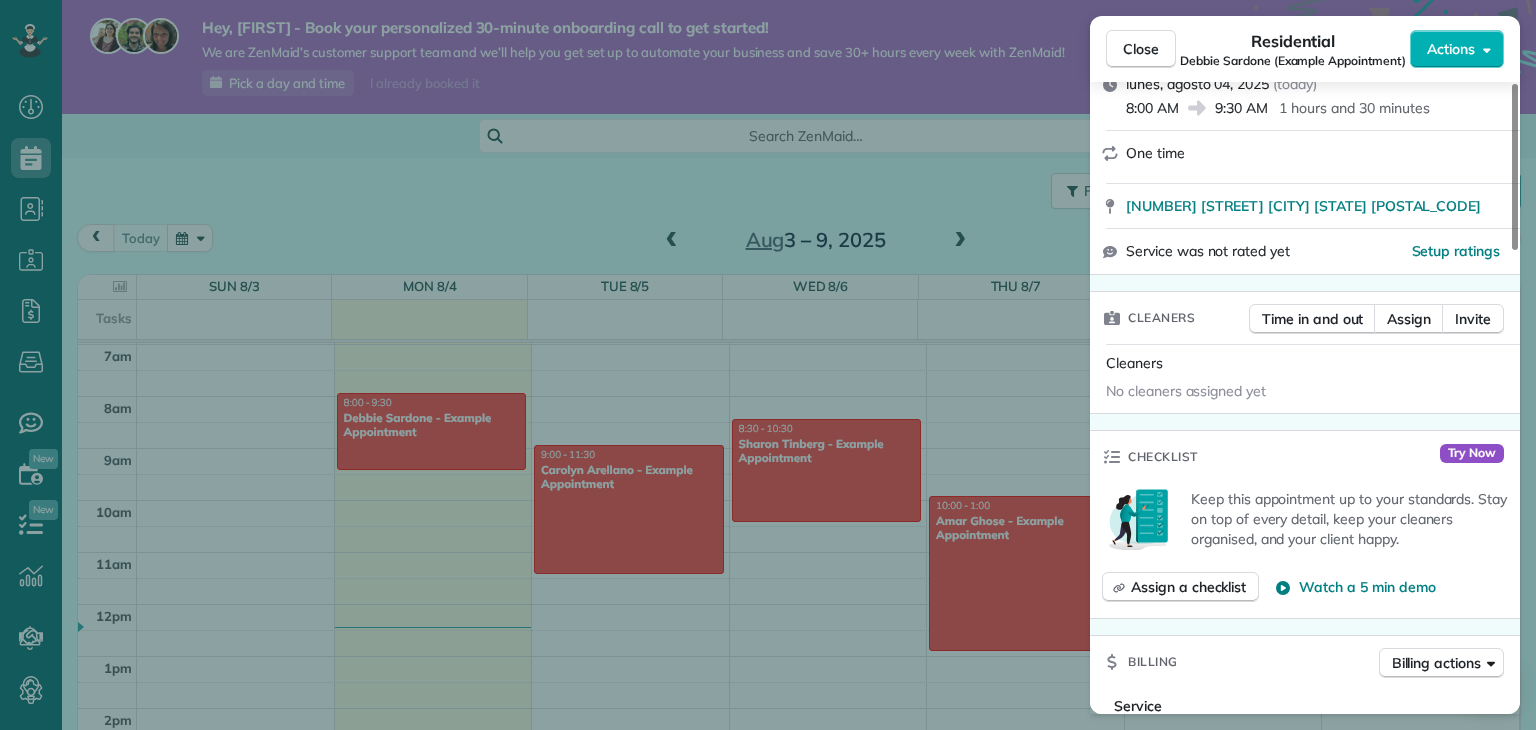 scroll, scrollTop: 504, scrollLeft: 0, axis: vertical 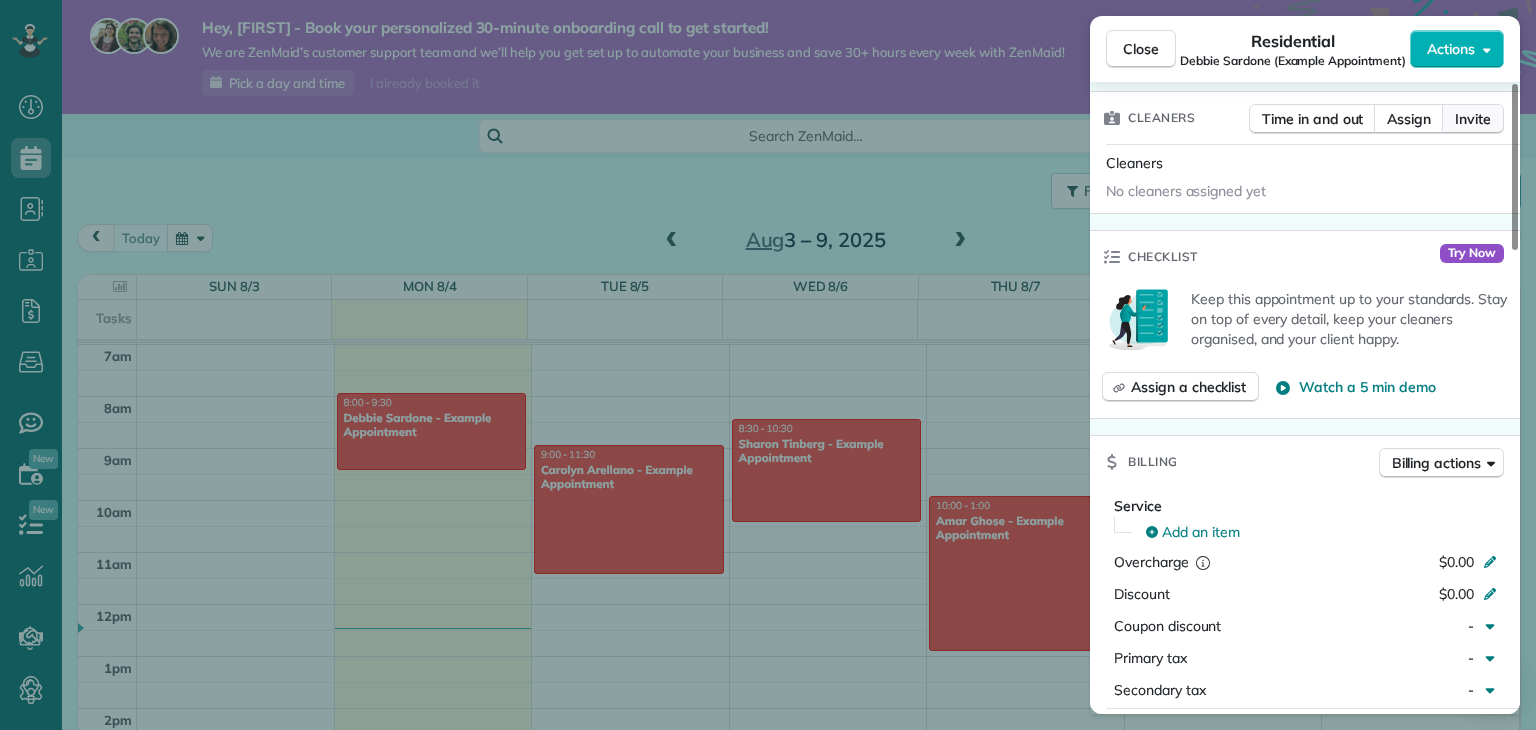 click on "Invite" at bounding box center (1473, 119) 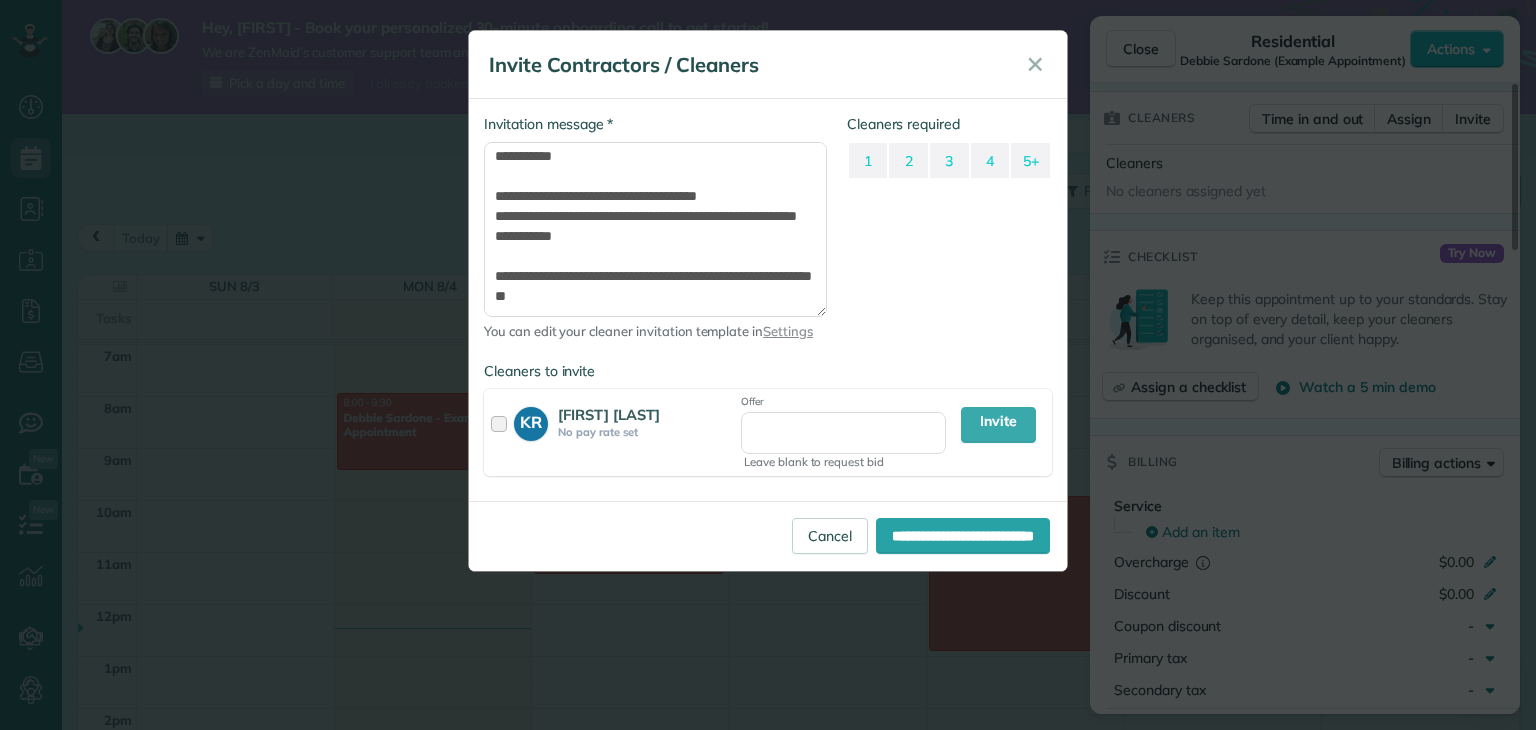 scroll, scrollTop: 226, scrollLeft: 0, axis: vertical 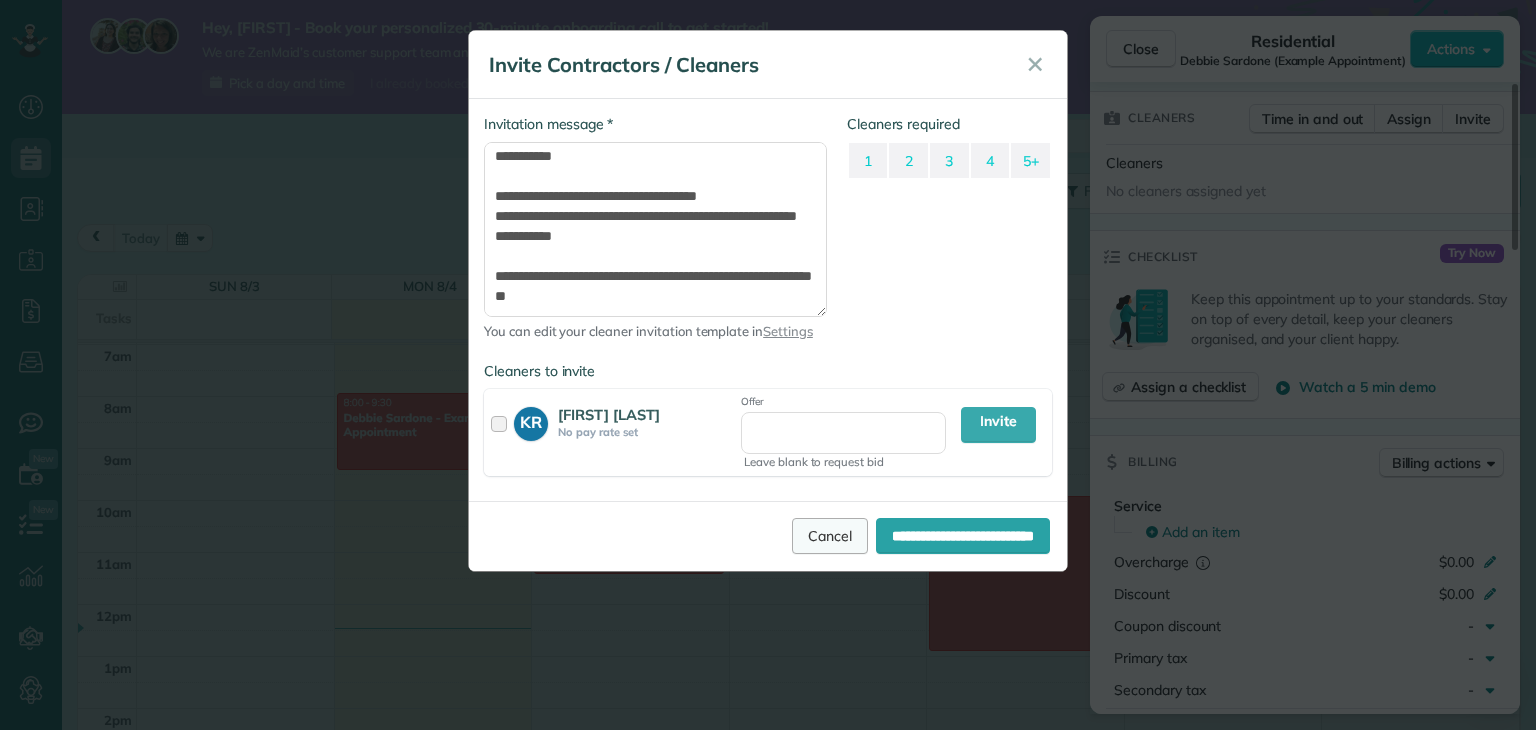 click on "Cancel" at bounding box center (830, 536) 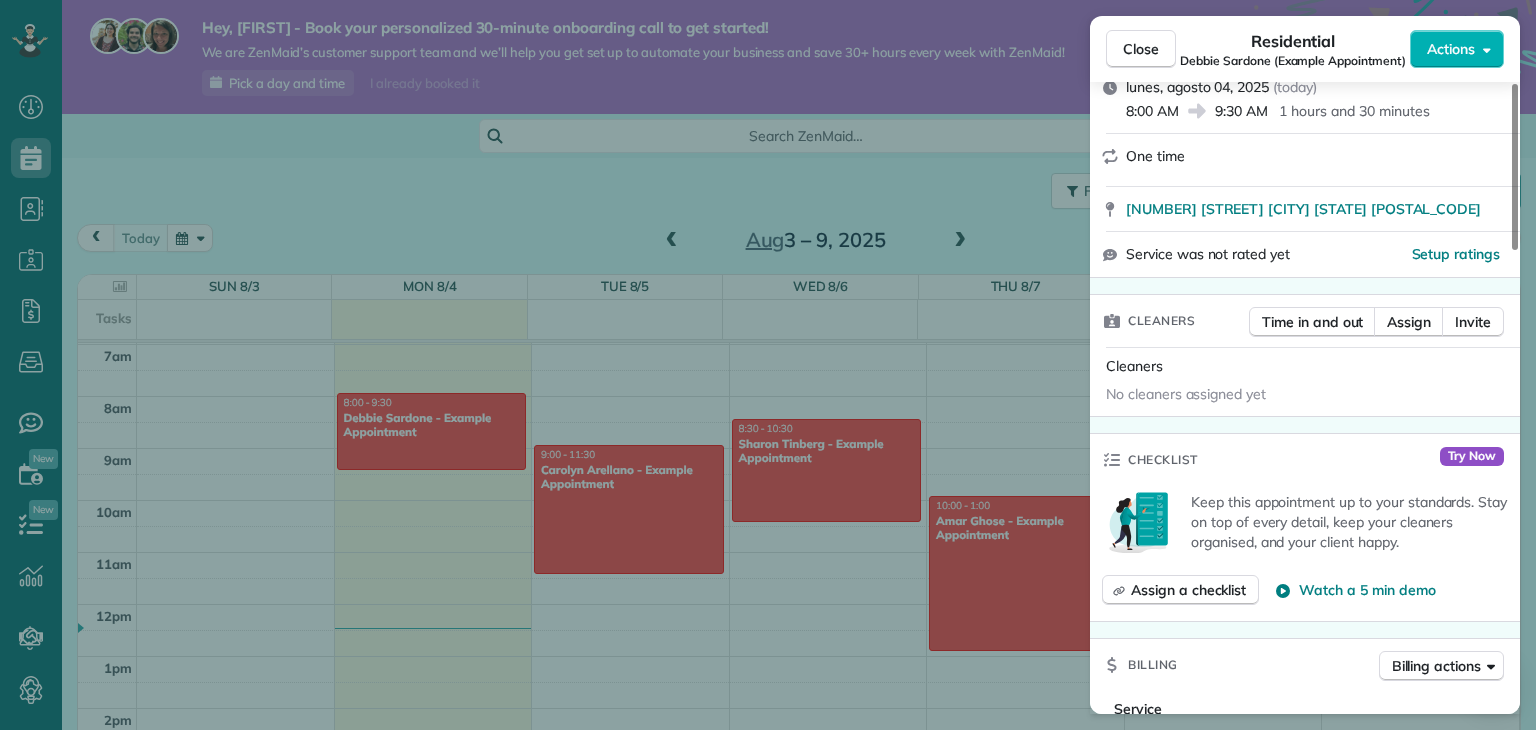 scroll, scrollTop: 504, scrollLeft: 0, axis: vertical 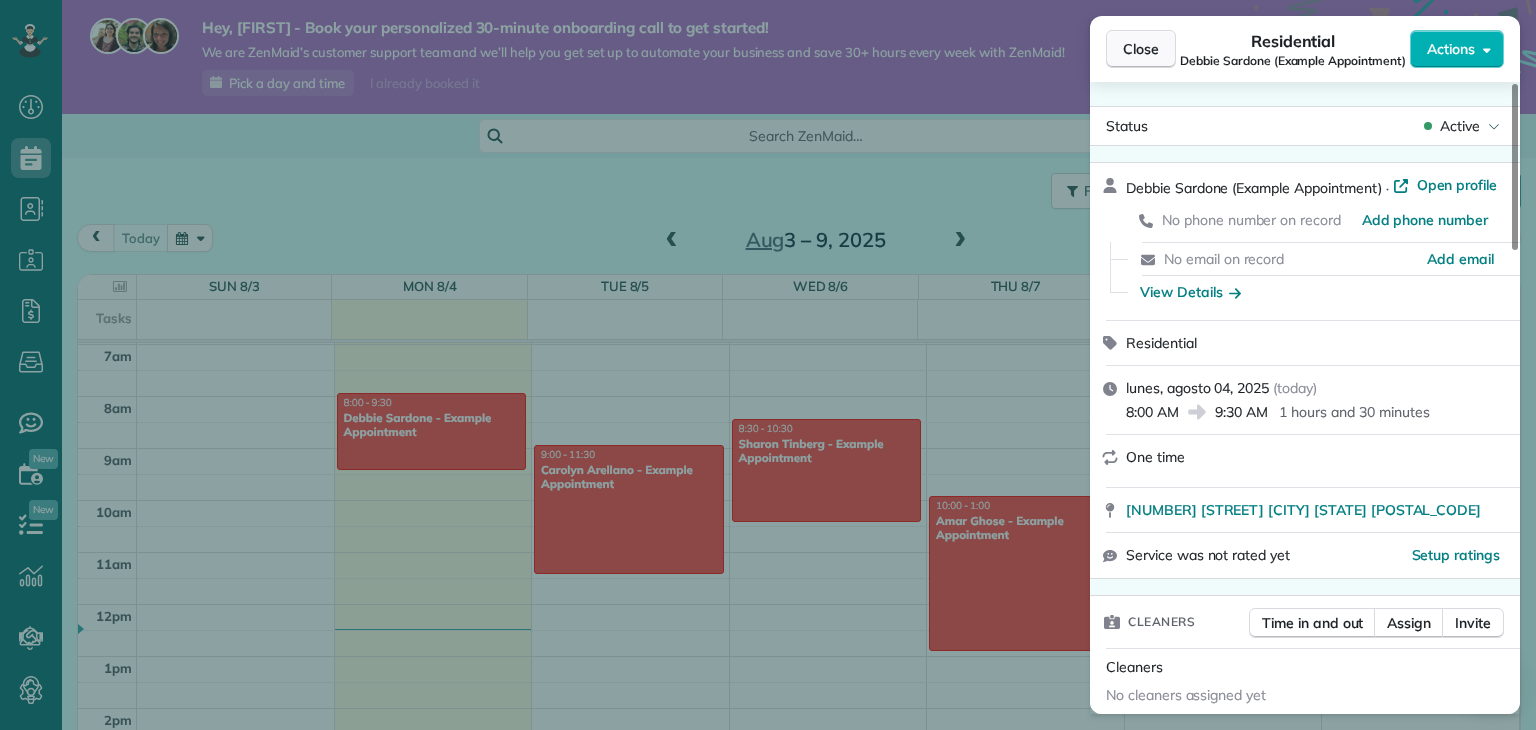 click on "Close" at bounding box center (1141, 49) 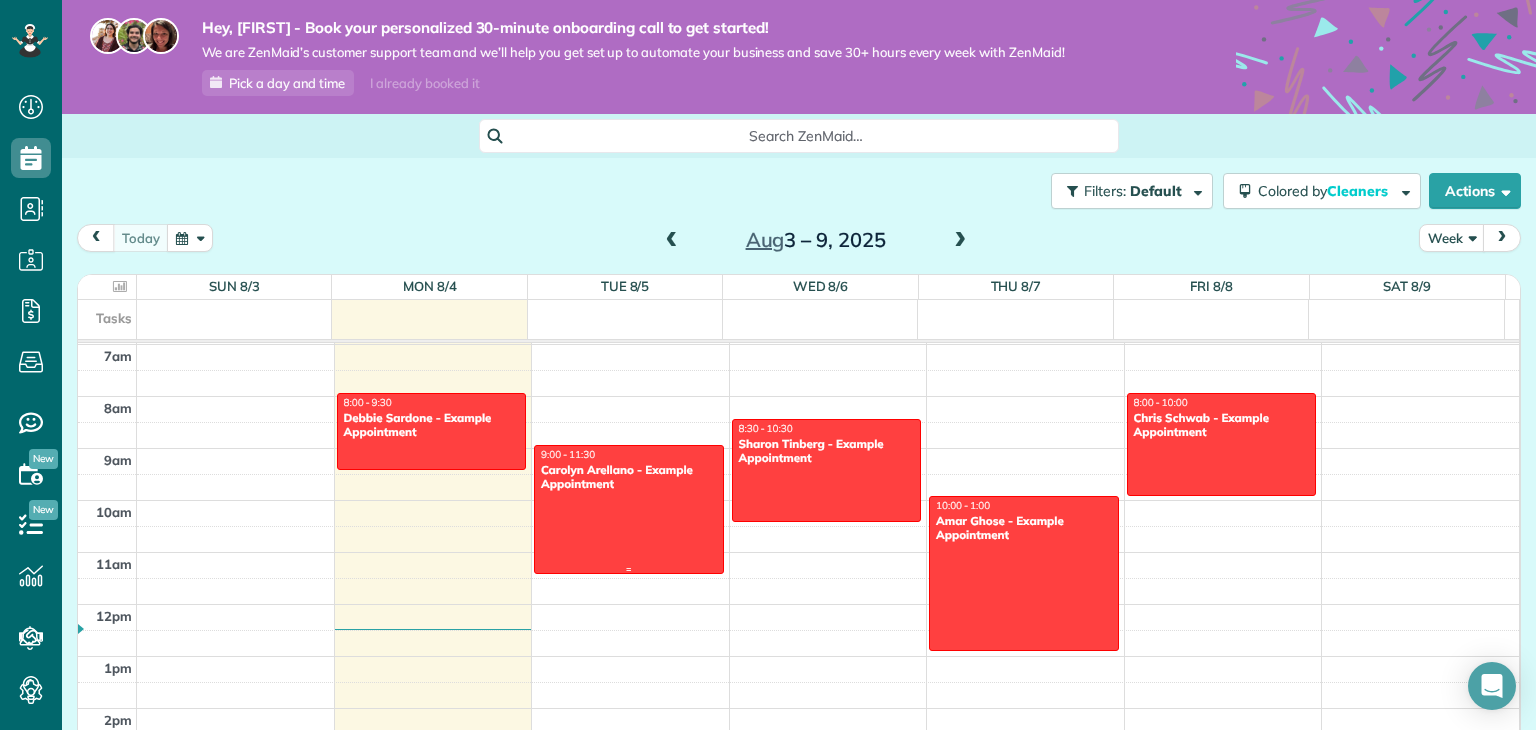 click on "Carolyn Arellano - Example Appointment" at bounding box center [629, 477] 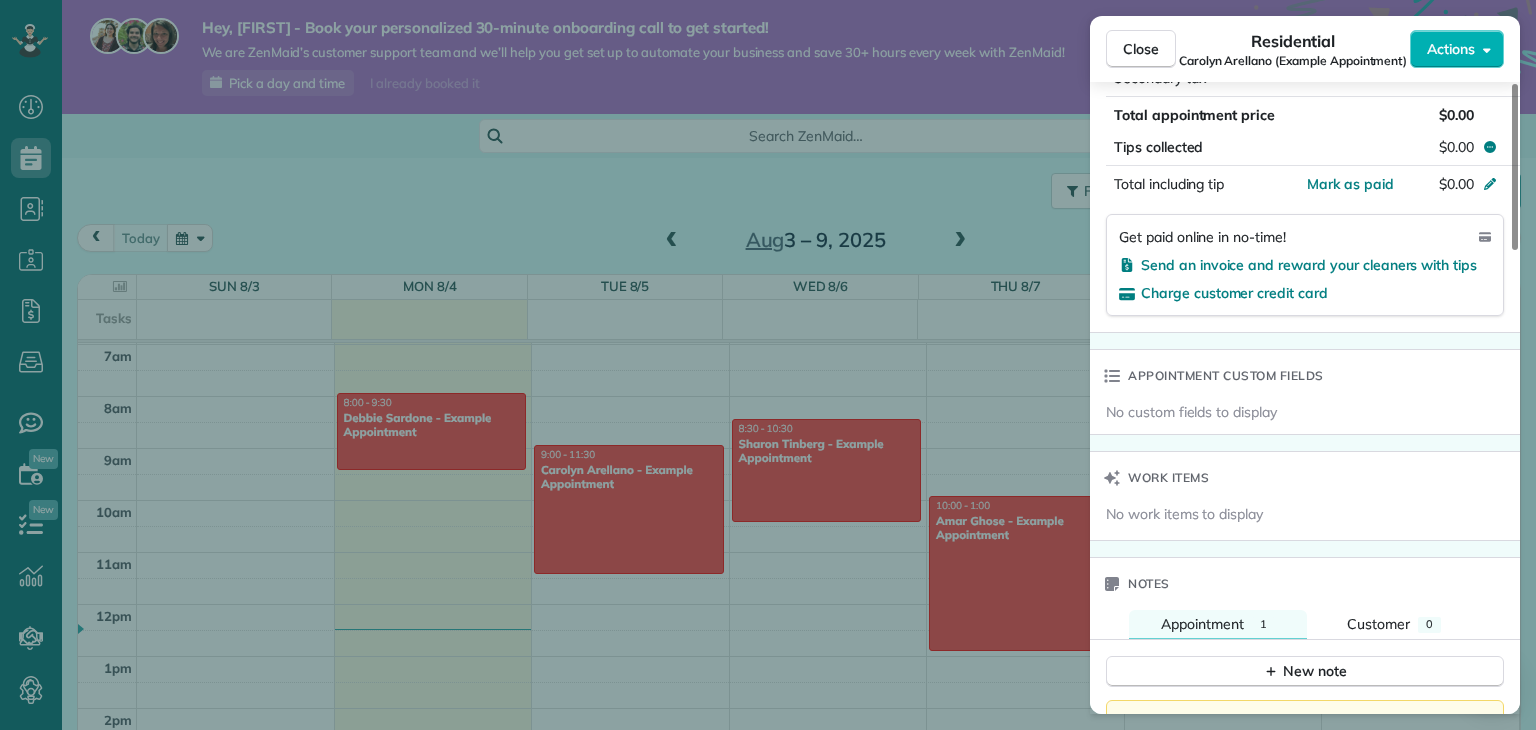 scroll, scrollTop: 1110, scrollLeft: 0, axis: vertical 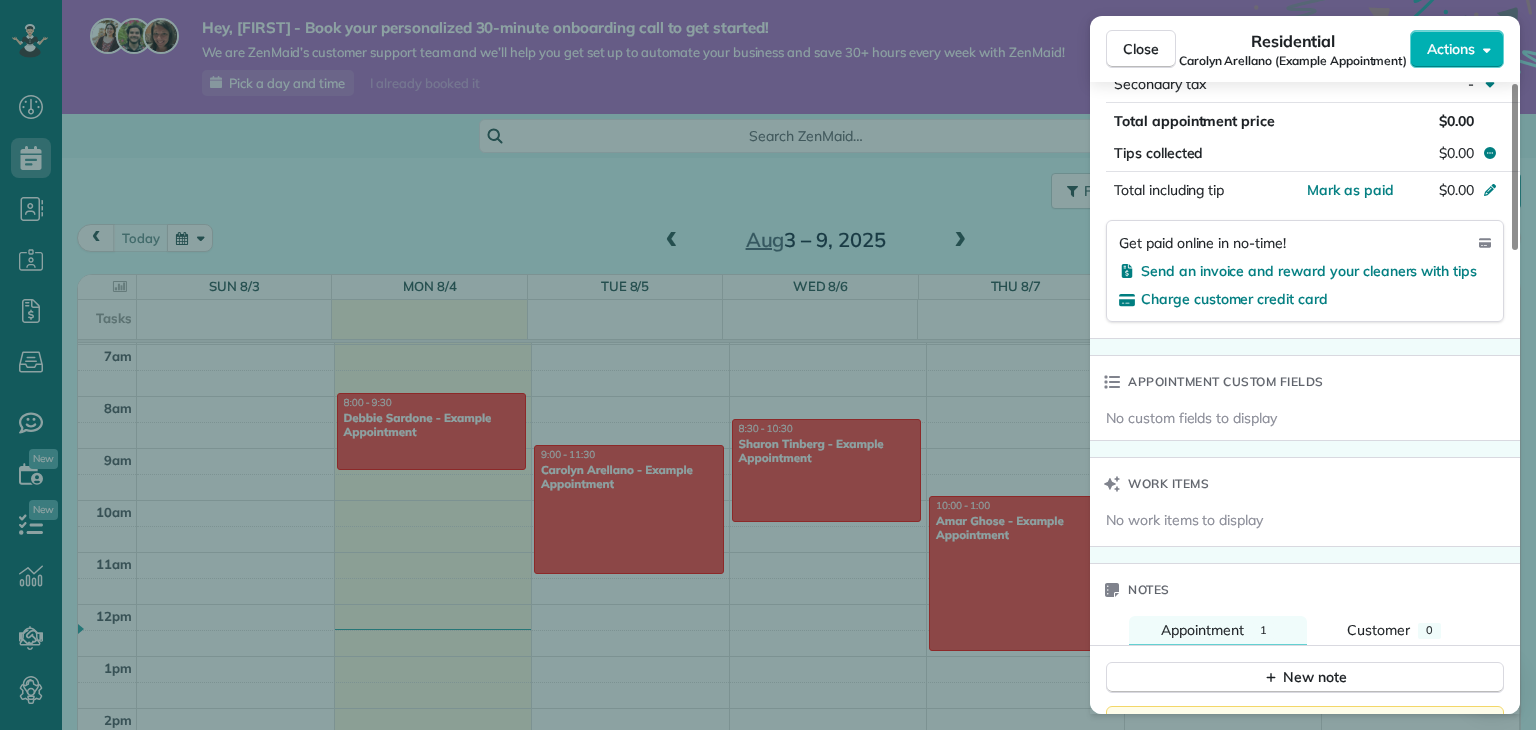 click on "Close" at bounding box center [1141, 49] 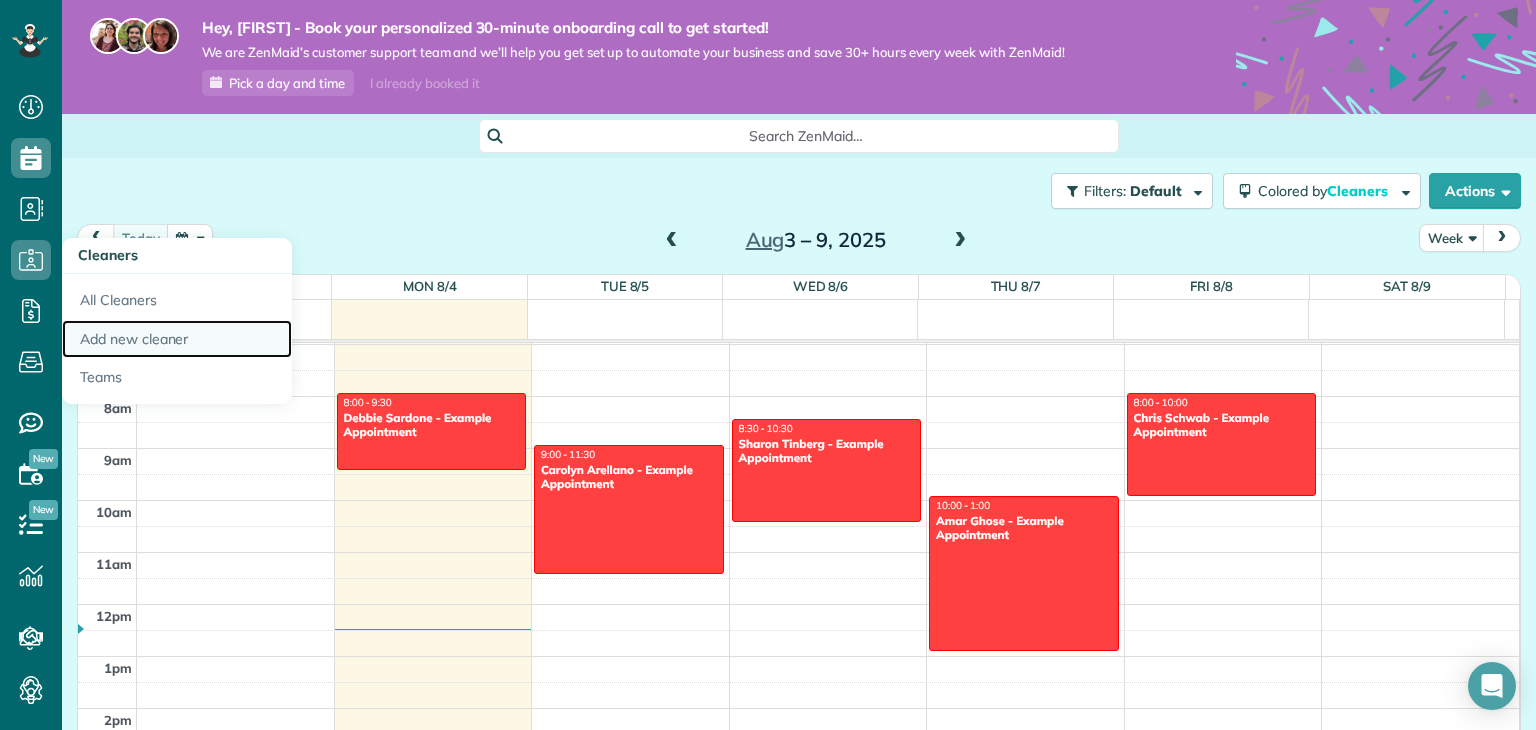 click on "Add new cleaner" at bounding box center (177, 339) 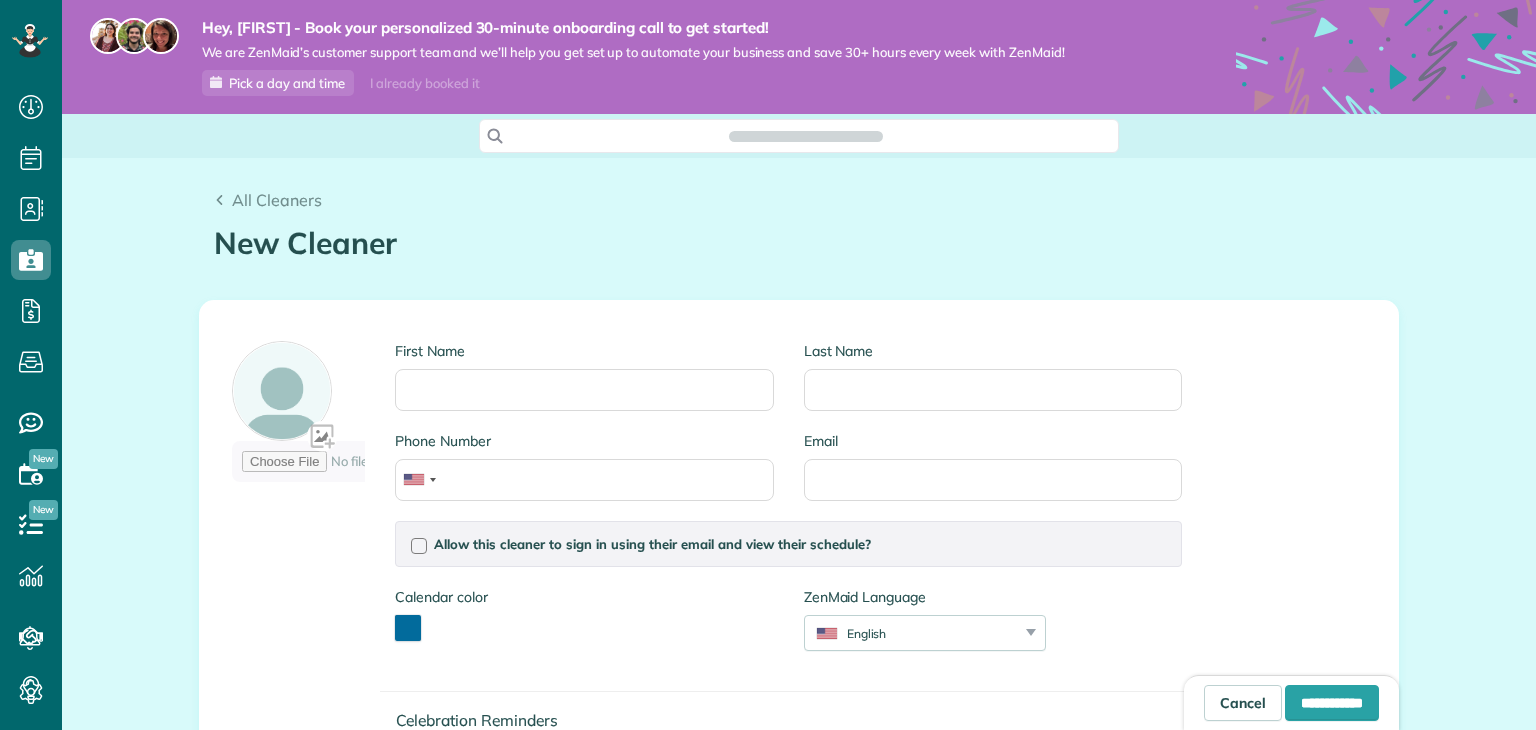 scroll, scrollTop: 0, scrollLeft: 0, axis: both 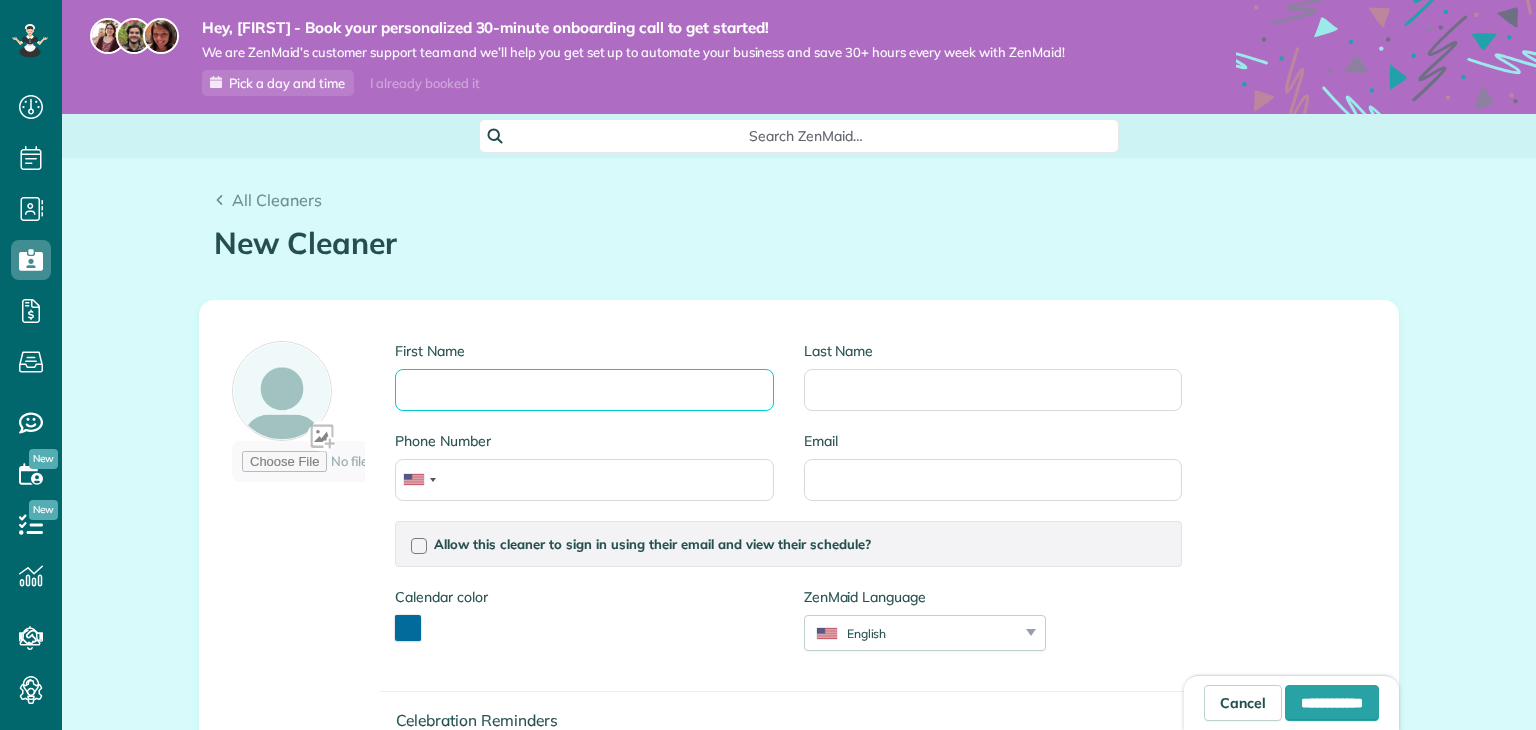 click on "First Name" at bounding box center [584, 390] 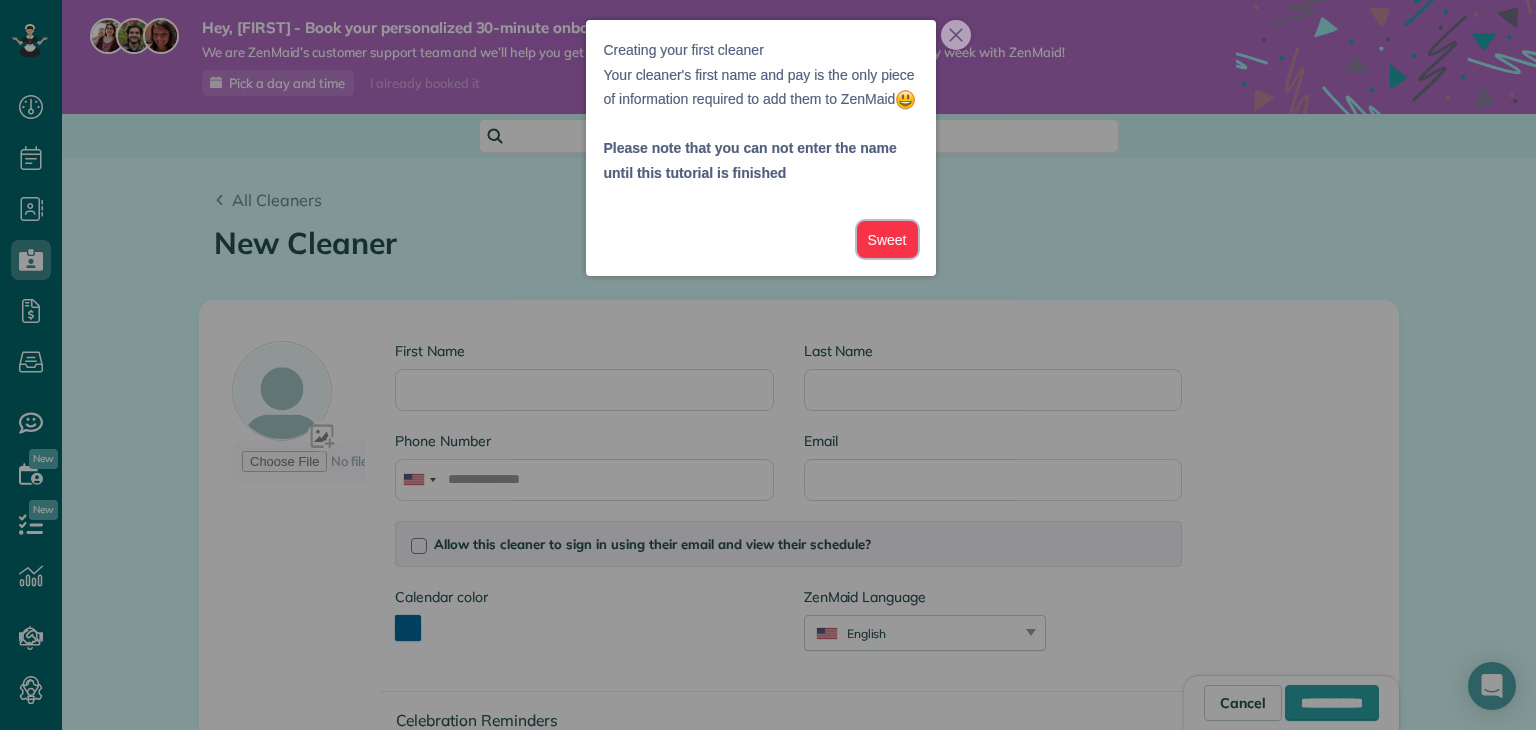 click on "Sweet" at bounding box center [887, 239] 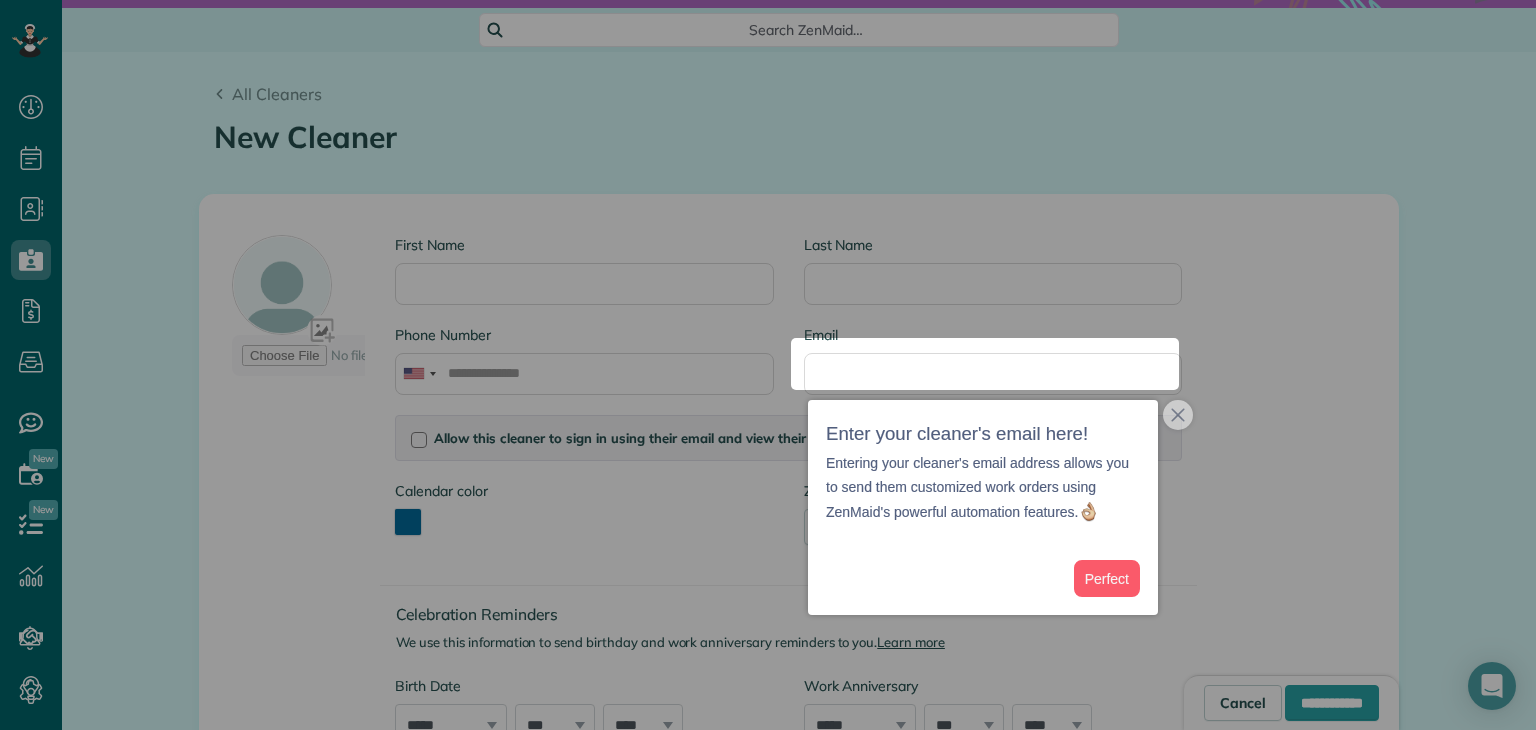 scroll, scrollTop: 114, scrollLeft: 0, axis: vertical 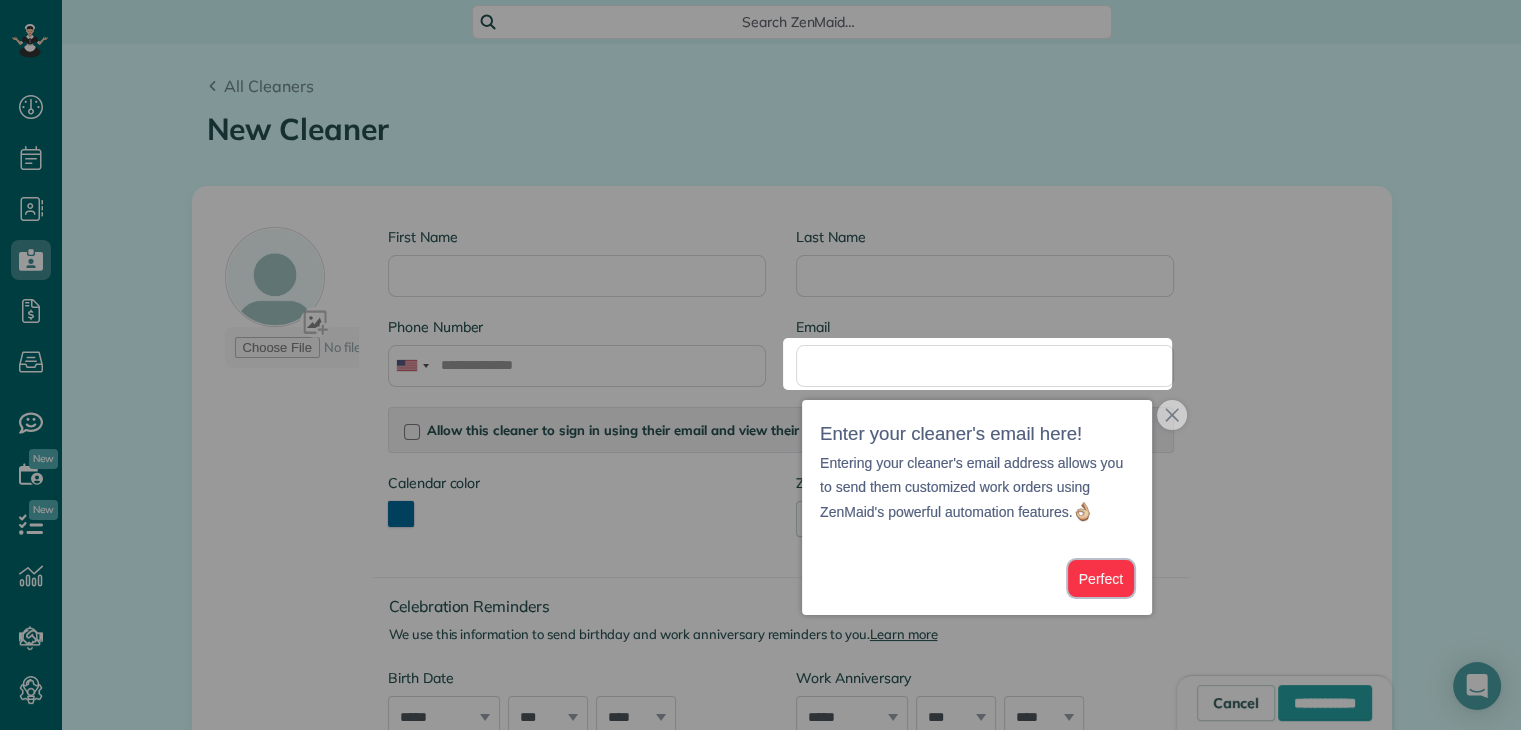 click on "Perfect" at bounding box center (1101, 578) 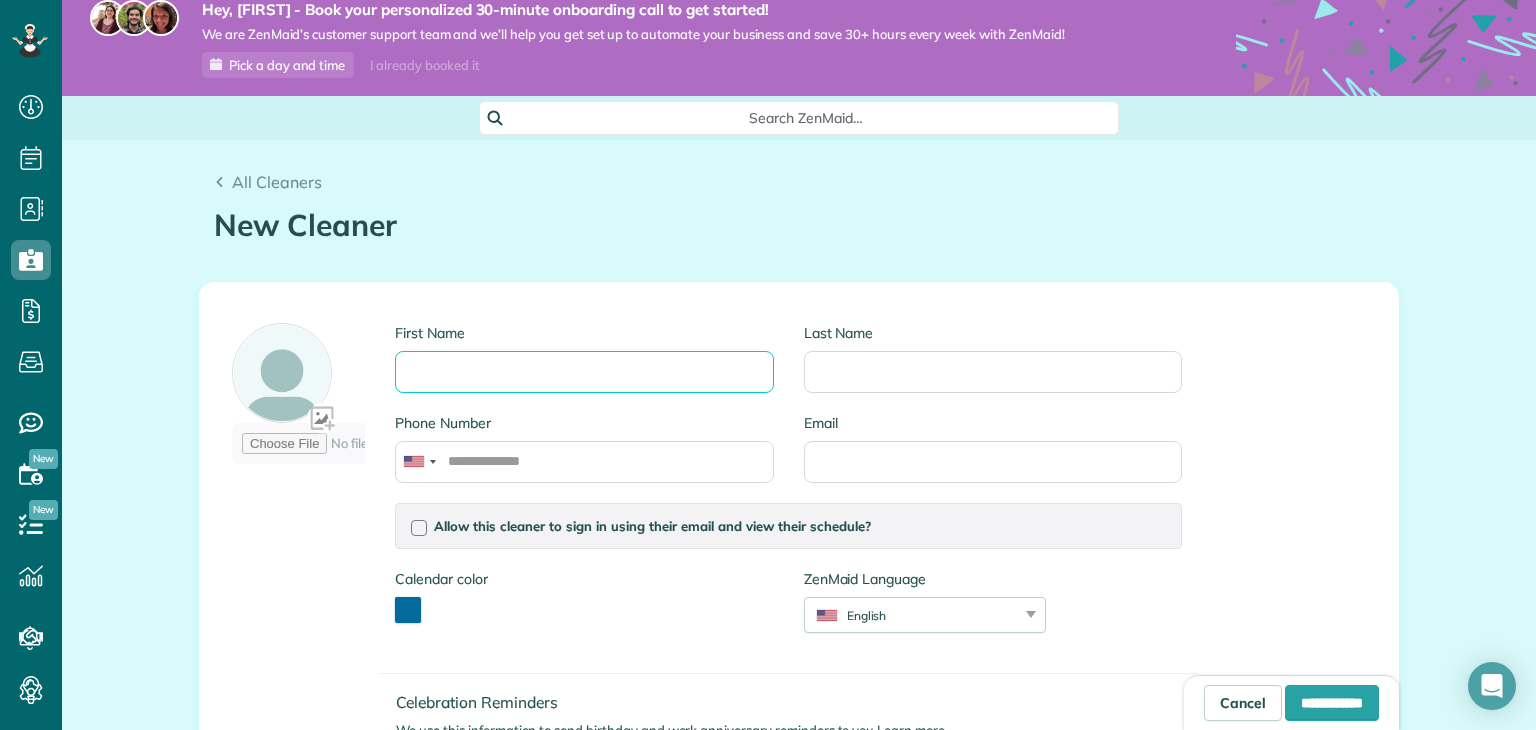 scroll, scrollTop: 0, scrollLeft: 0, axis: both 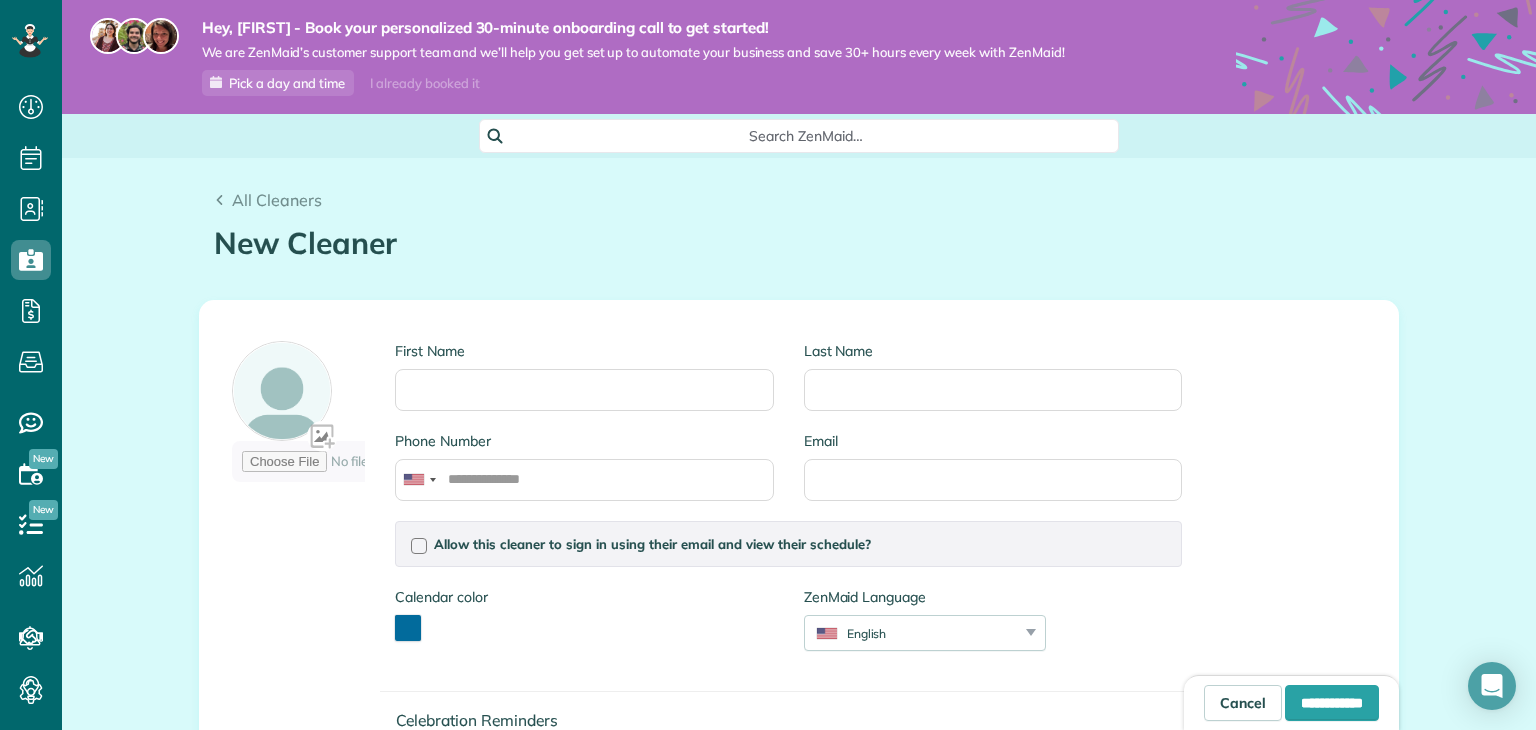 click on "First Name" at bounding box center (584, 386) 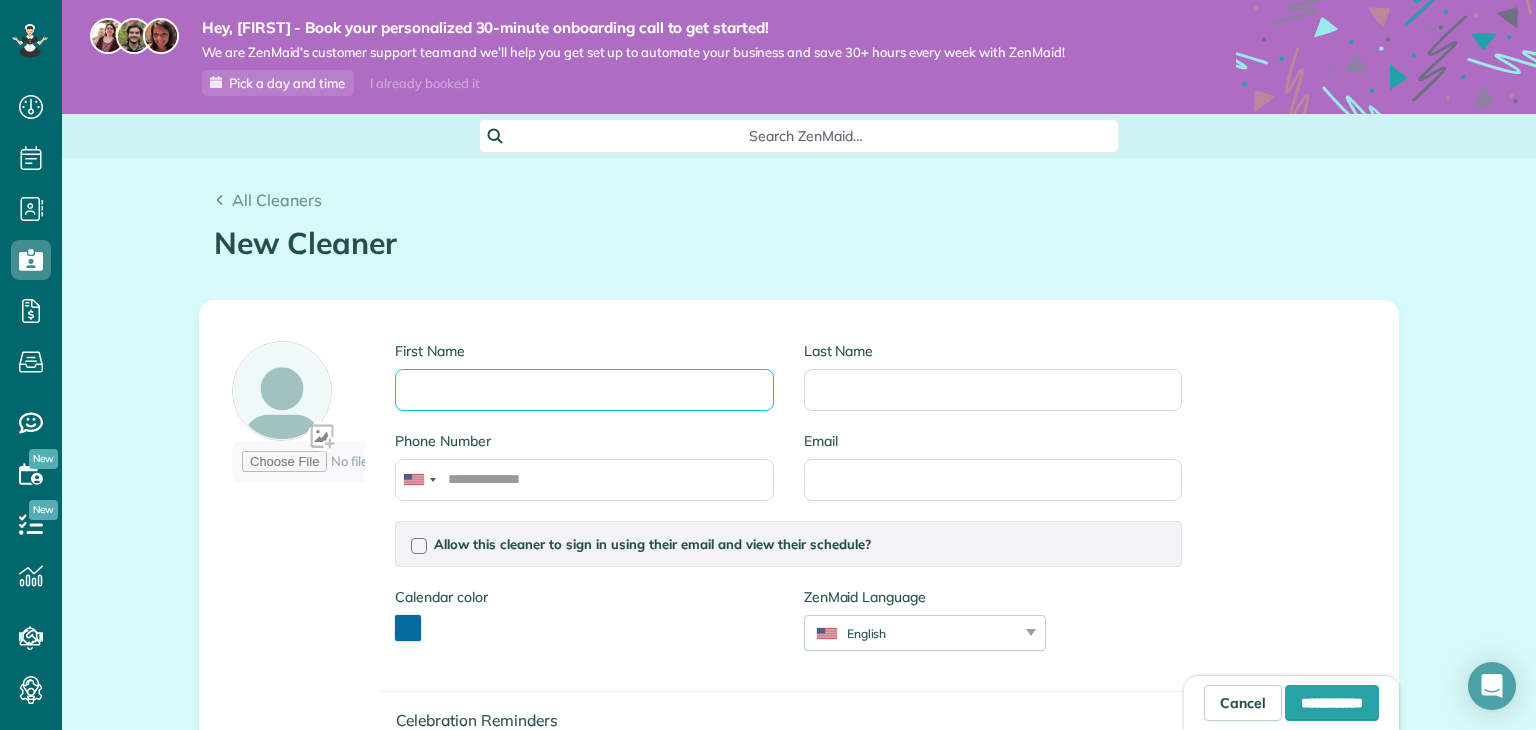 click on "First Name" at bounding box center [584, 390] 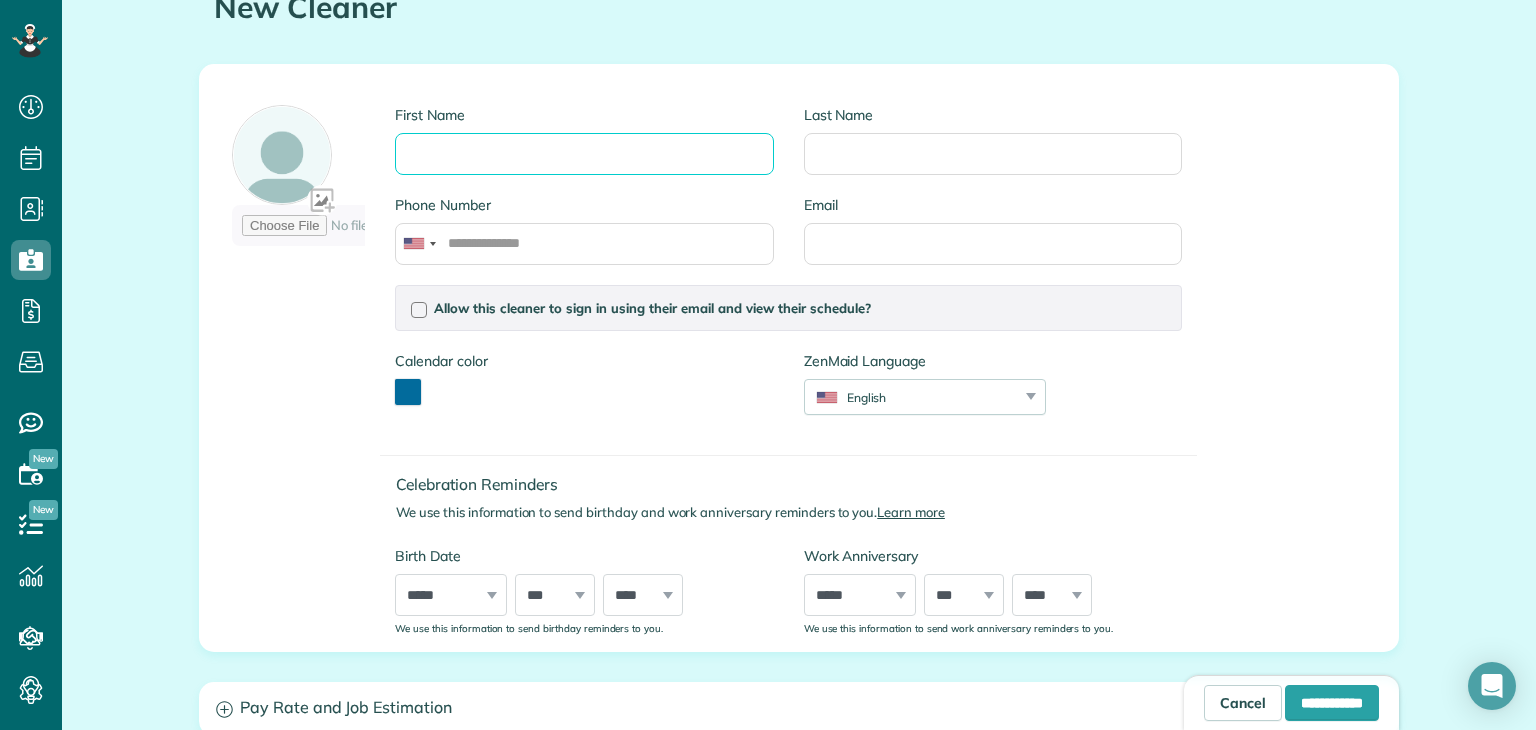 scroll, scrollTop: 200, scrollLeft: 0, axis: vertical 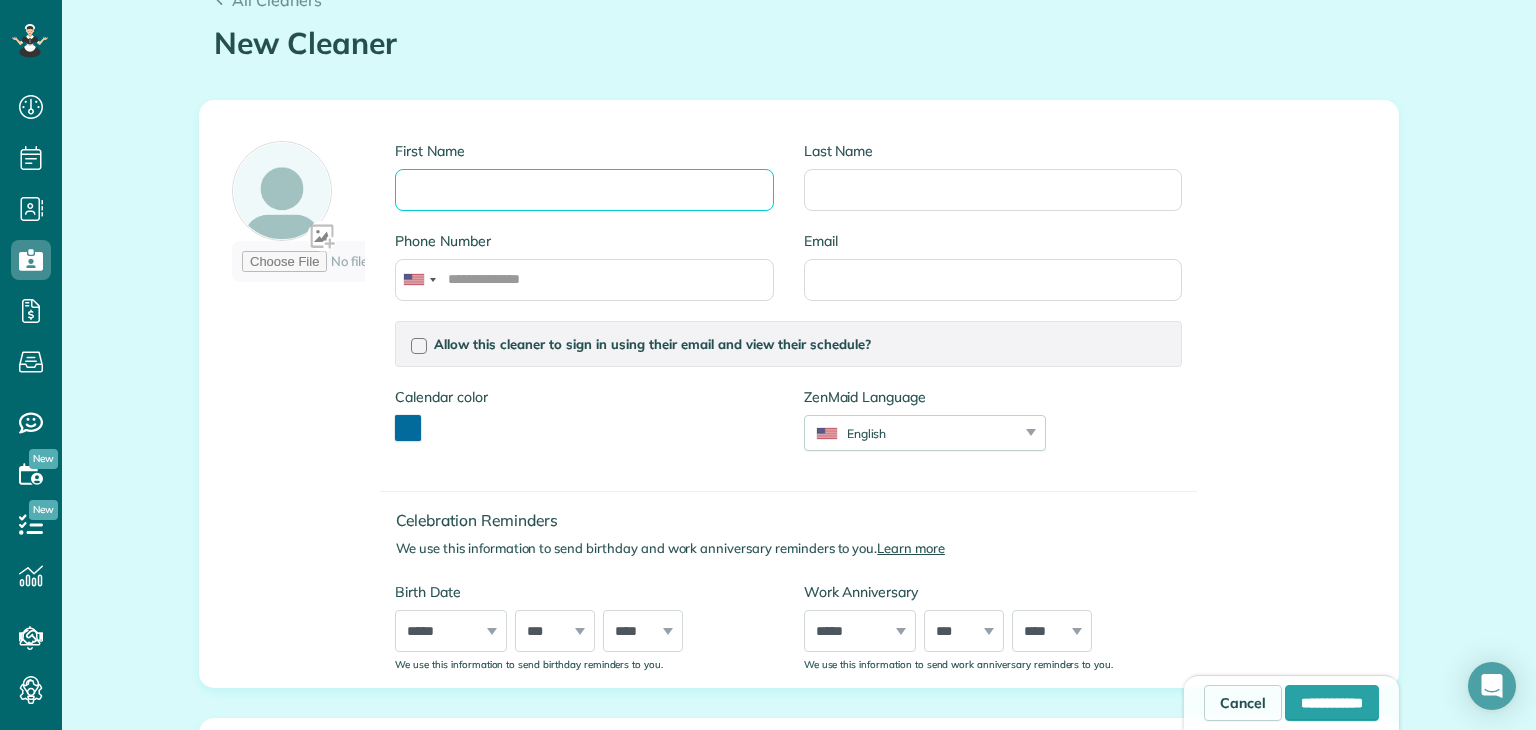 click on "First Name" at bounding box center (584, 190) 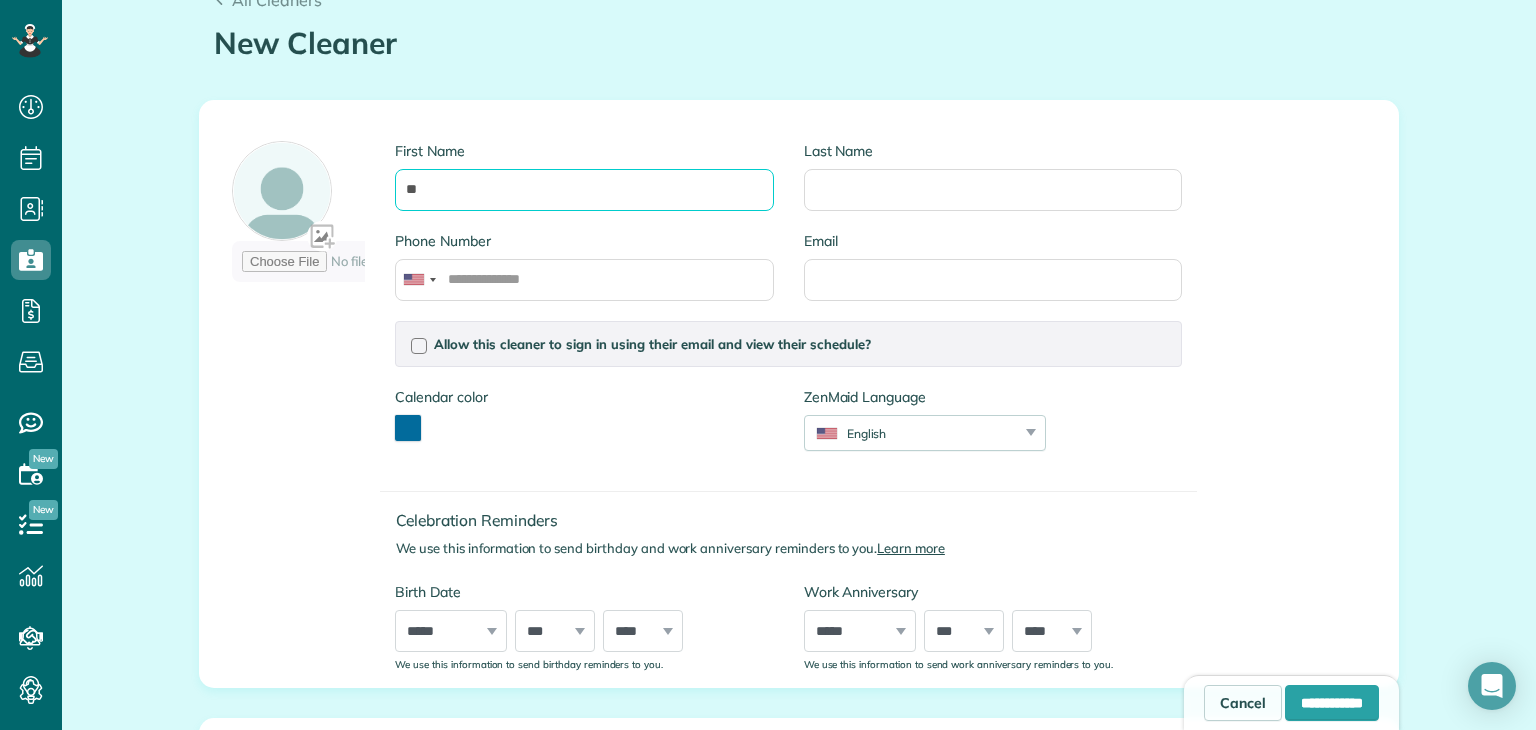 type on "*" 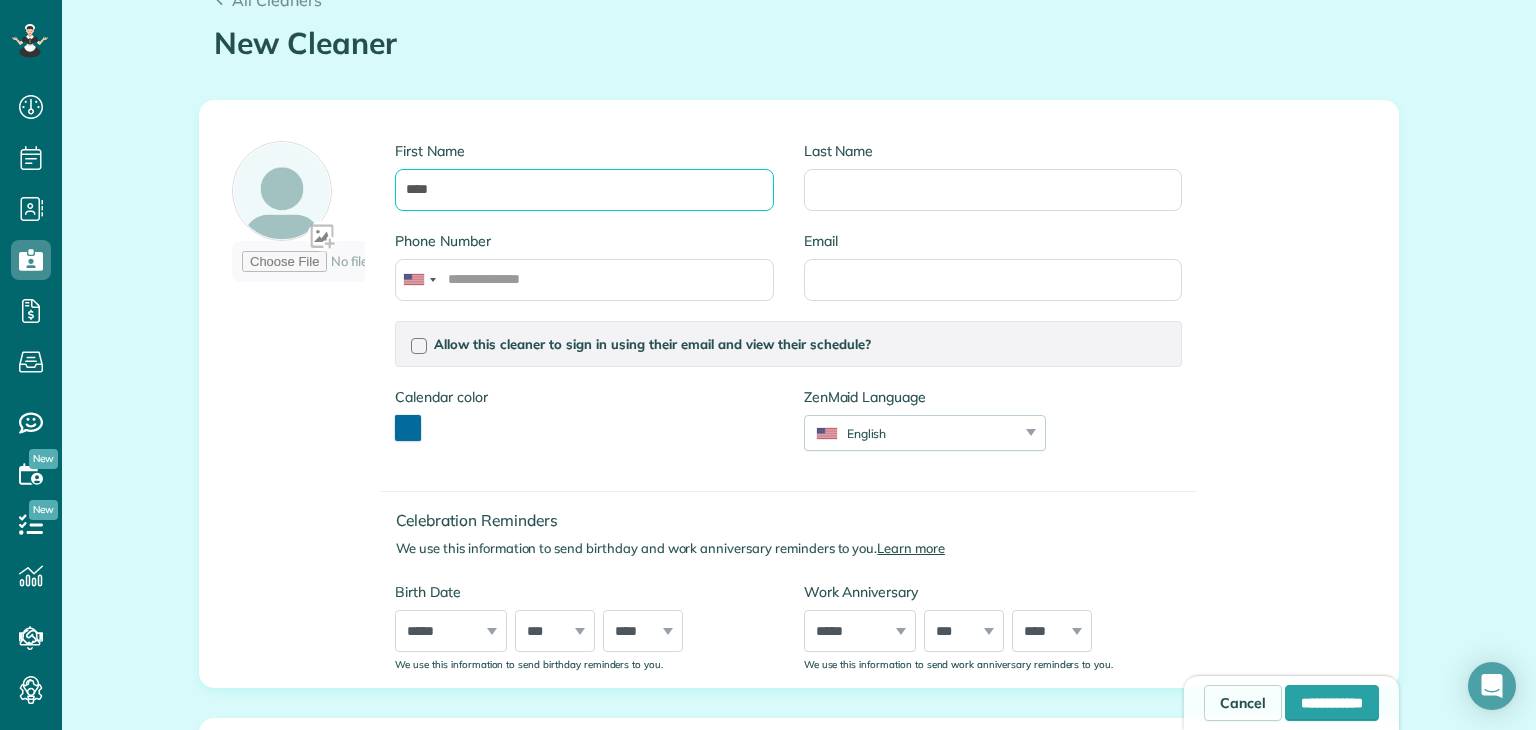 type on "****" 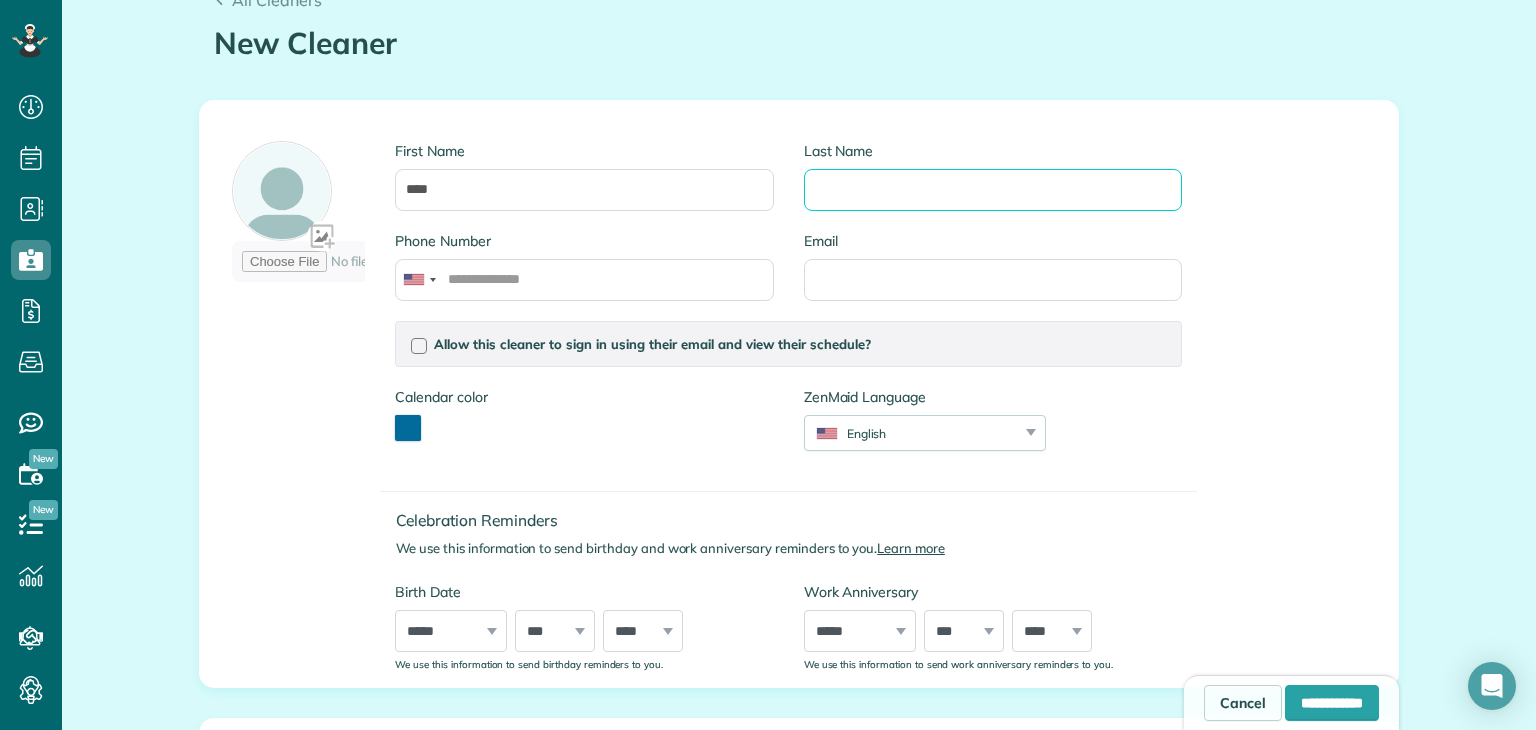 click on "Last Name" at bounding box center [993, 190] 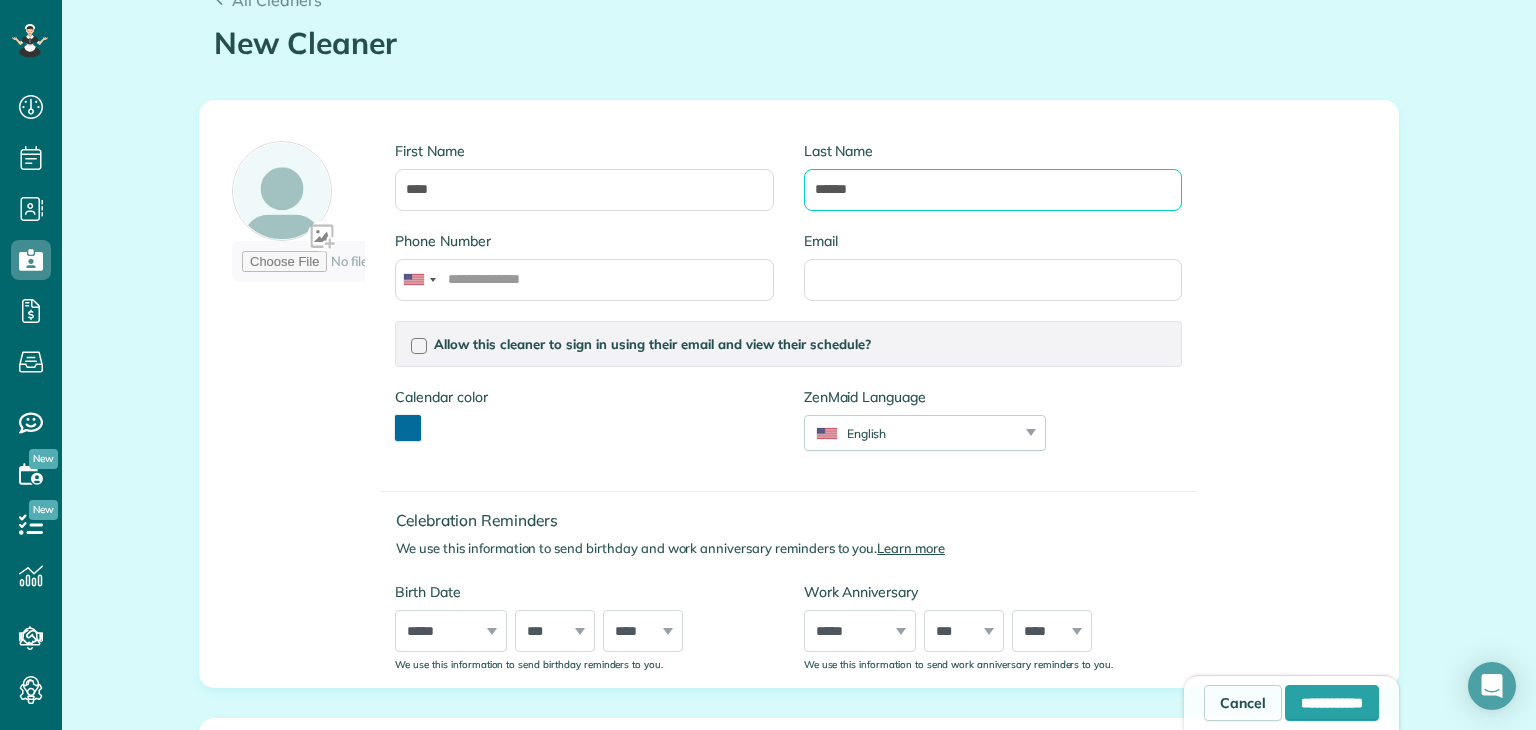 type on "******" 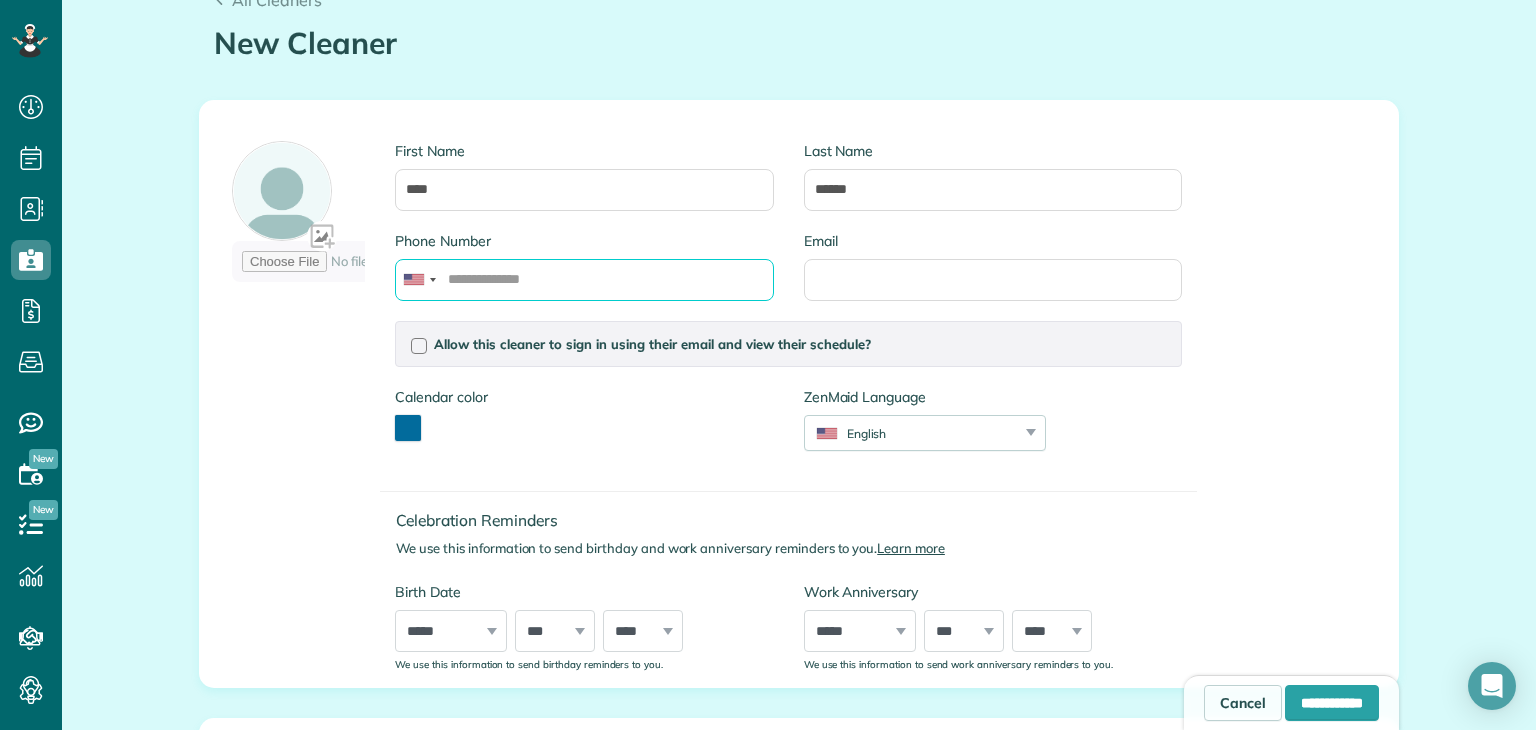 click on "Phone Number" at bounding box center [584, 280] 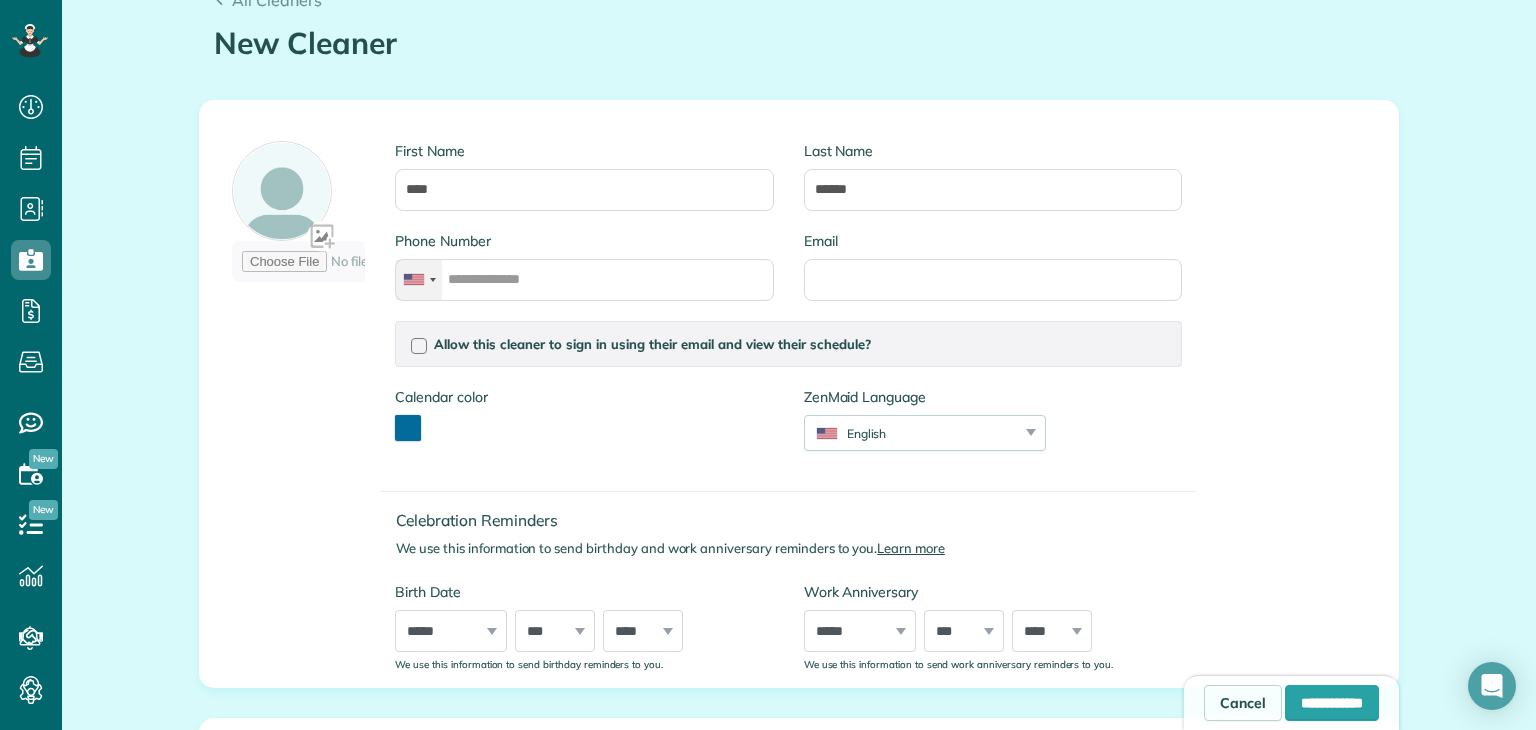 click at bounding box center (419, 280) 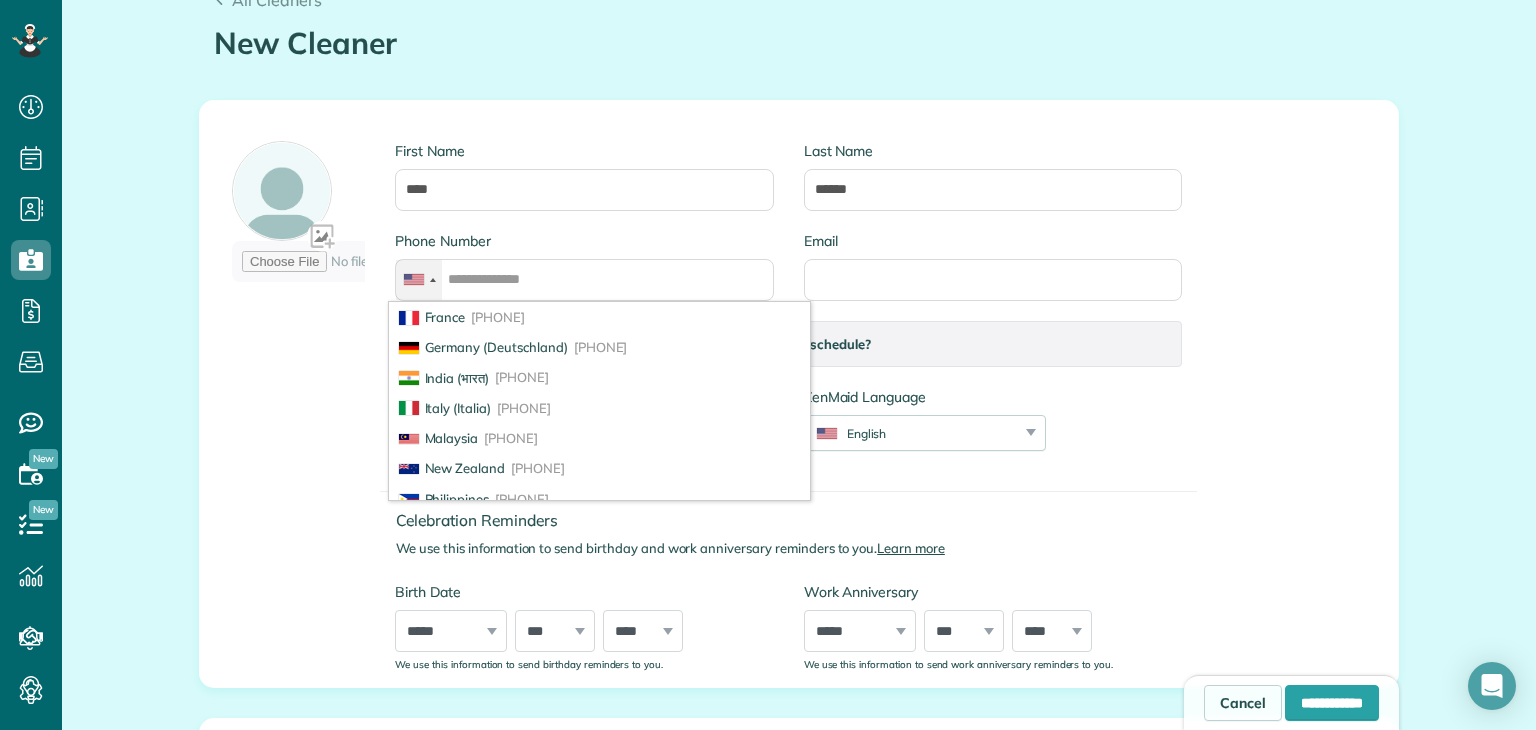 scroll, scrollTop: 274, scrollLeft: 0, axis: vertical 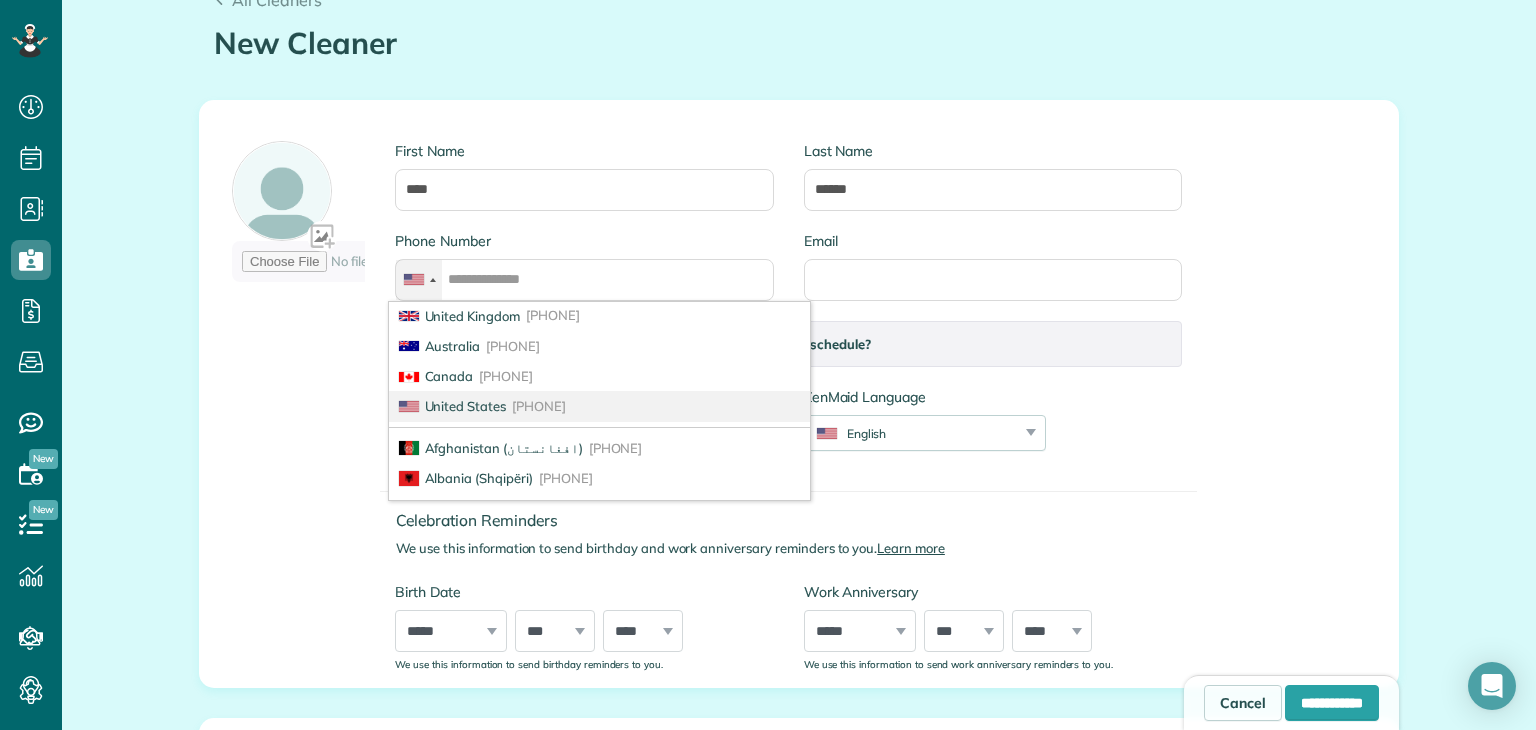 click at bounding box center [419, 280] 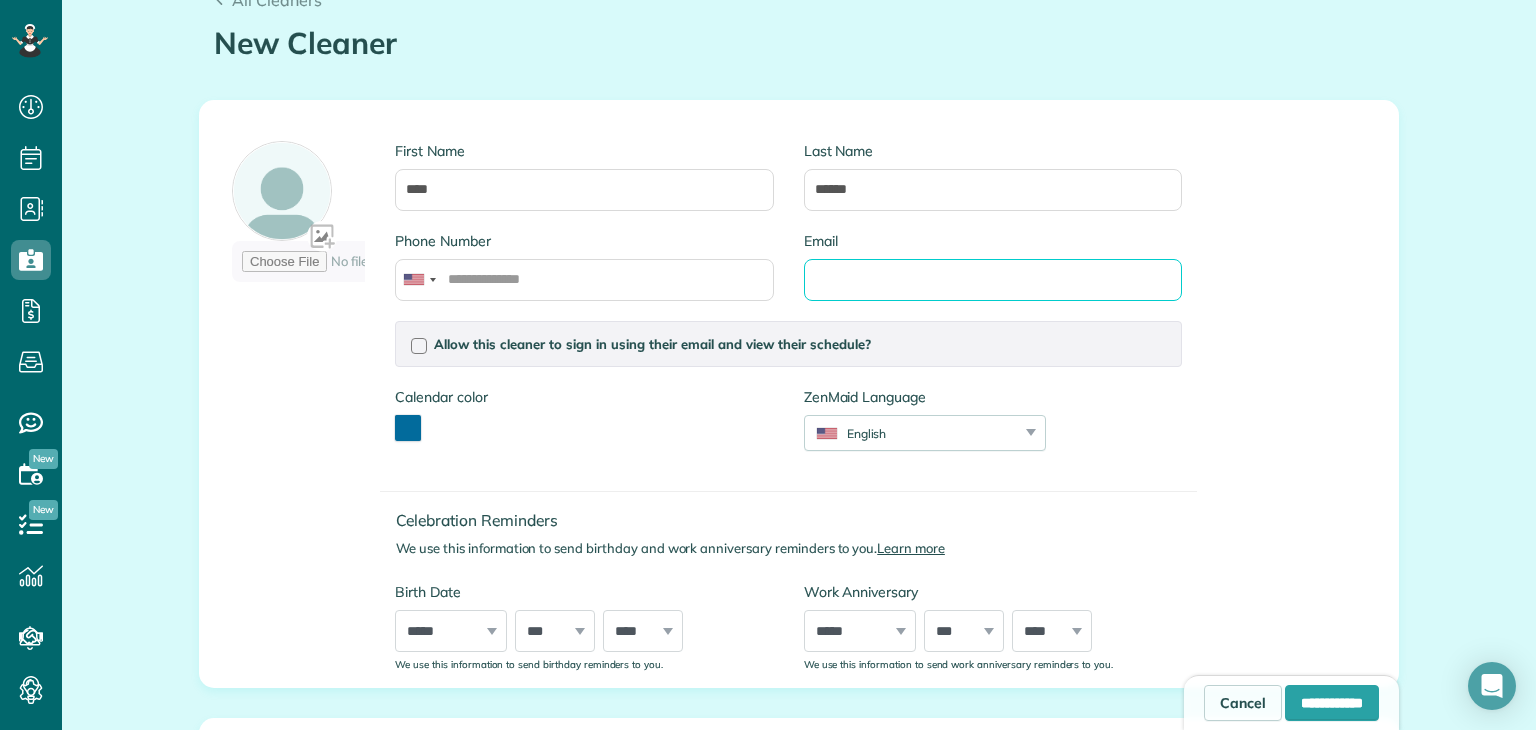 click on "Email" at bounding box center (993, 280) 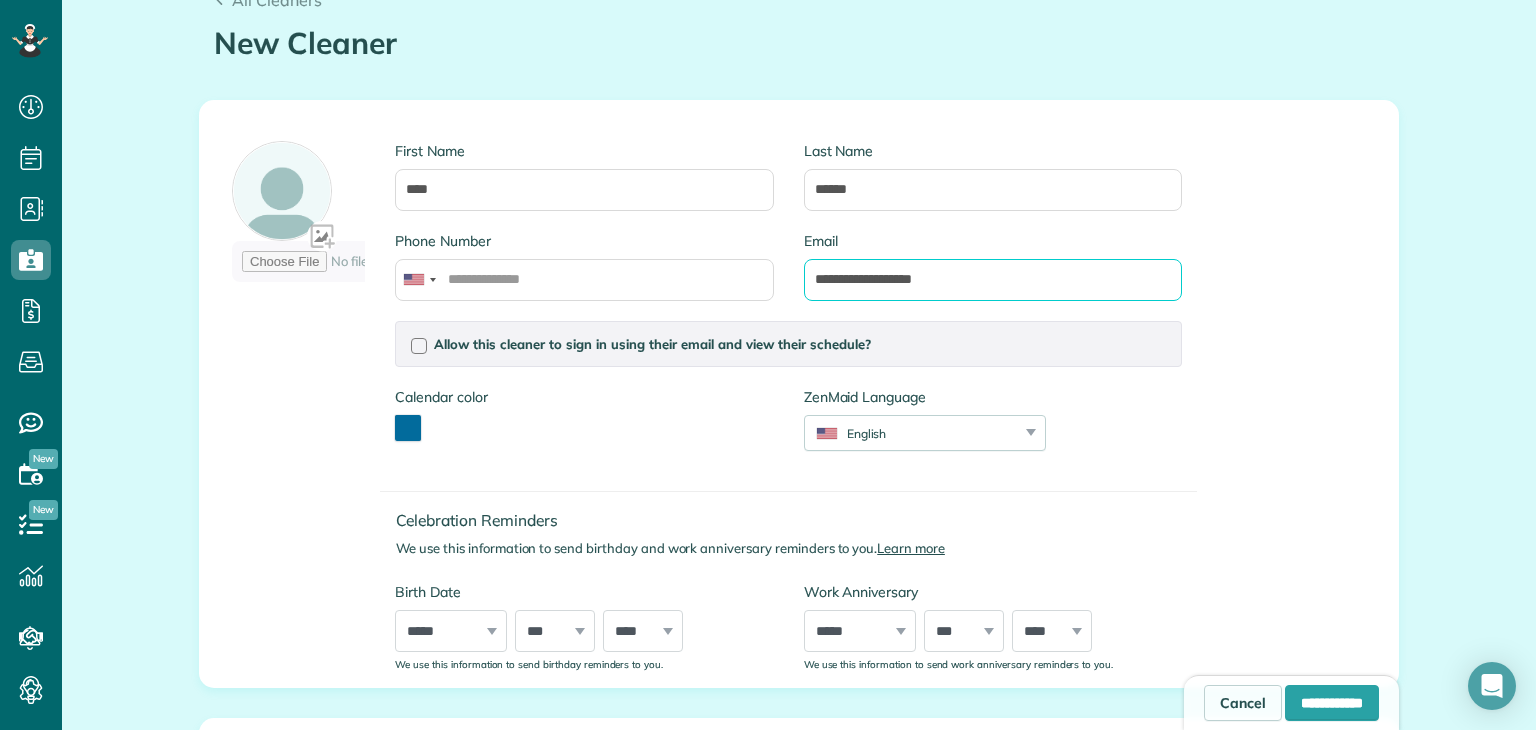 type on "**********" 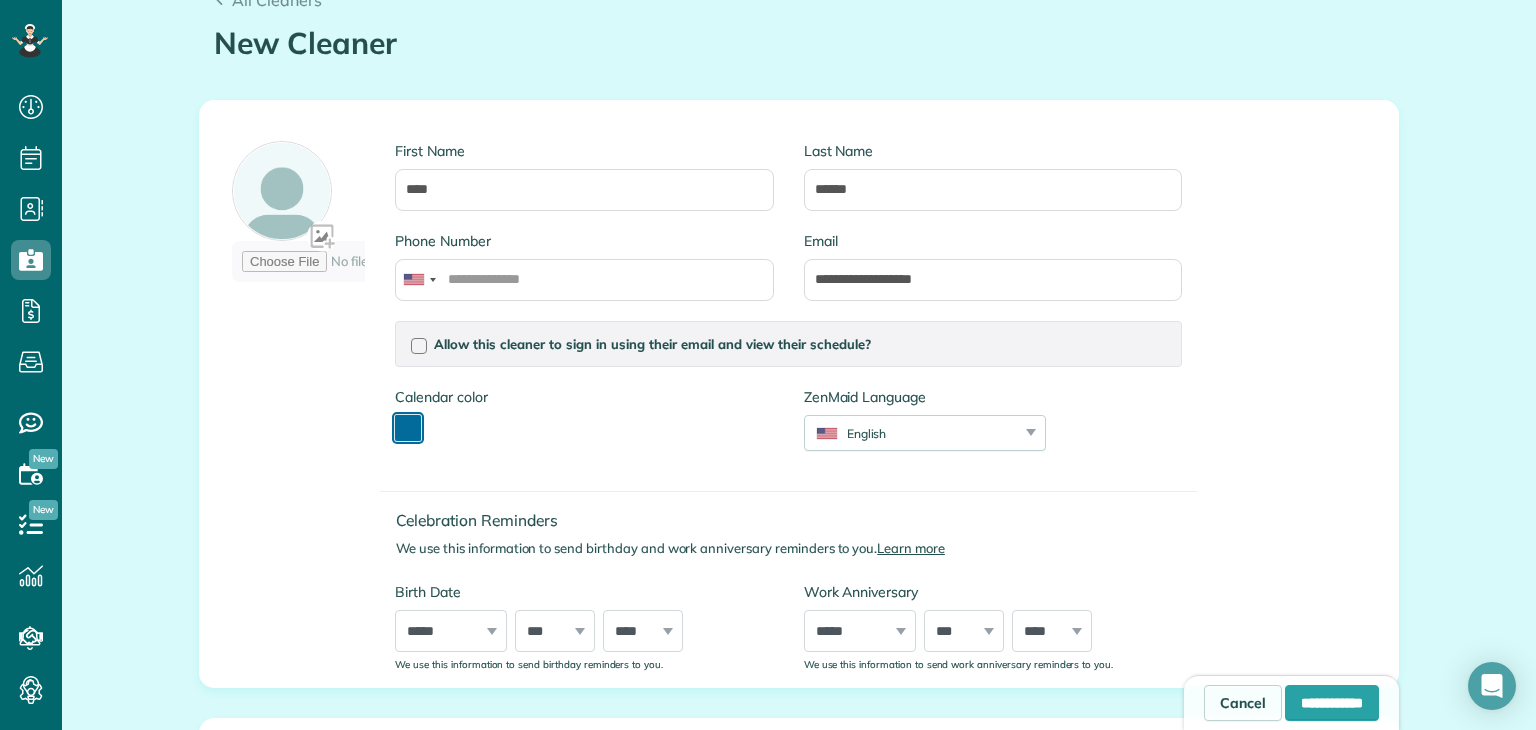click at bounding box center (408, 428) 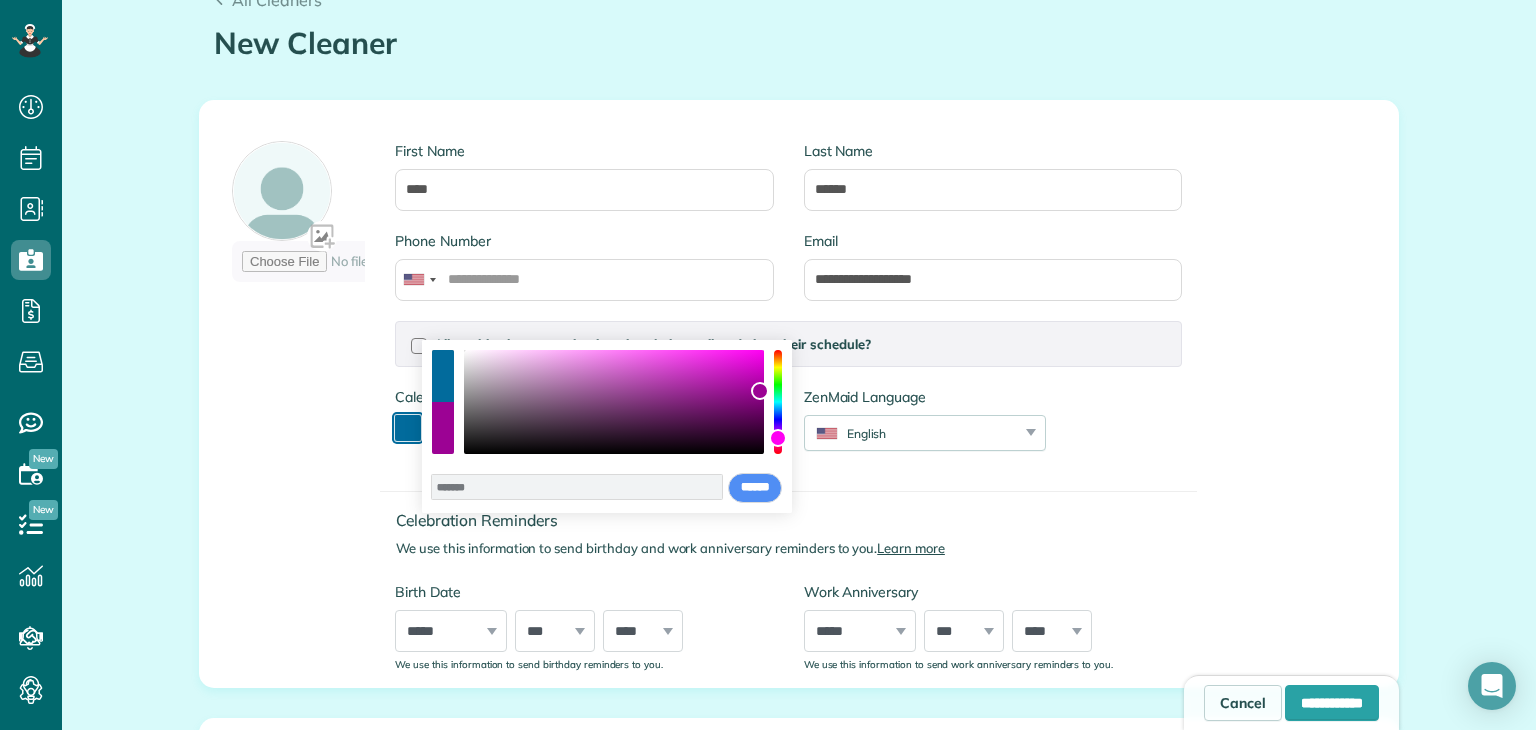 drag, startPoint x: 782, startPoint y: 453, endPoint x: 778, endPoint y: 438, distance: 15.524175 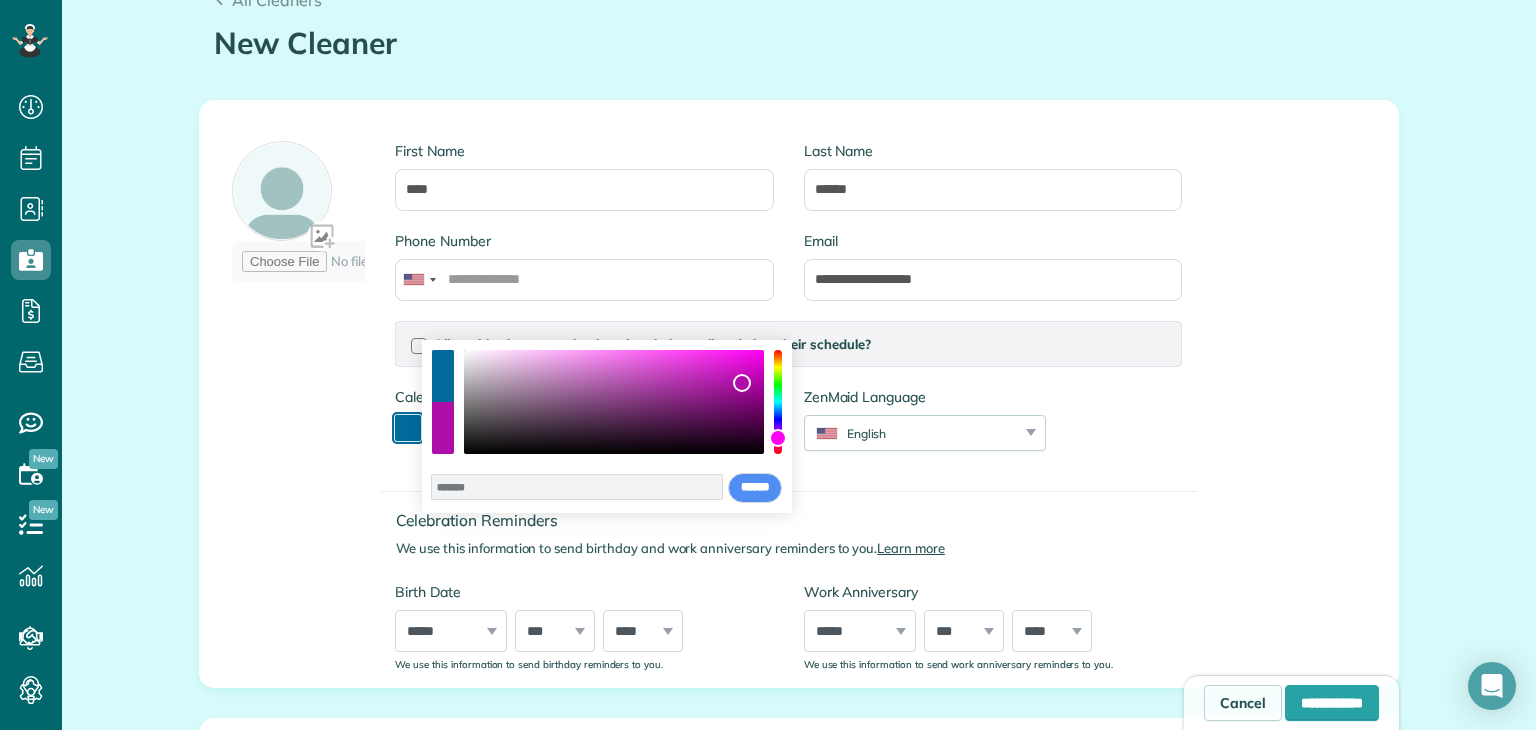 click at bounding box center (614, 402) 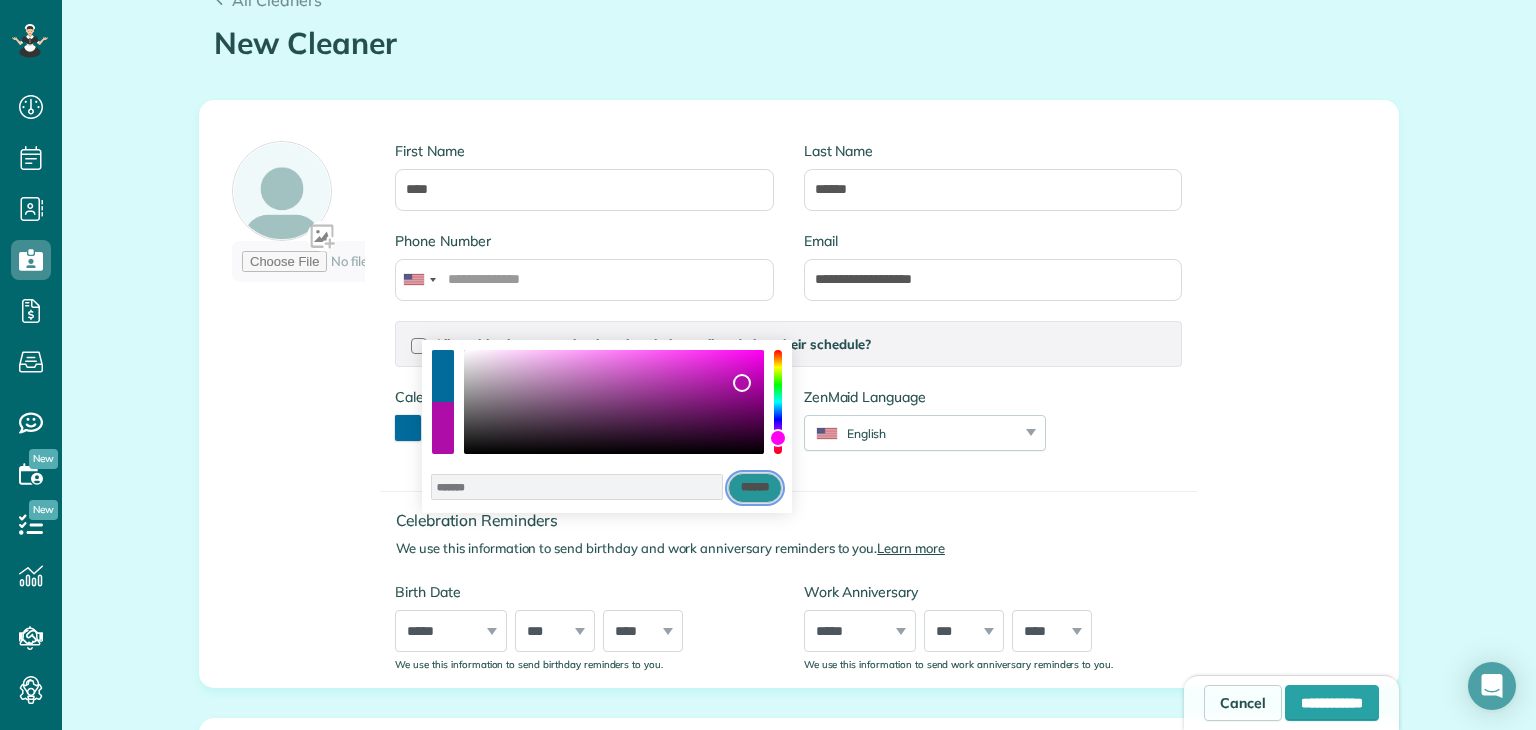 click on "******" at bounding box center (755, 488) 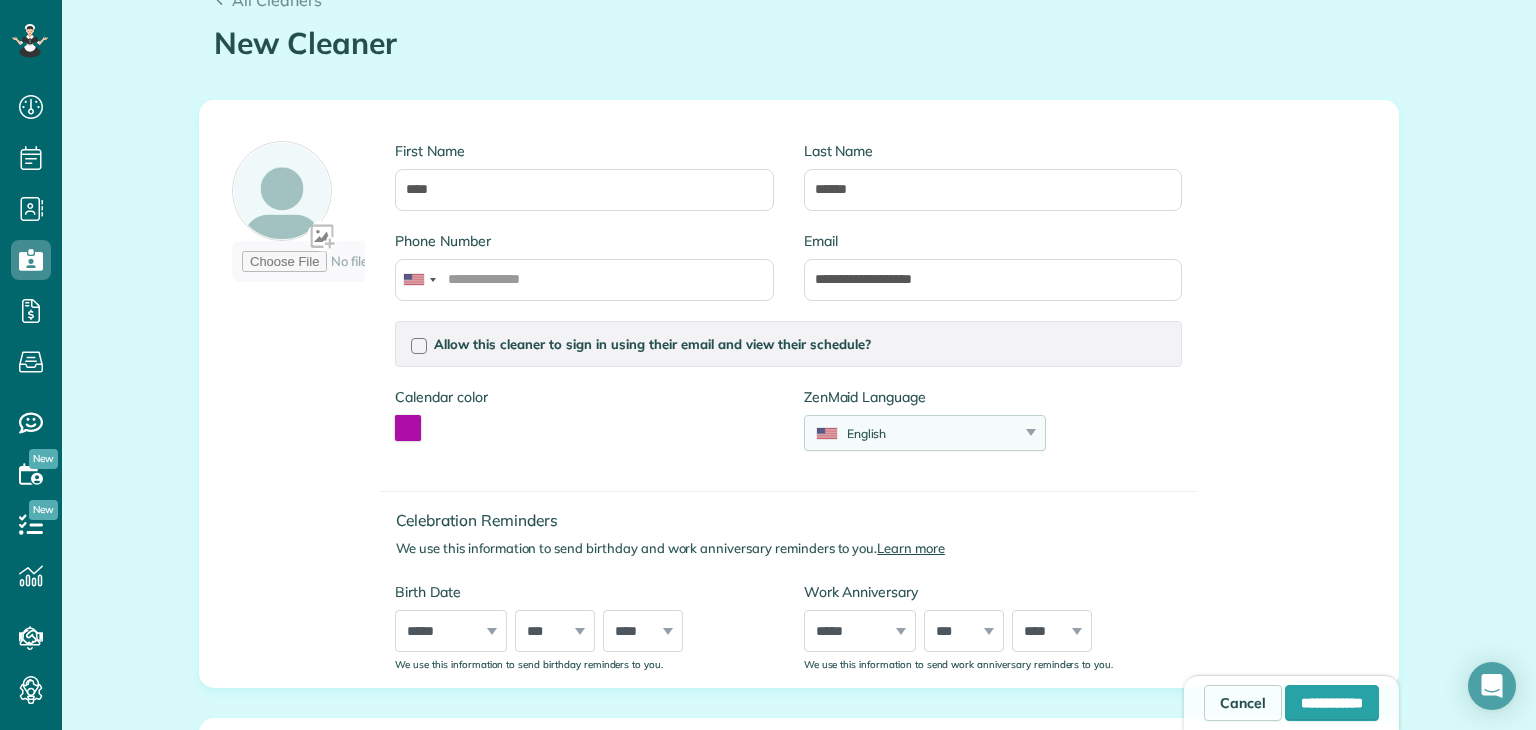 click on "English" at bounding box center (912, 433) 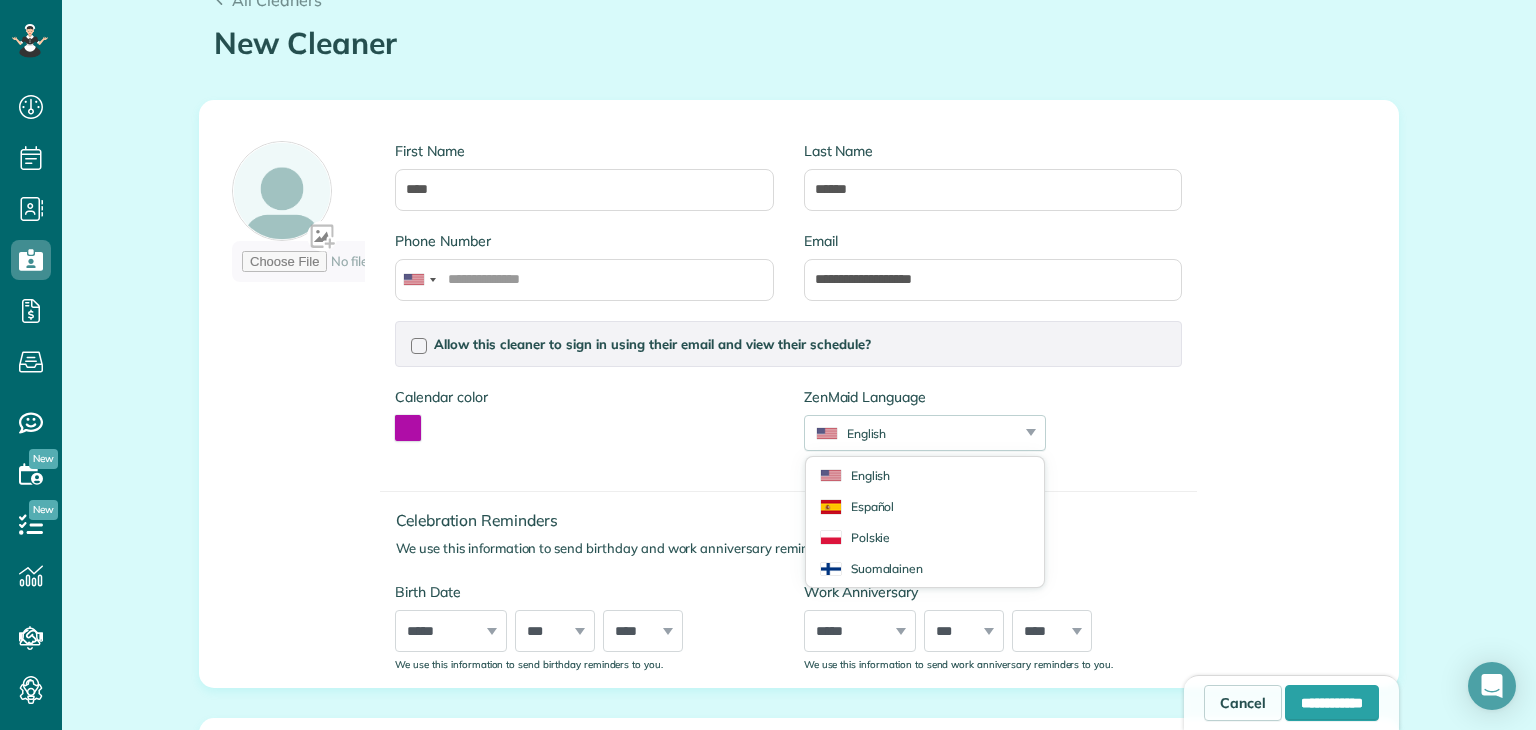 click on "**********" at bounding box center (799, 394) 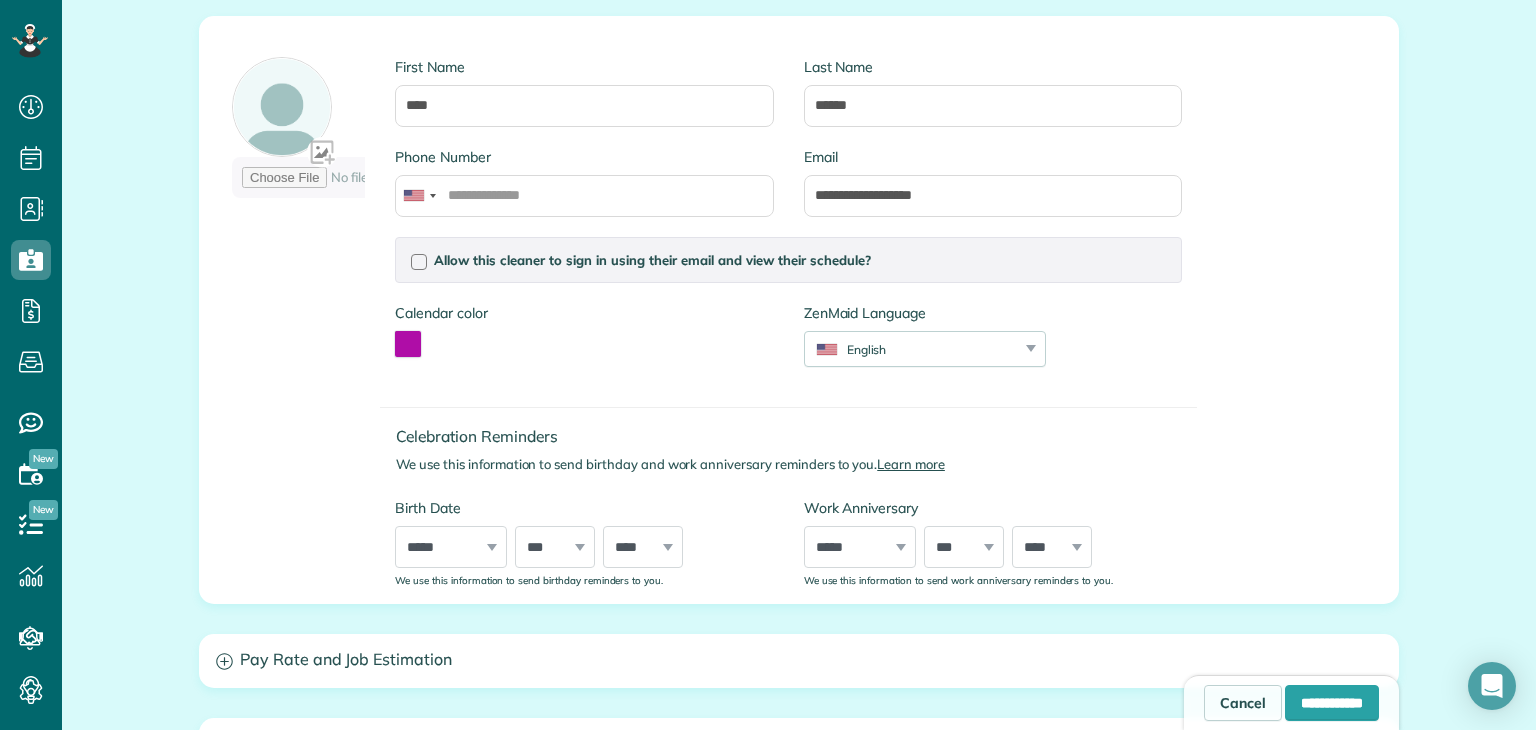 scroll, scrollTop: 400, scrollLeft: 0, axis: vertical 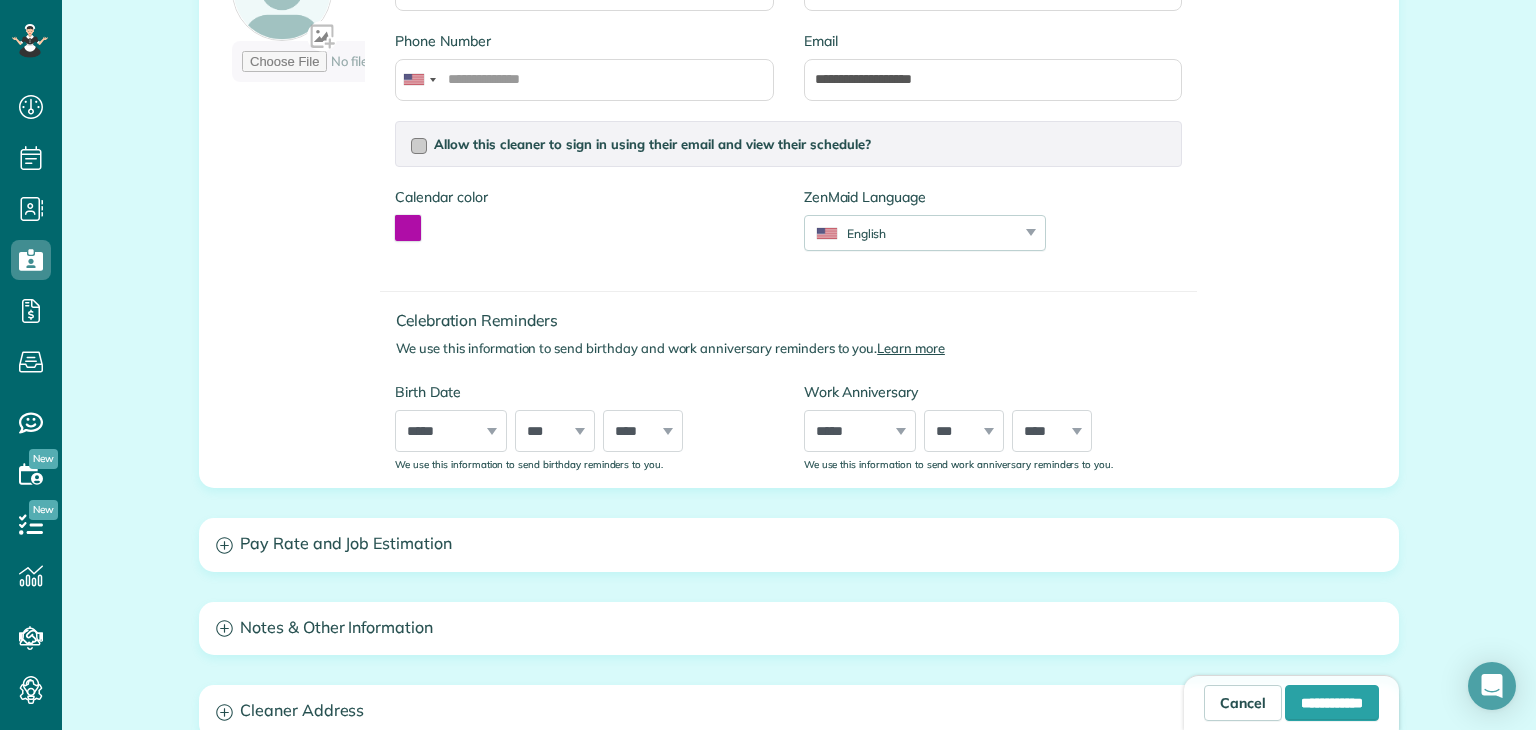 click at bounding box center [419, 146] 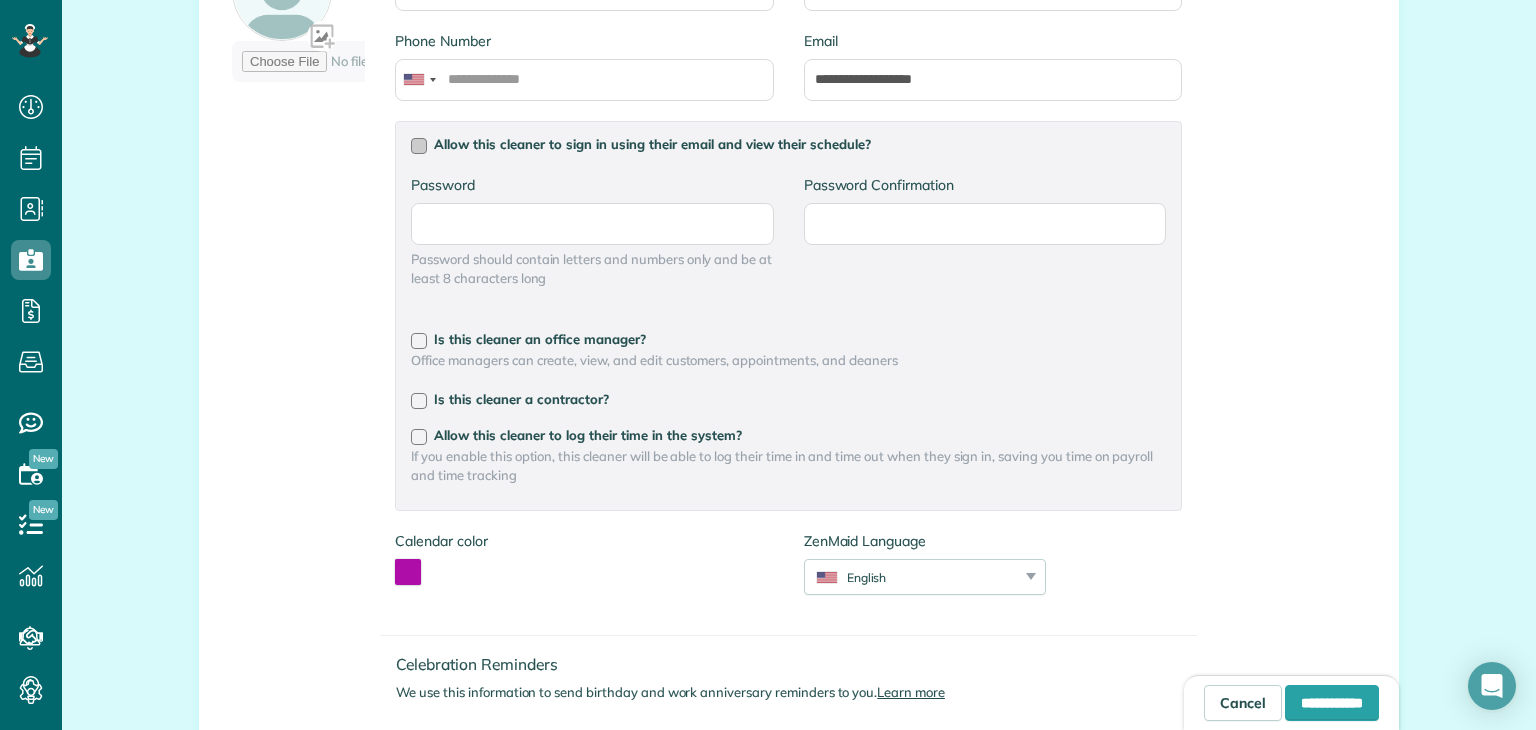 scroll, scrollTop: 300, scrollLeft: 0, axis: vertical 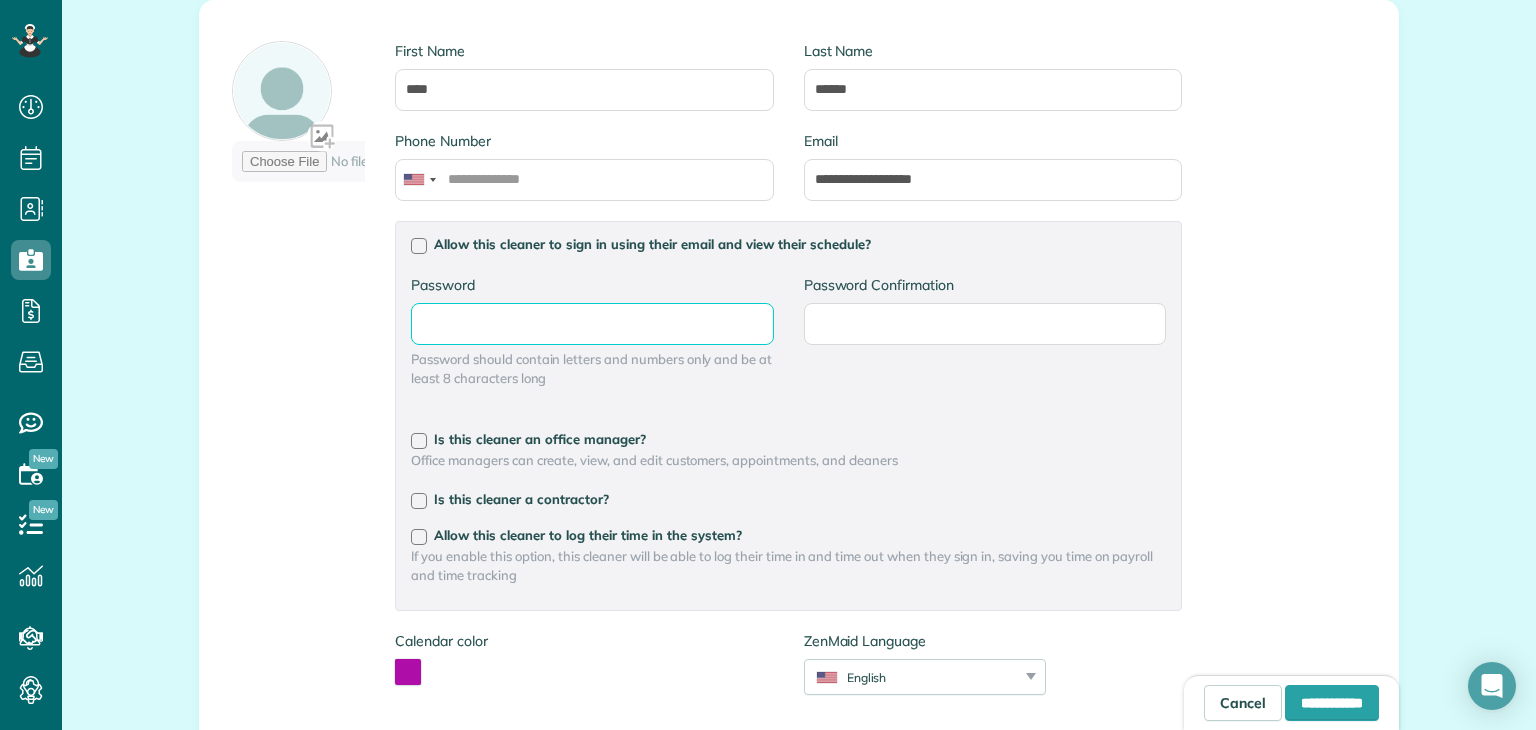 click on "Password" at bounding box center (0, 0) 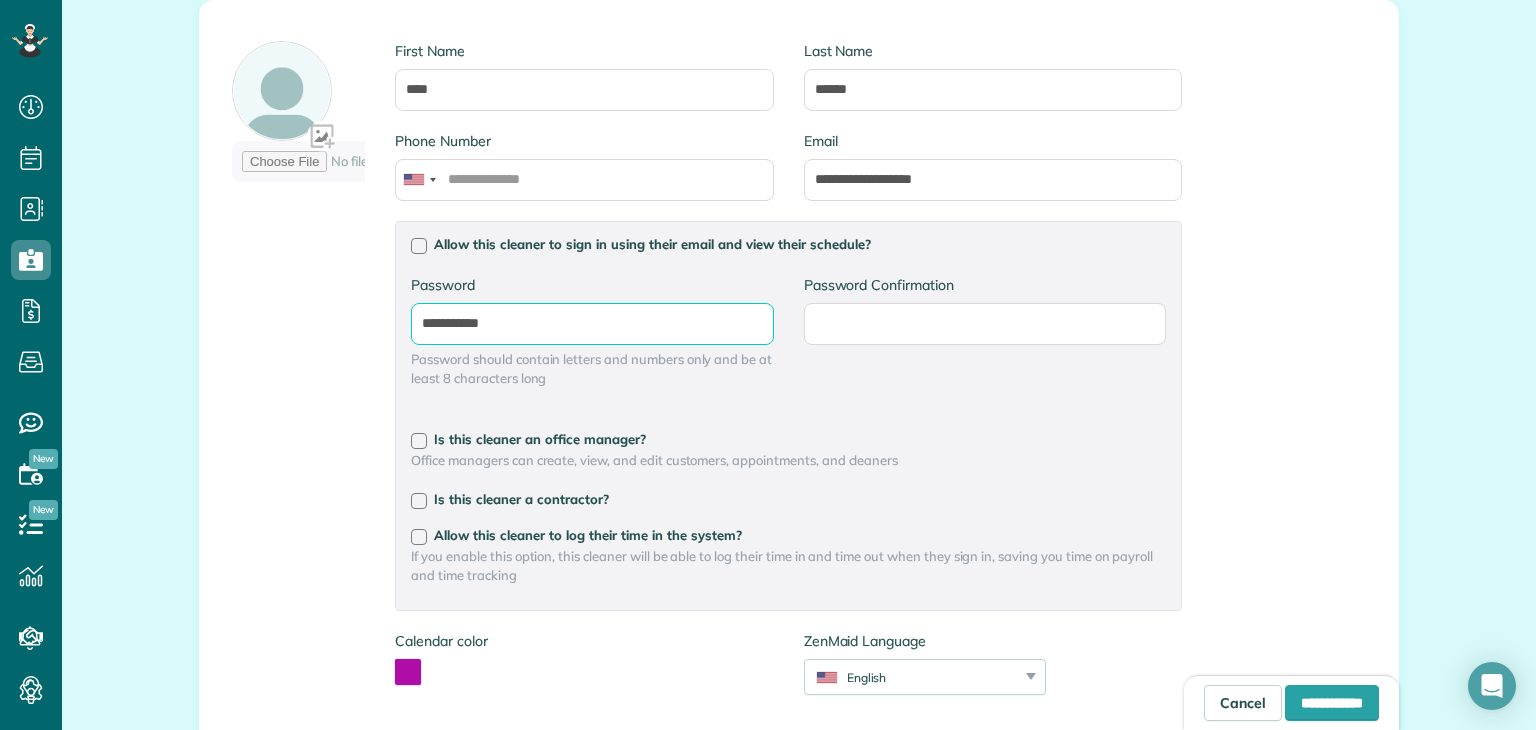 type on "**********" 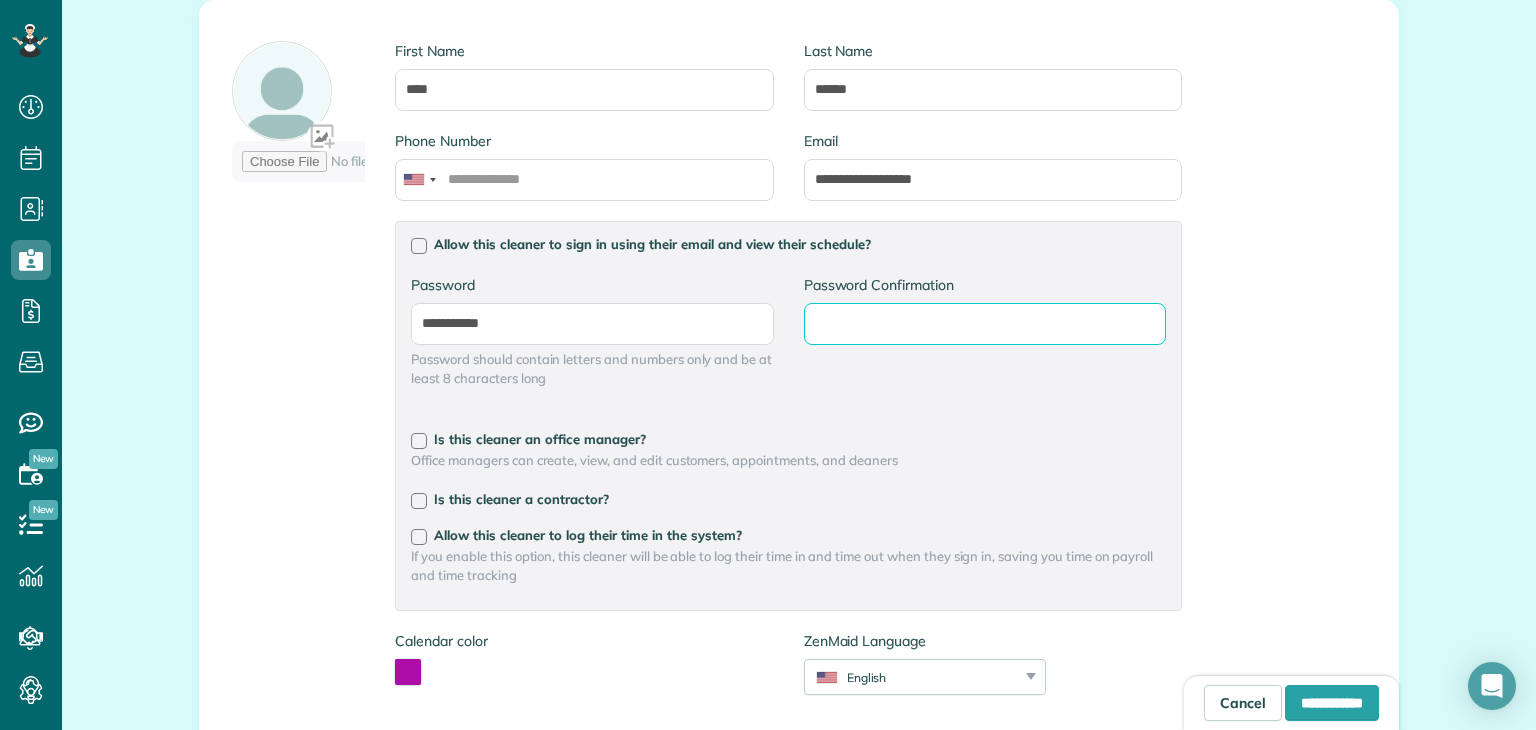 click on "Password Confirmation" at bounding box center [0, 0] 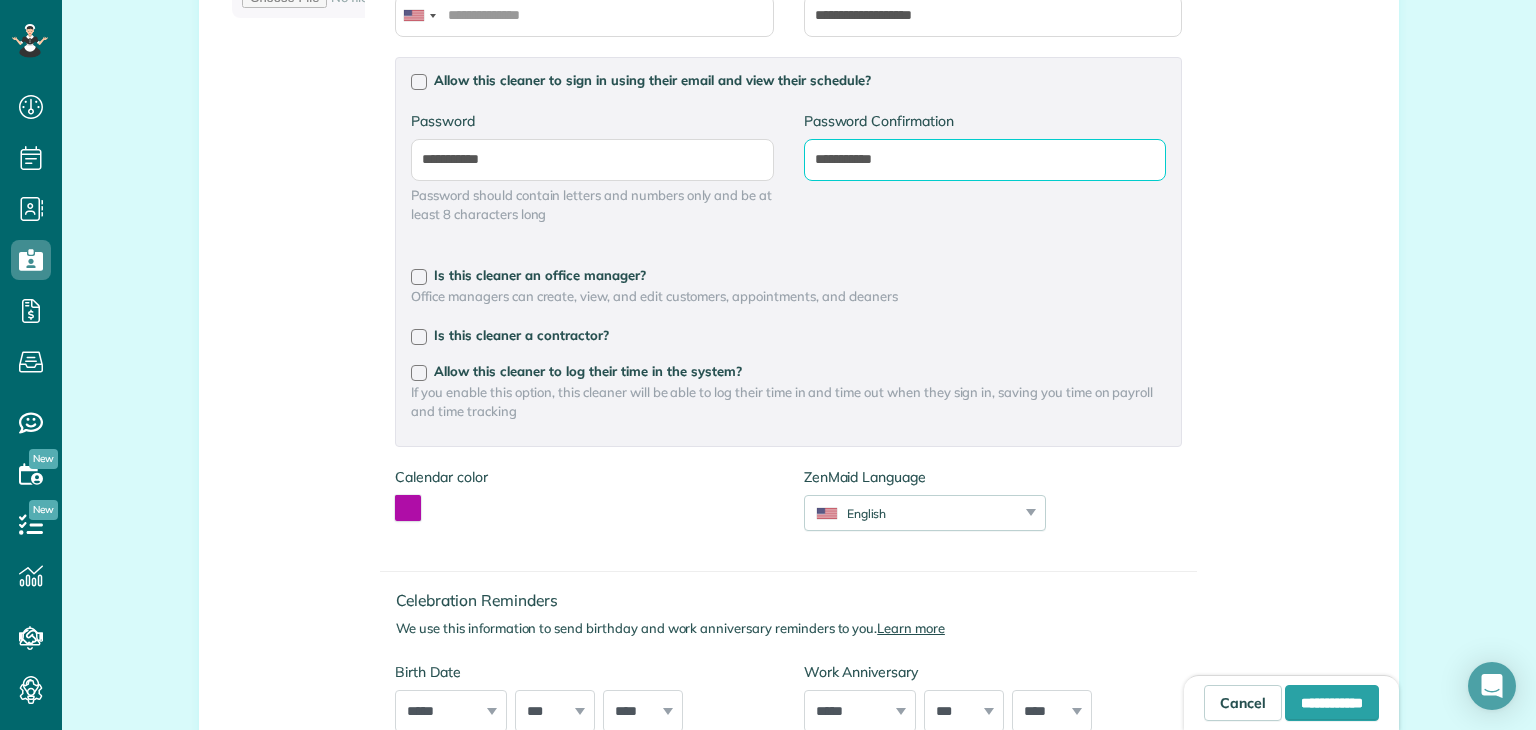 scroll, scrollTop: 500, scrollLeft: 0, axis: vertical 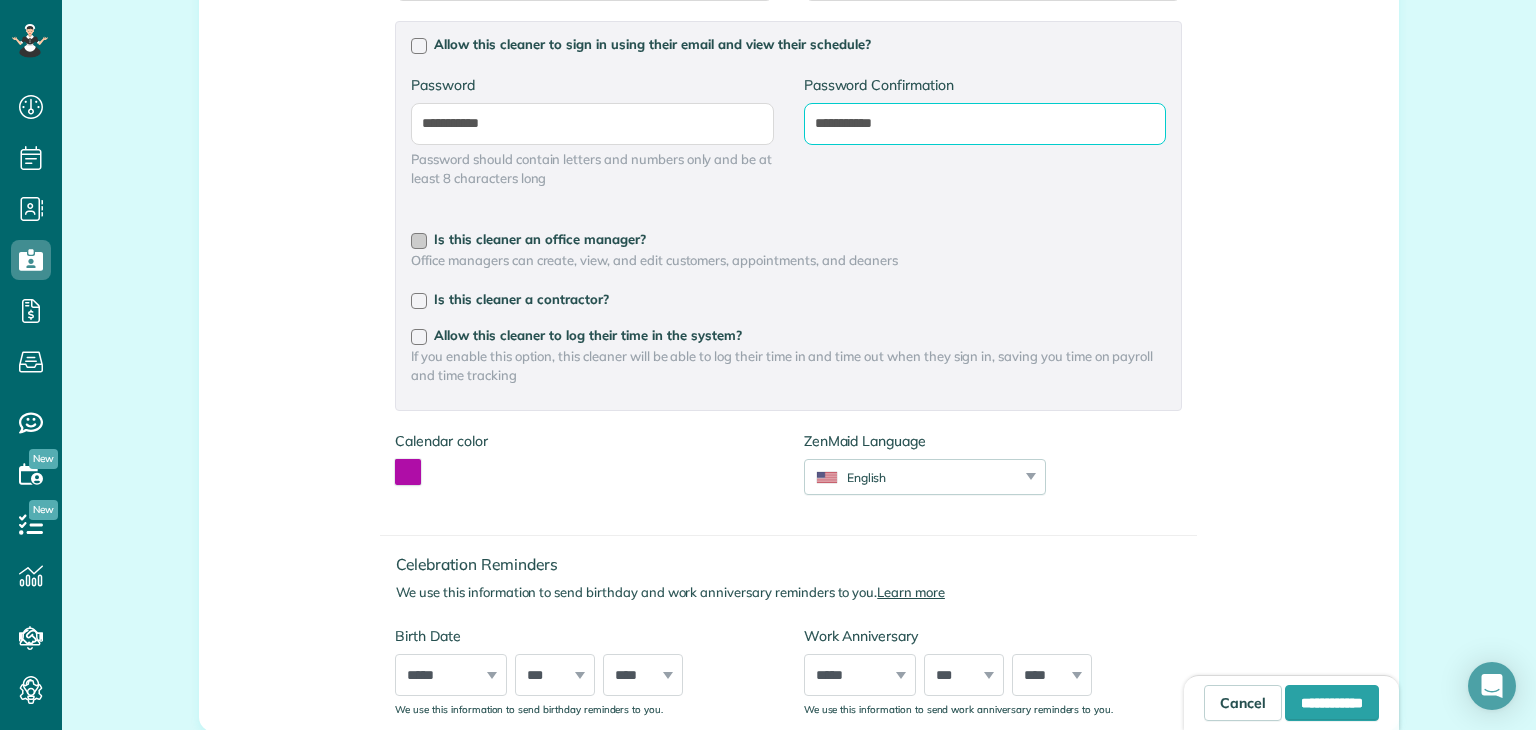 type on "**********" 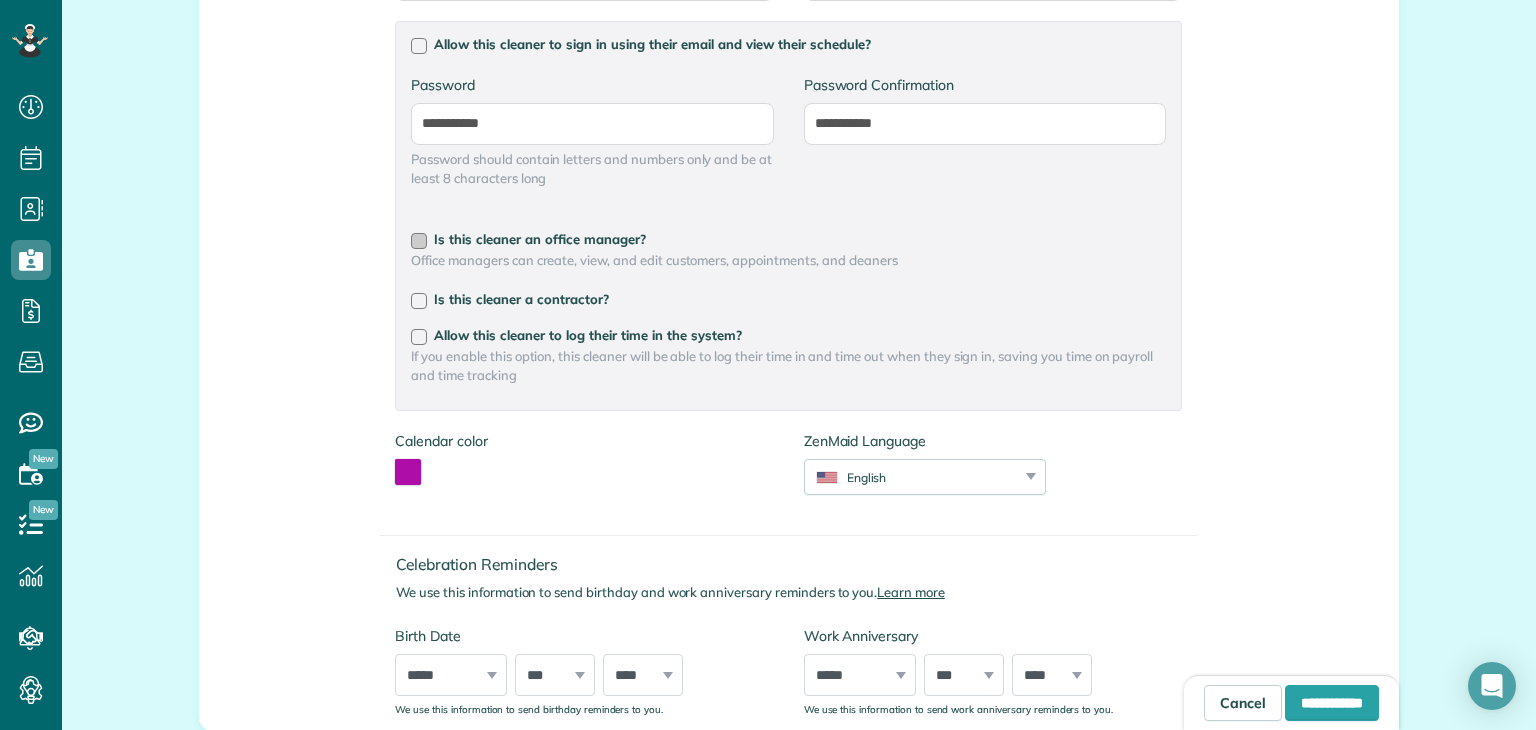 click at bounding box center [419, 241] 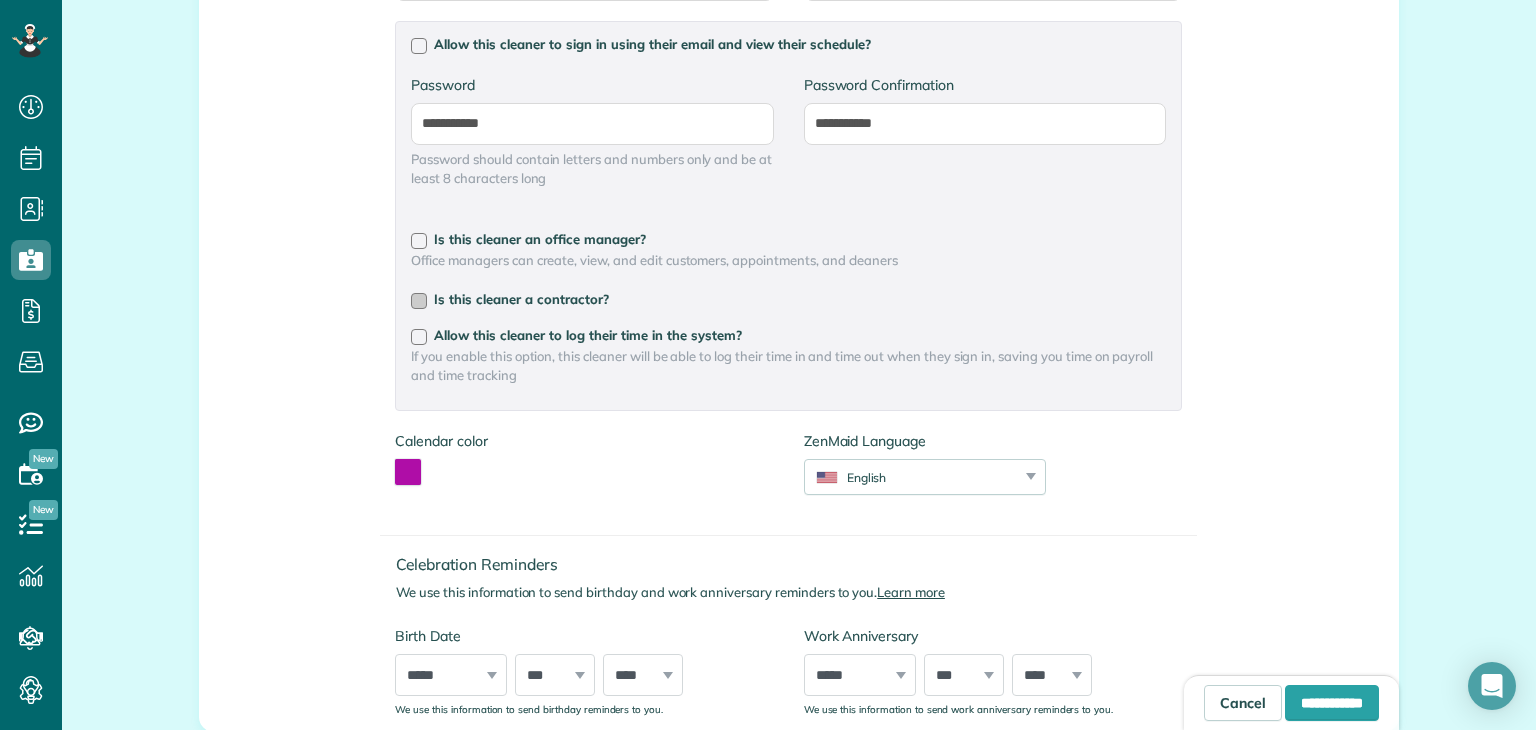 click at bounding box center (419, 301) 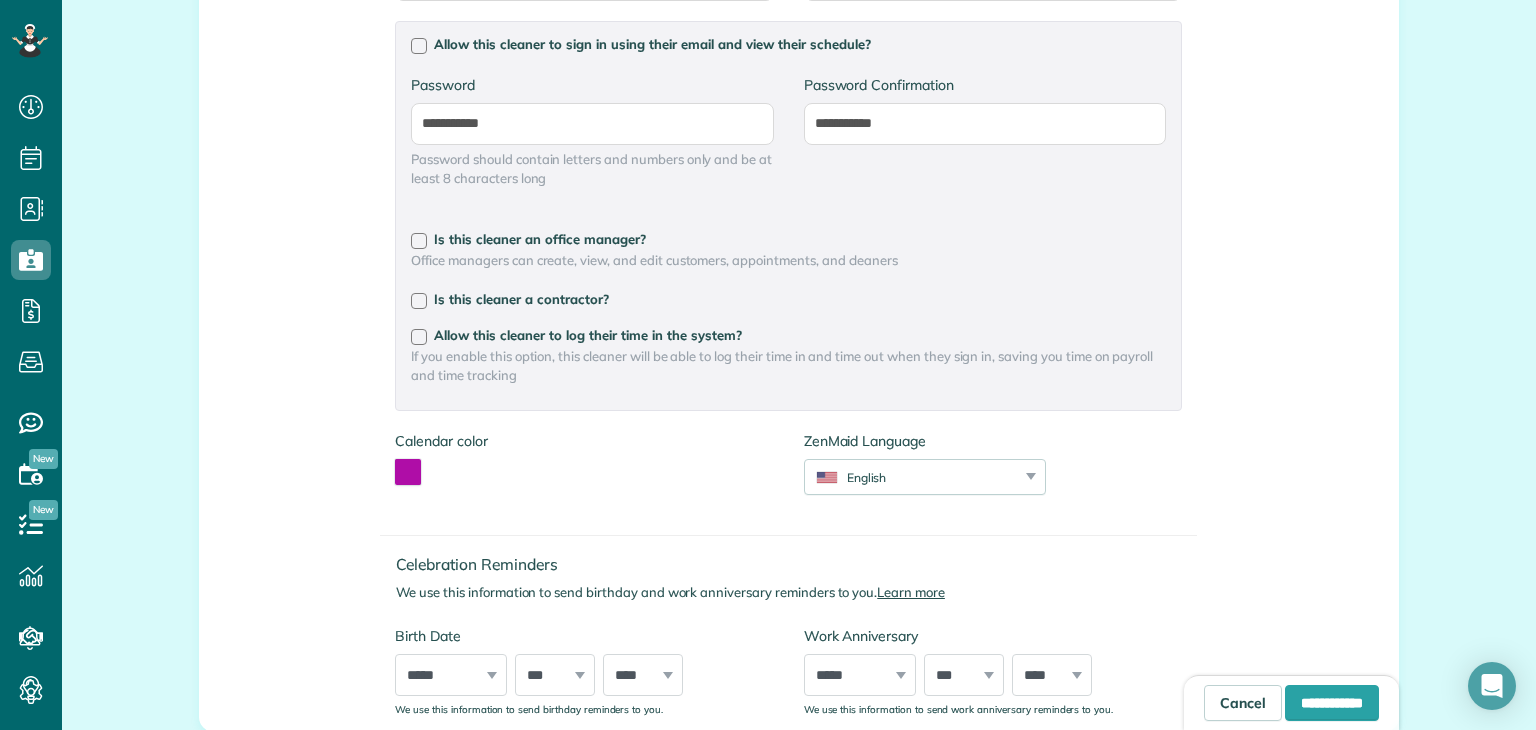 click on "If you enable this option, this cleaner will be able to log their time in and time out when they sign in, saving you time on payroll and time tracking" at bounding box center (788, 366) 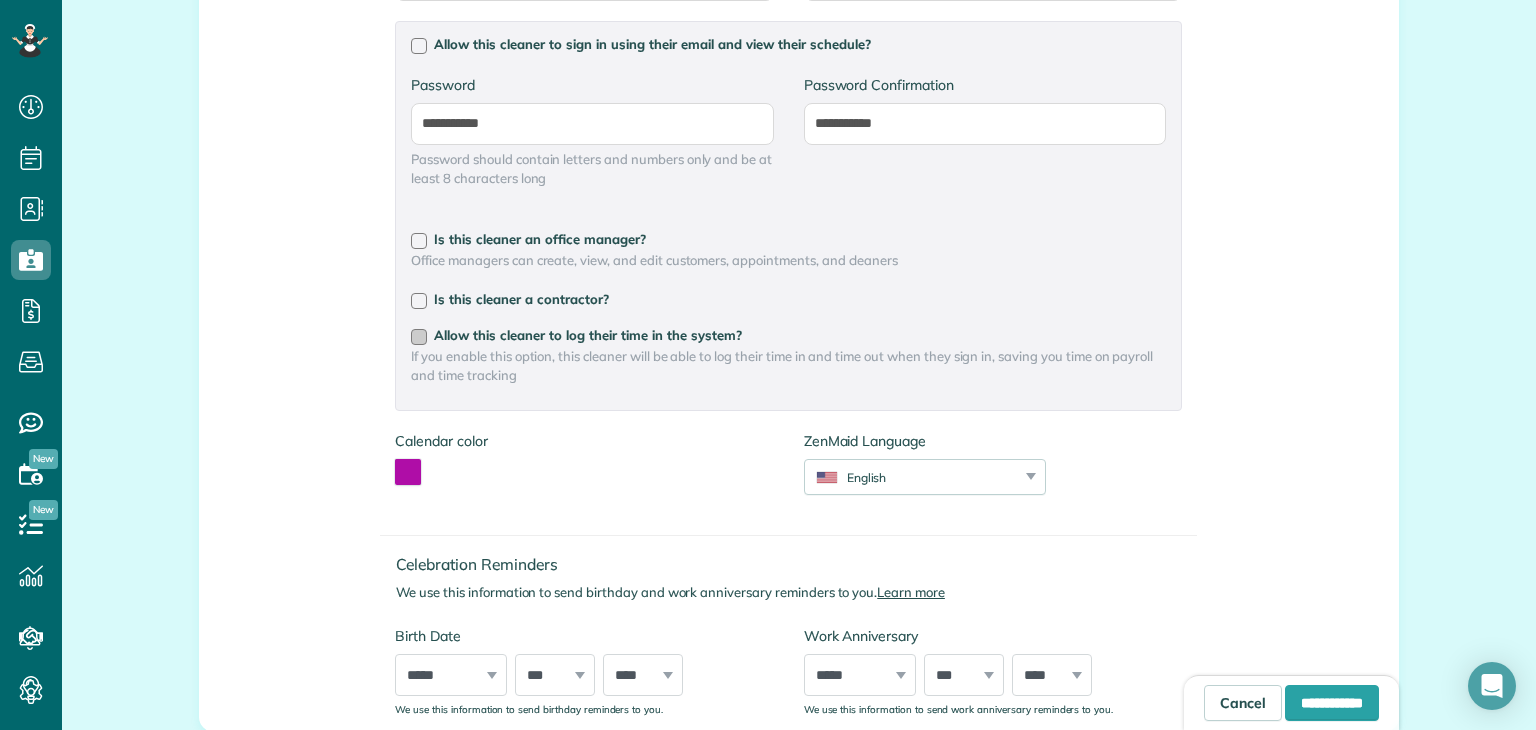 click at bounding box center (419, 337) 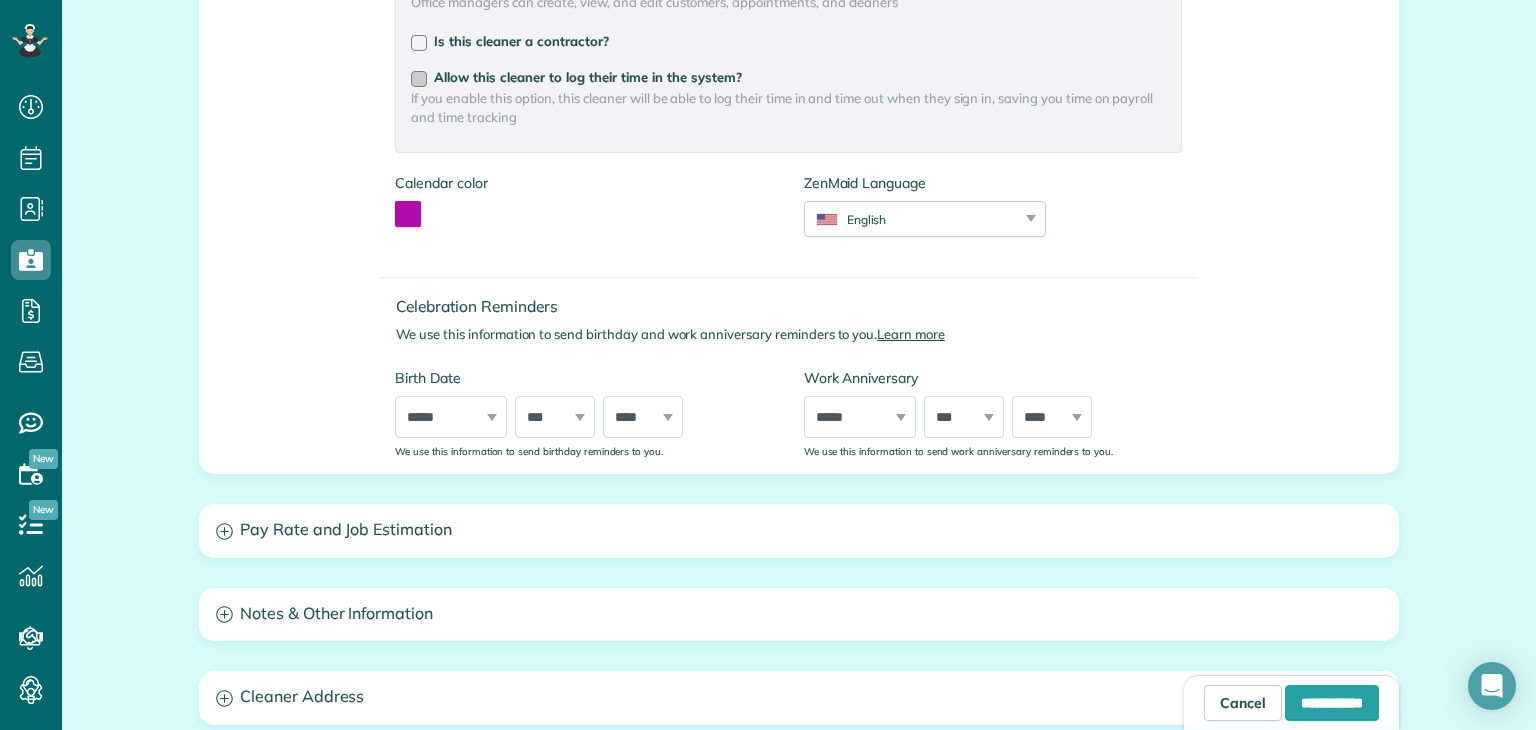 scroll, scrollTop: 1000, scrollLeft: 0, axis: vertical 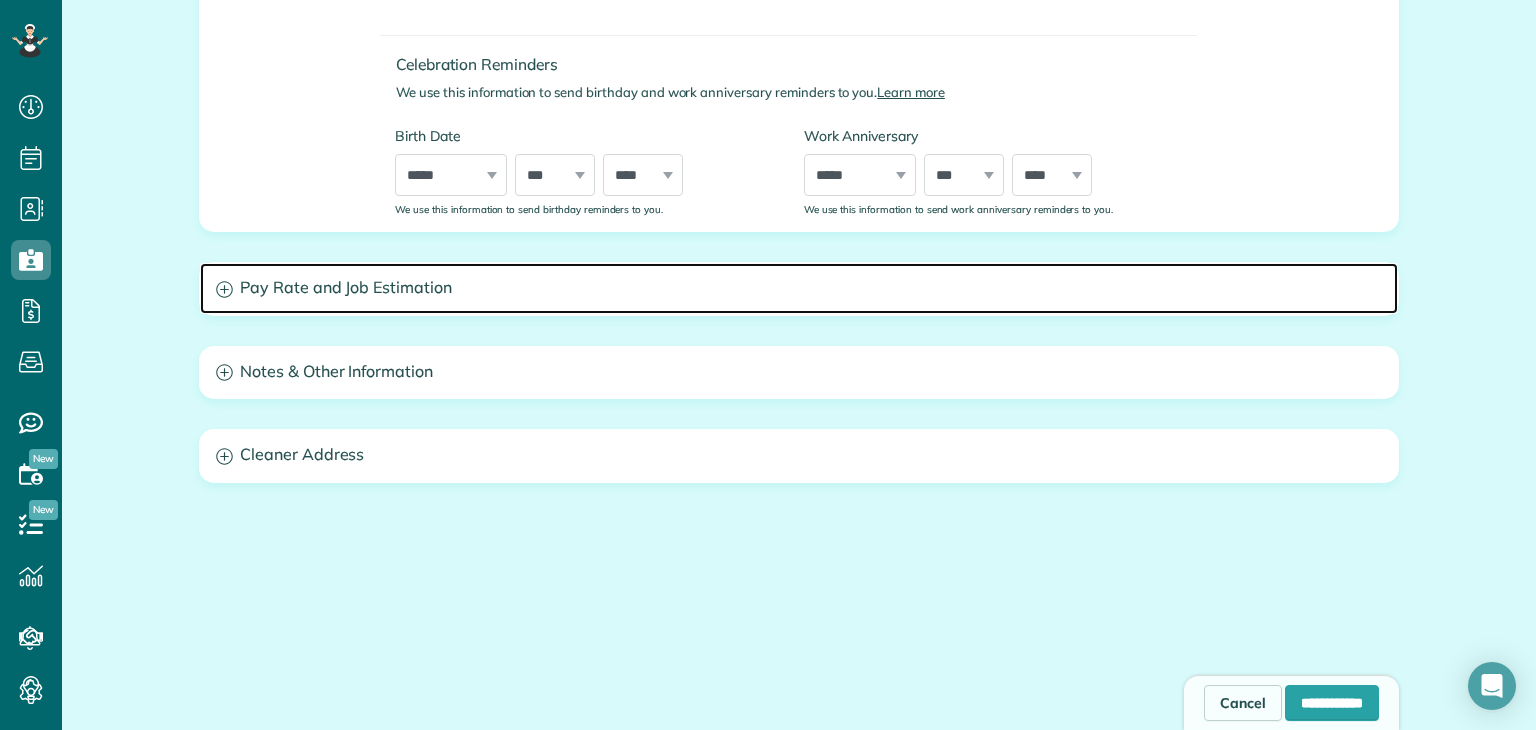 click 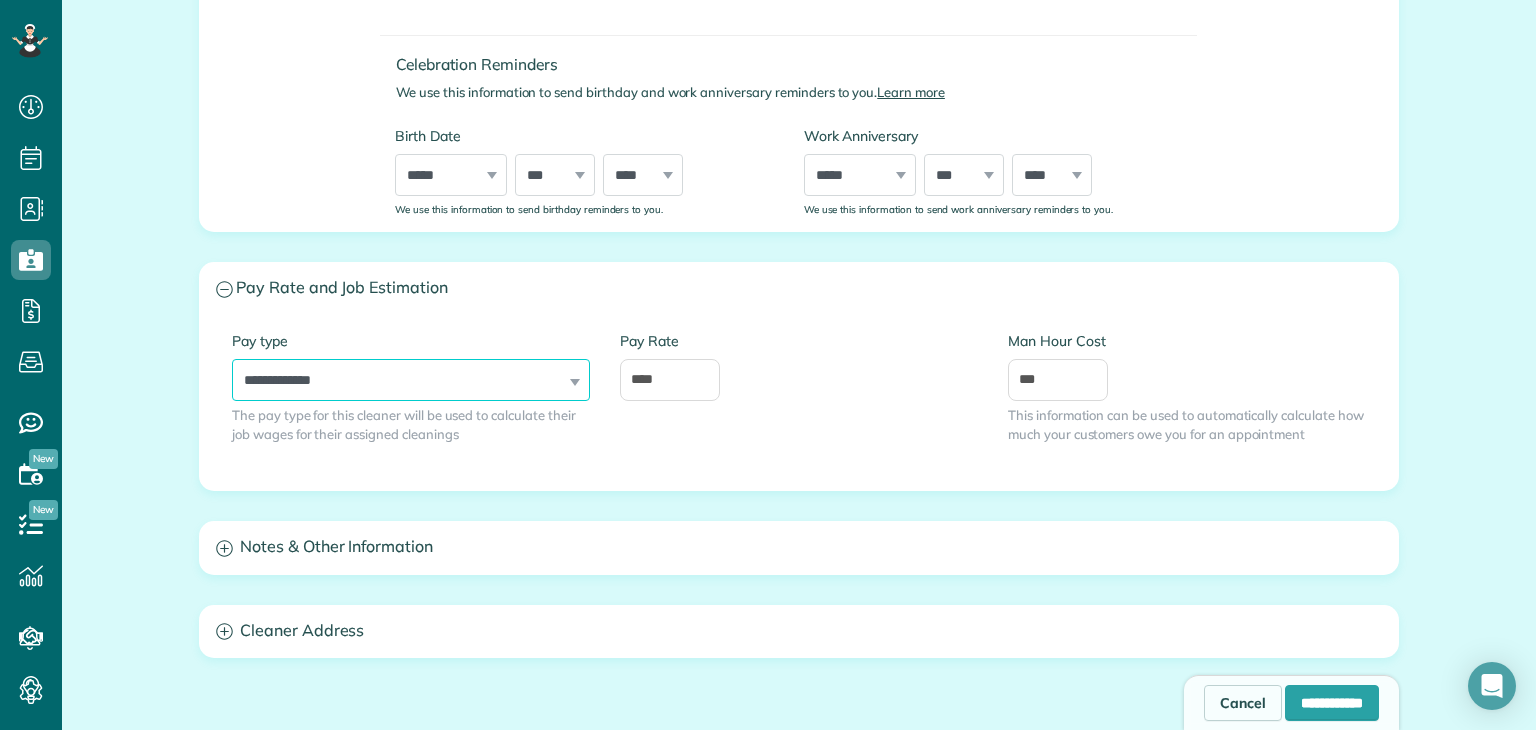 click on "**********" at bounding box center [411, 380] 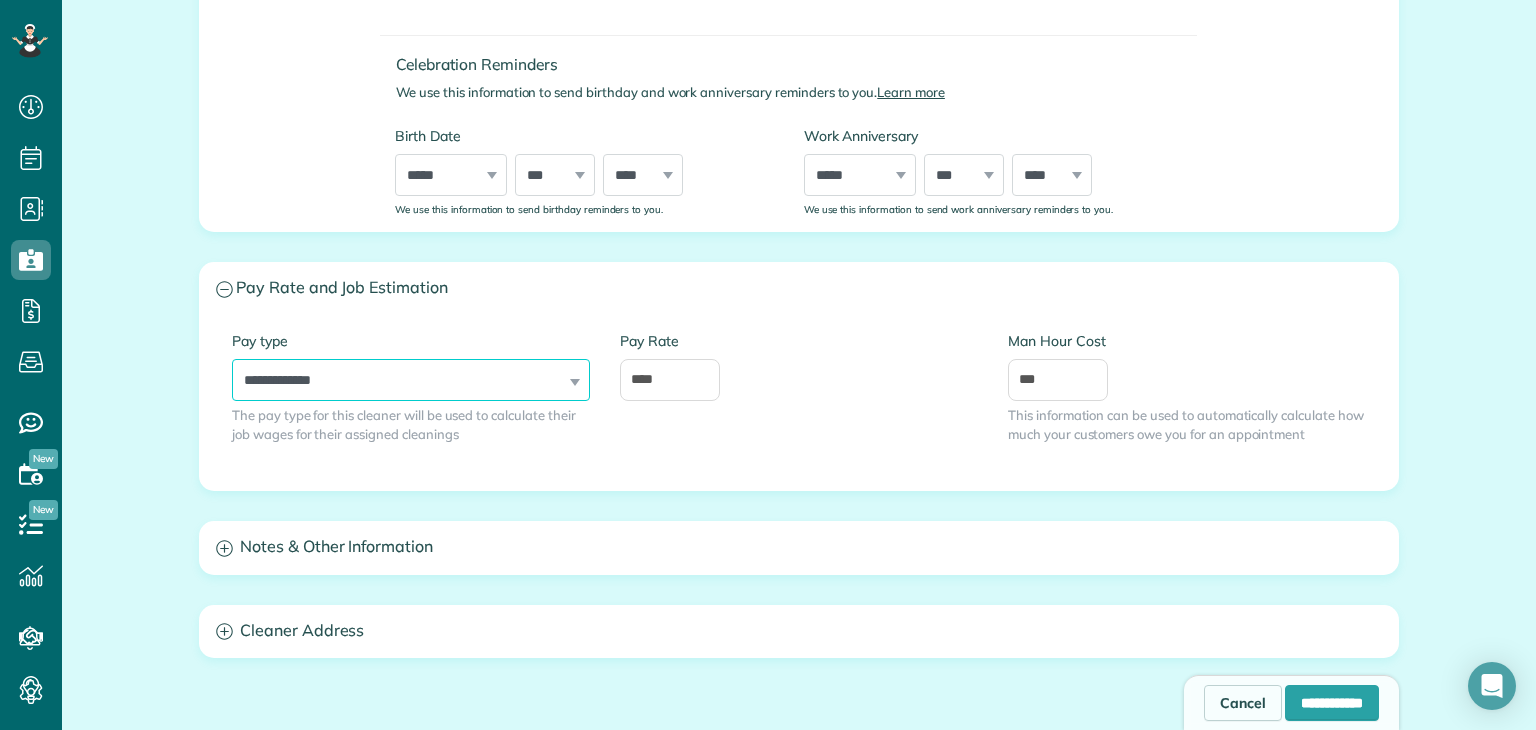 select on "******" 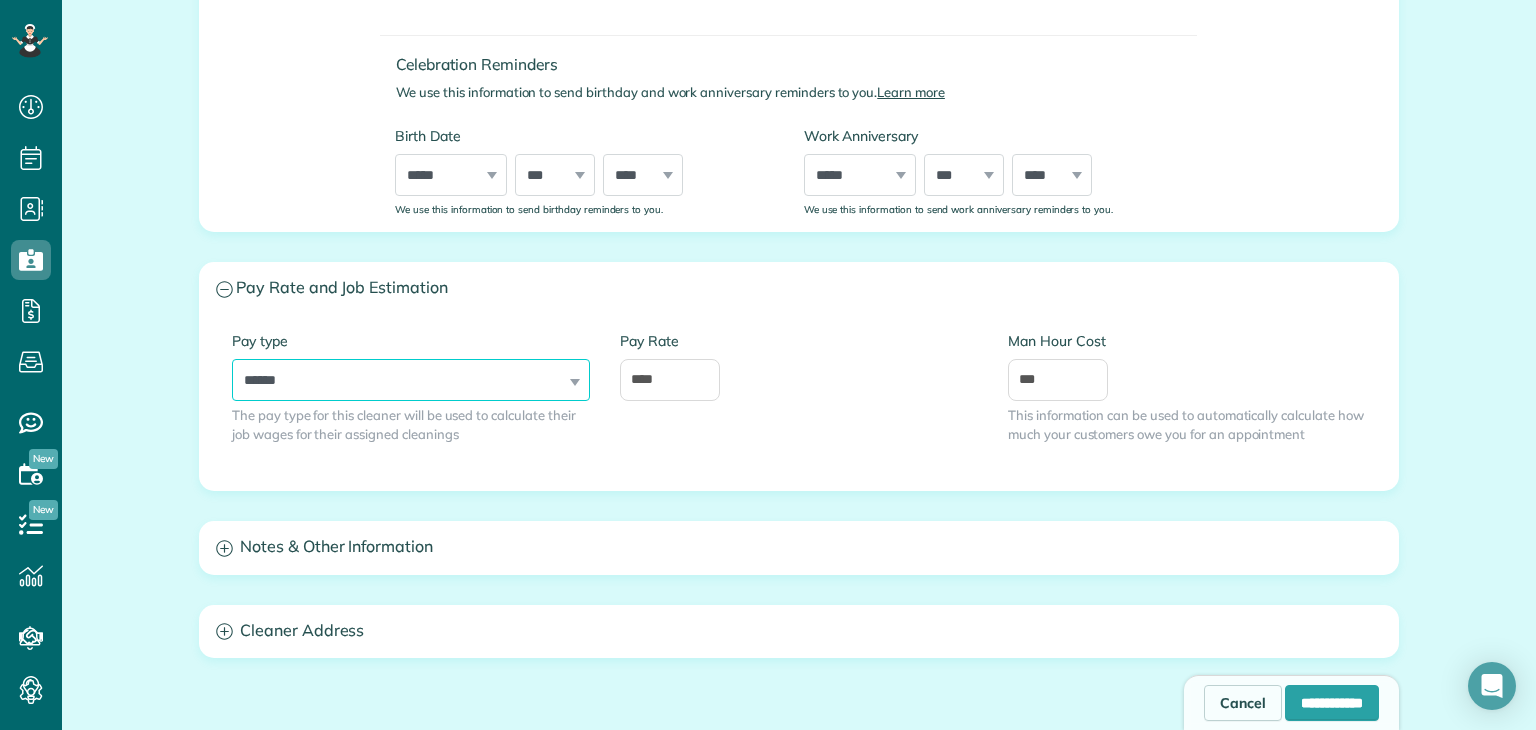 click on "**********" at bounding box center [411, 380] 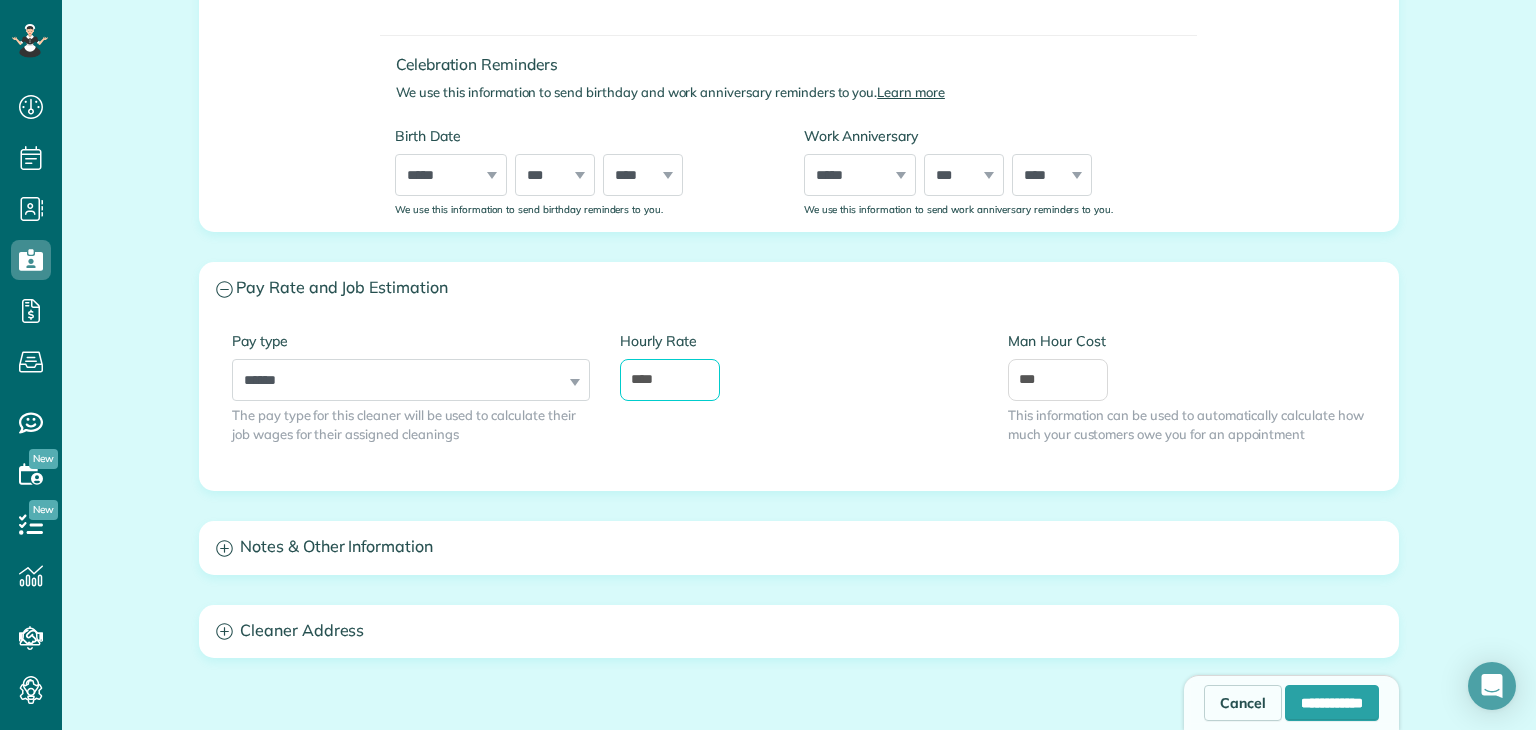 drag, startPoint x: 631, startPoint y: 382, endPoint x: 621, endPoint y: 380, distance: 10.198039 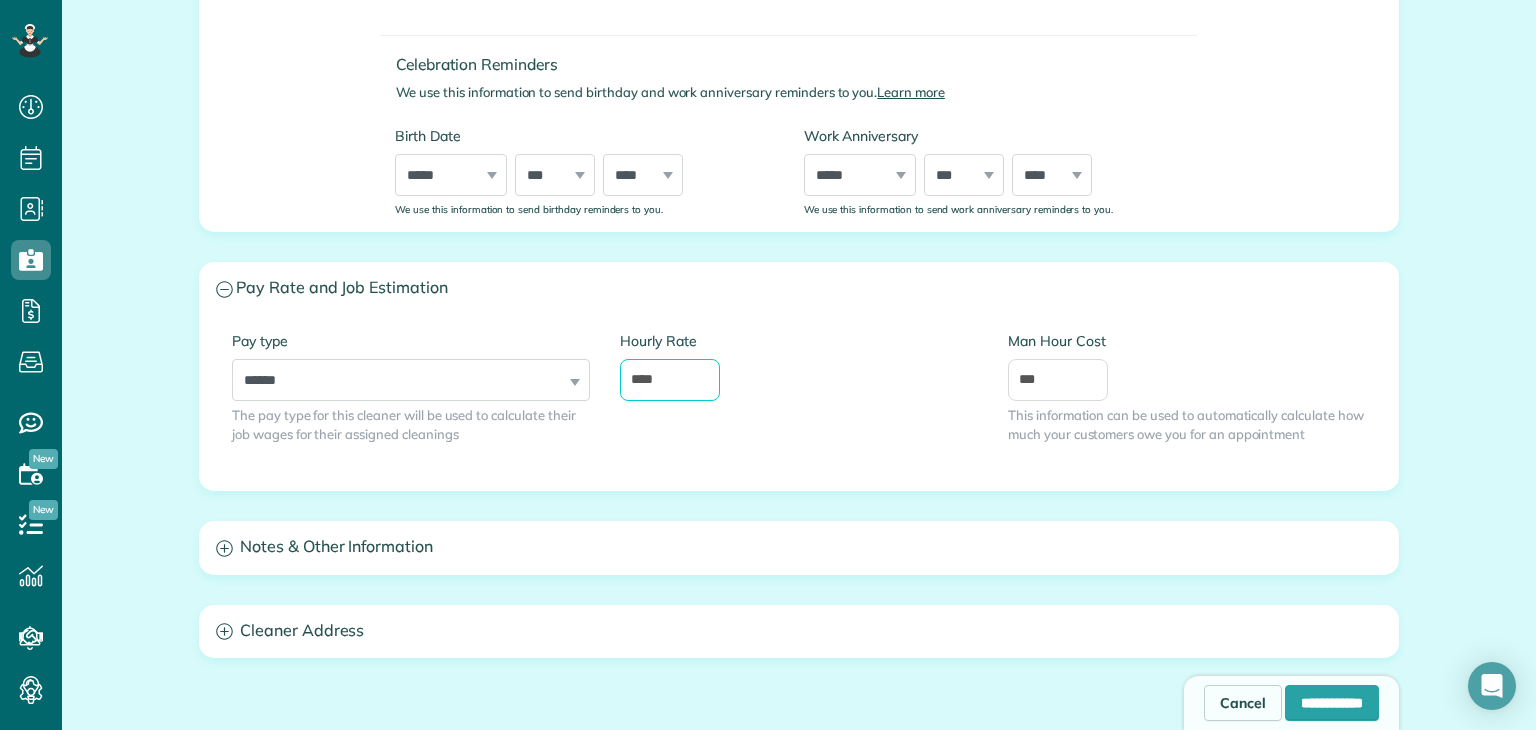 drag, startPoint x: 636, startPoint y: 373, endPoint x: 619, endPoint y: 373, distance: 17 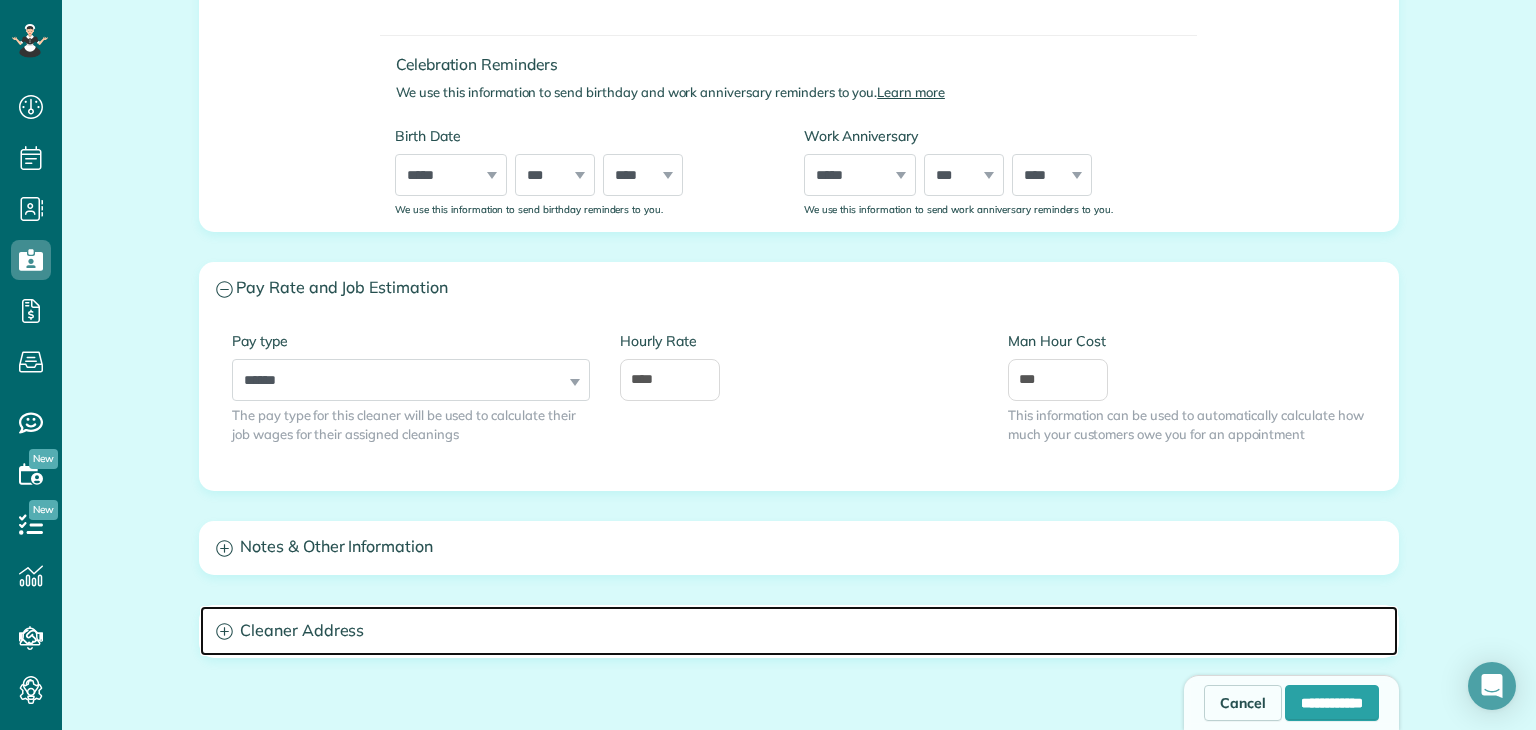 drag, startPoint x: 737, startPoint y: 610, endPoint x: 612, endPoint y: 540, distance: 143.26549 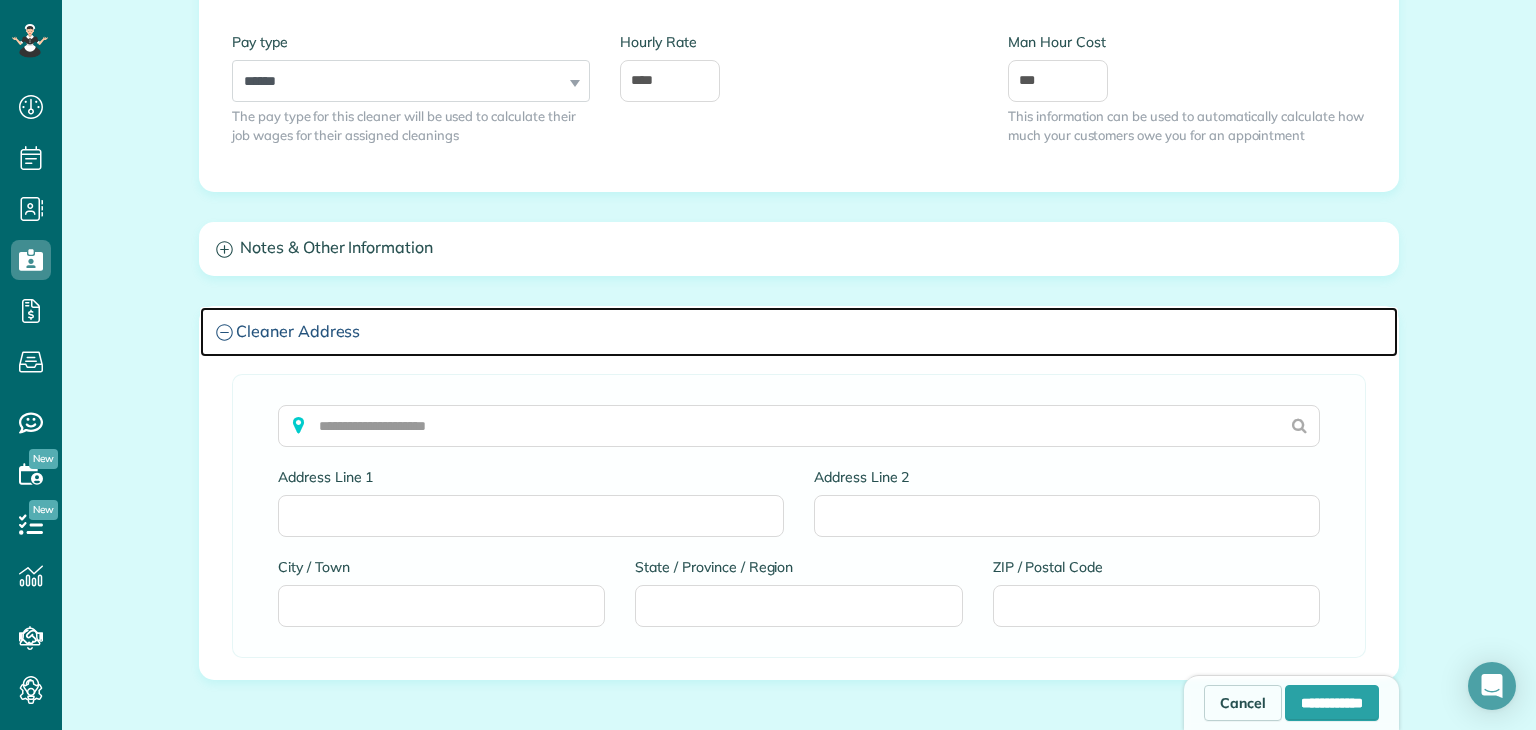 scroll, scrollTop: 1300, scrollLeft: 0, axis: vertical 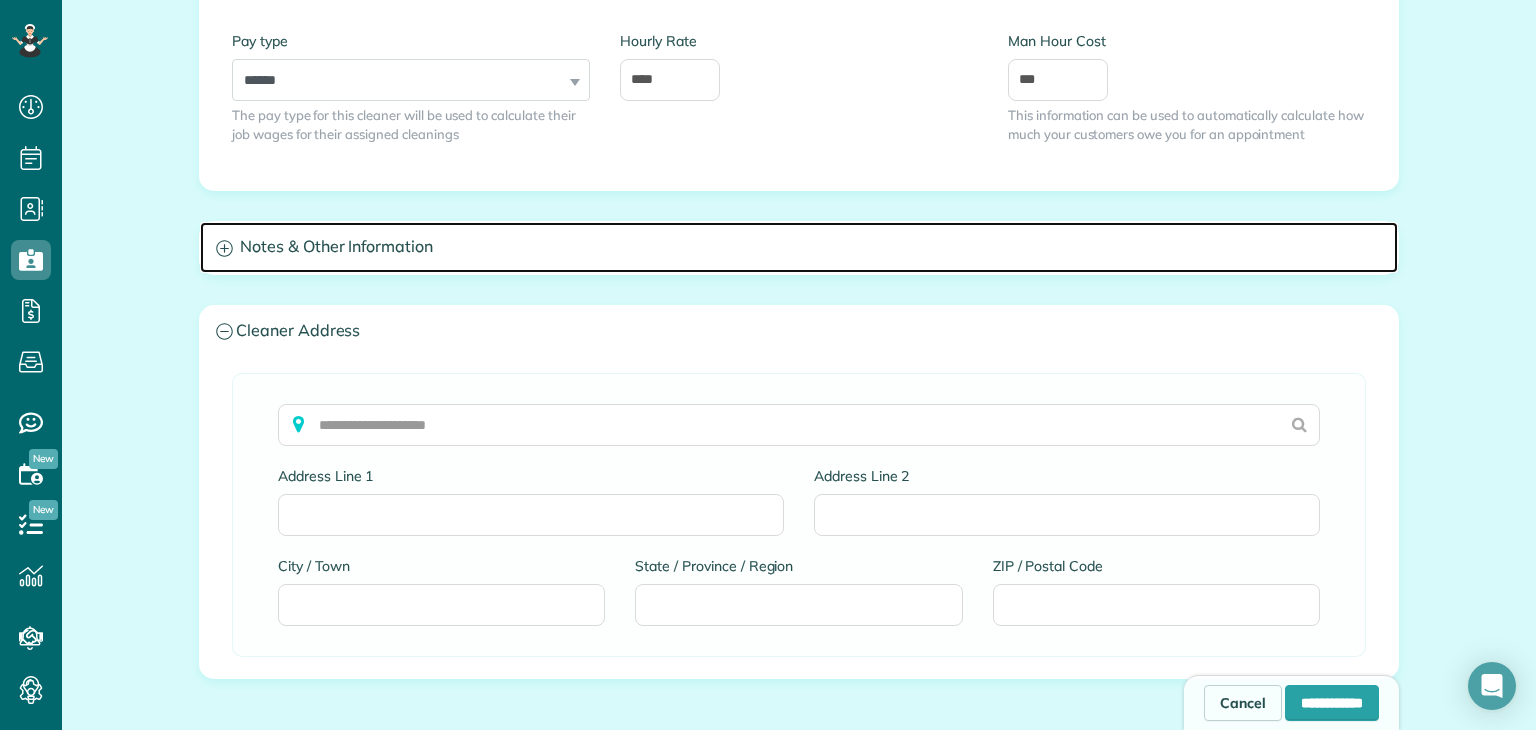 click on "Notes & Other Information" at bounding box center [799, 247] 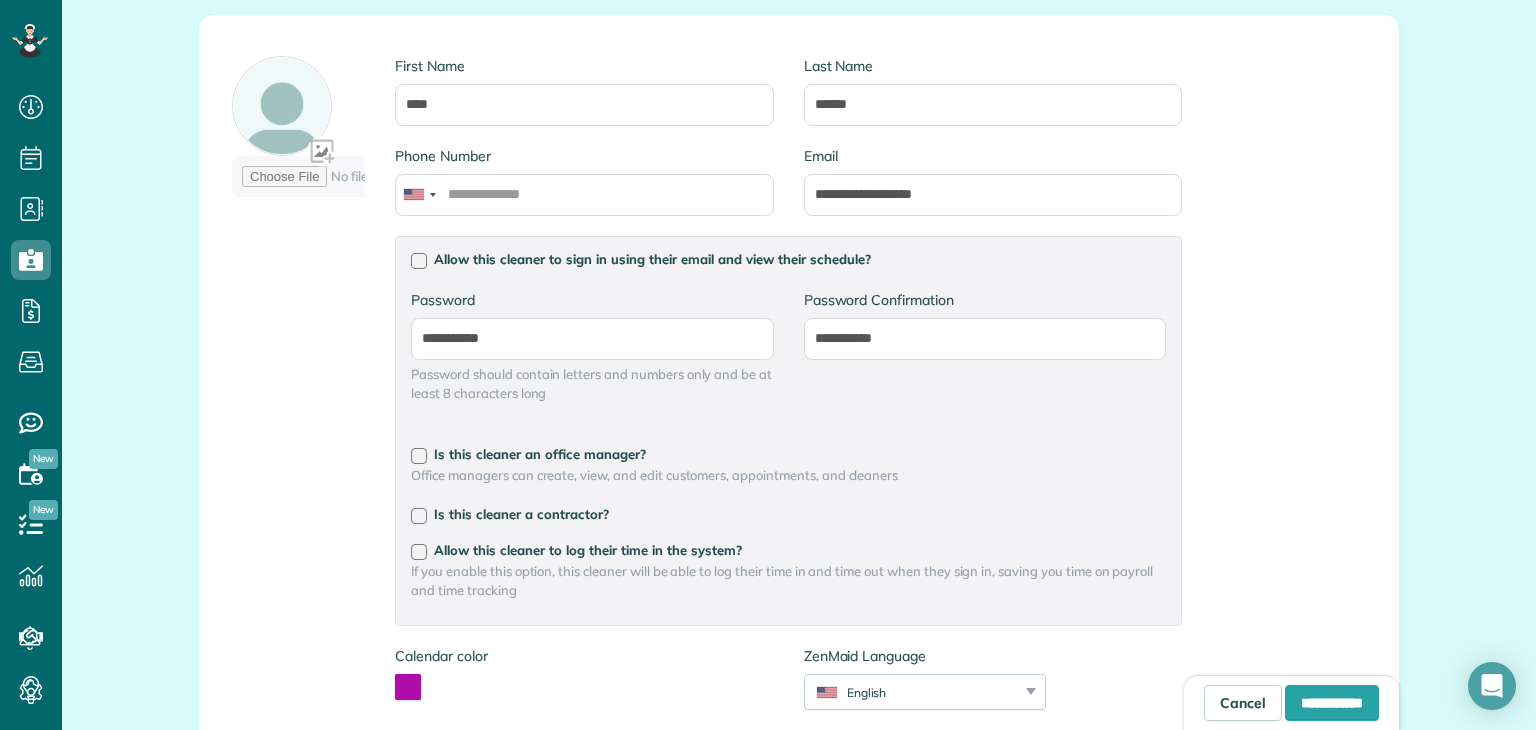 scroll, scrollTop: 116, scrollLeft: 0, axis: vertical 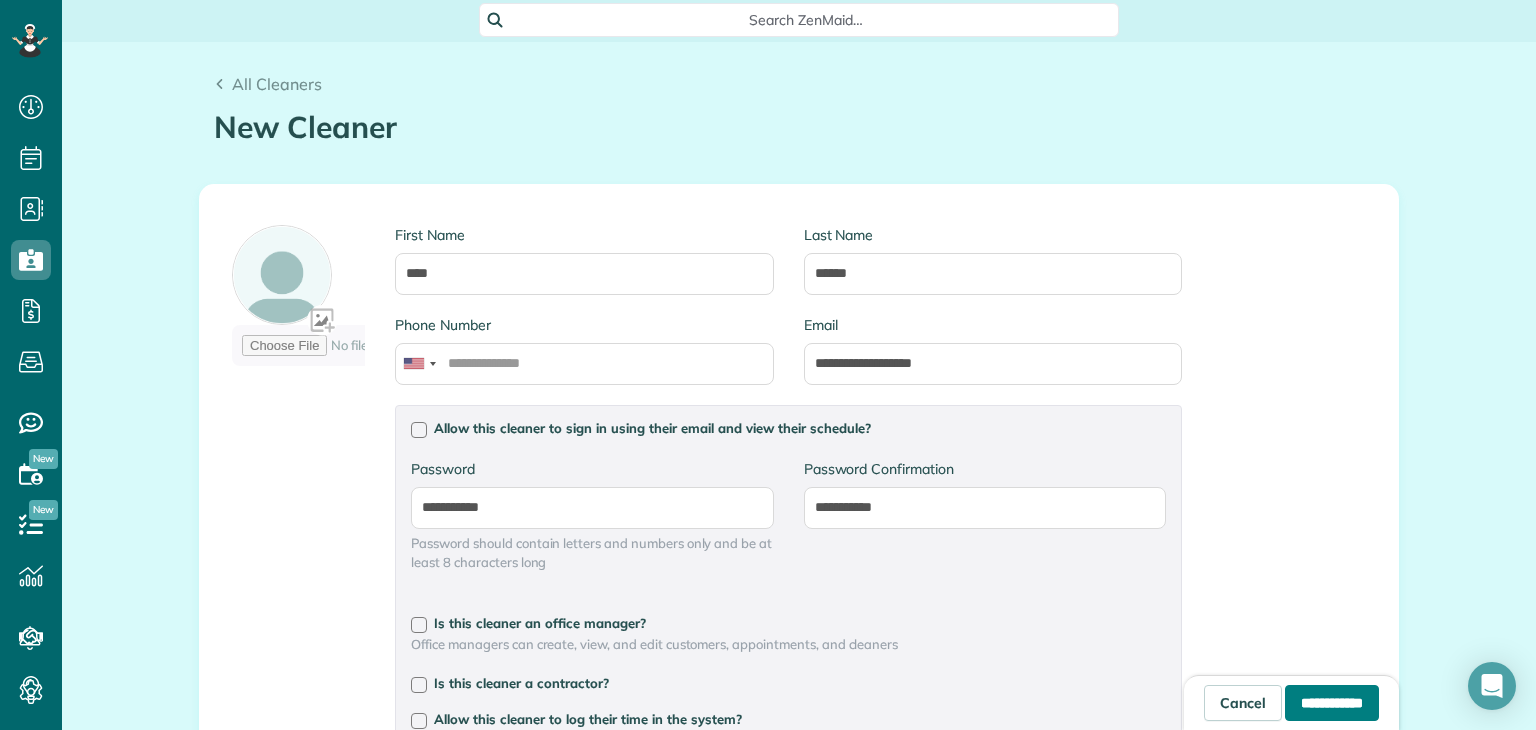 click on "**********" at bounding box center (1332, 703) 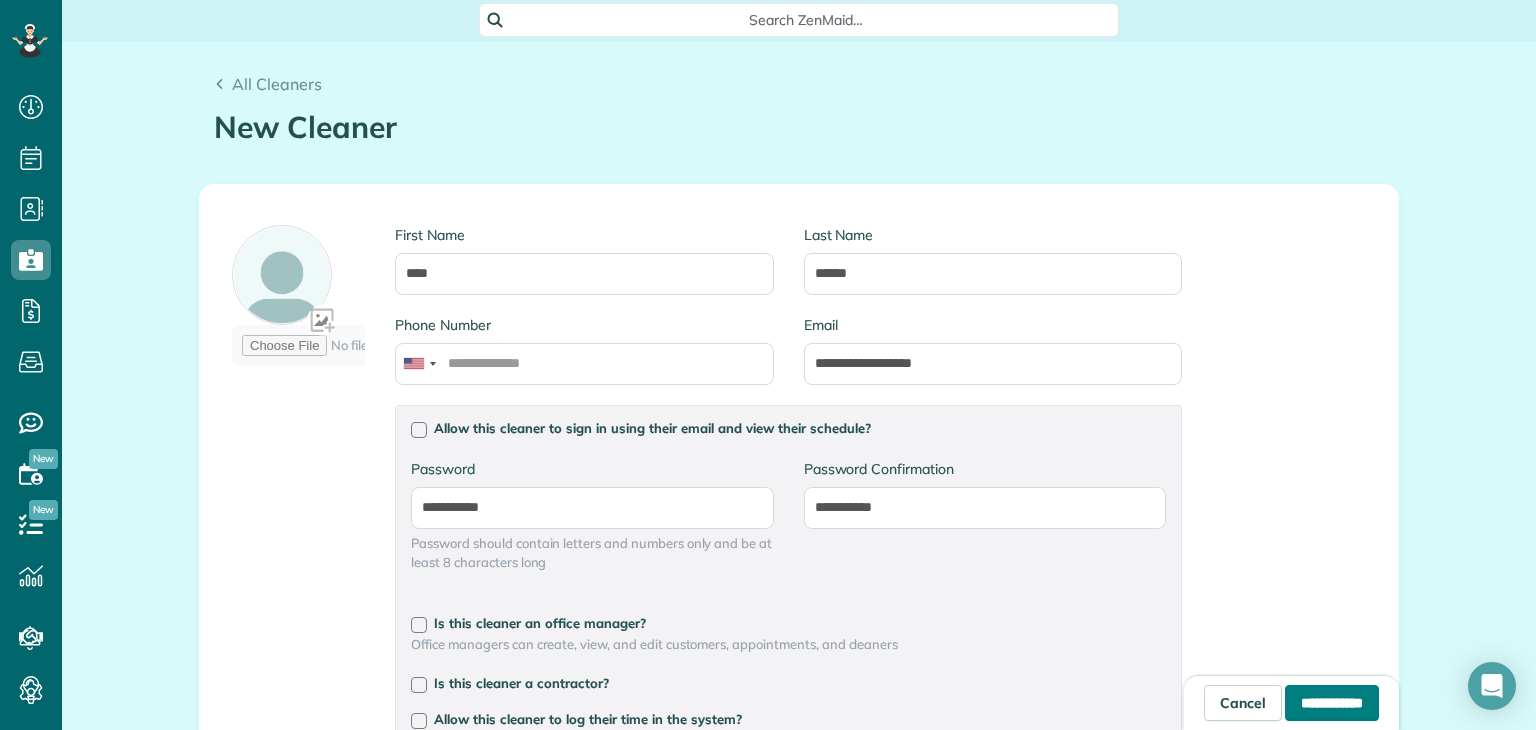 type on "**********" 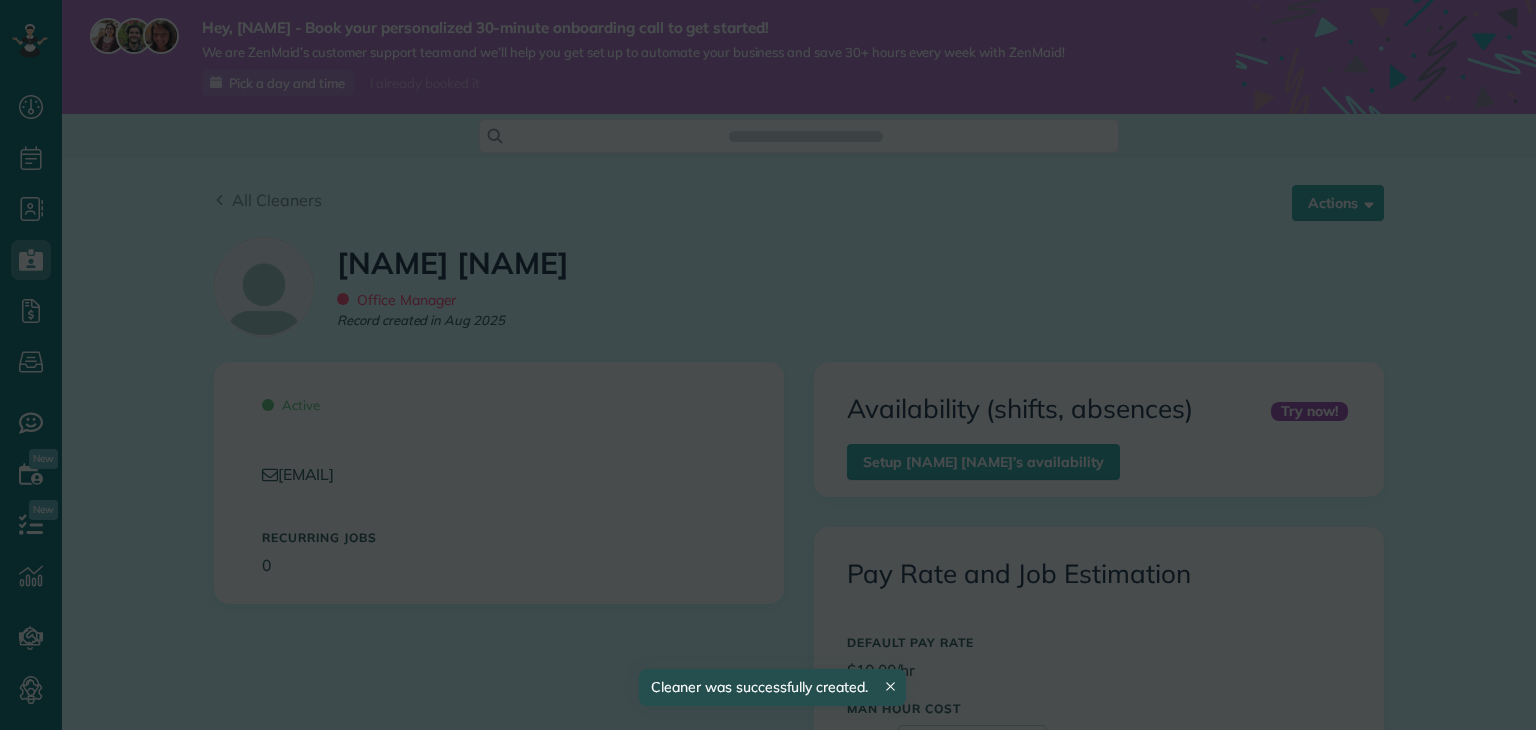 scroll, scrollTop: 0, scrollLeft: 0, axis: both 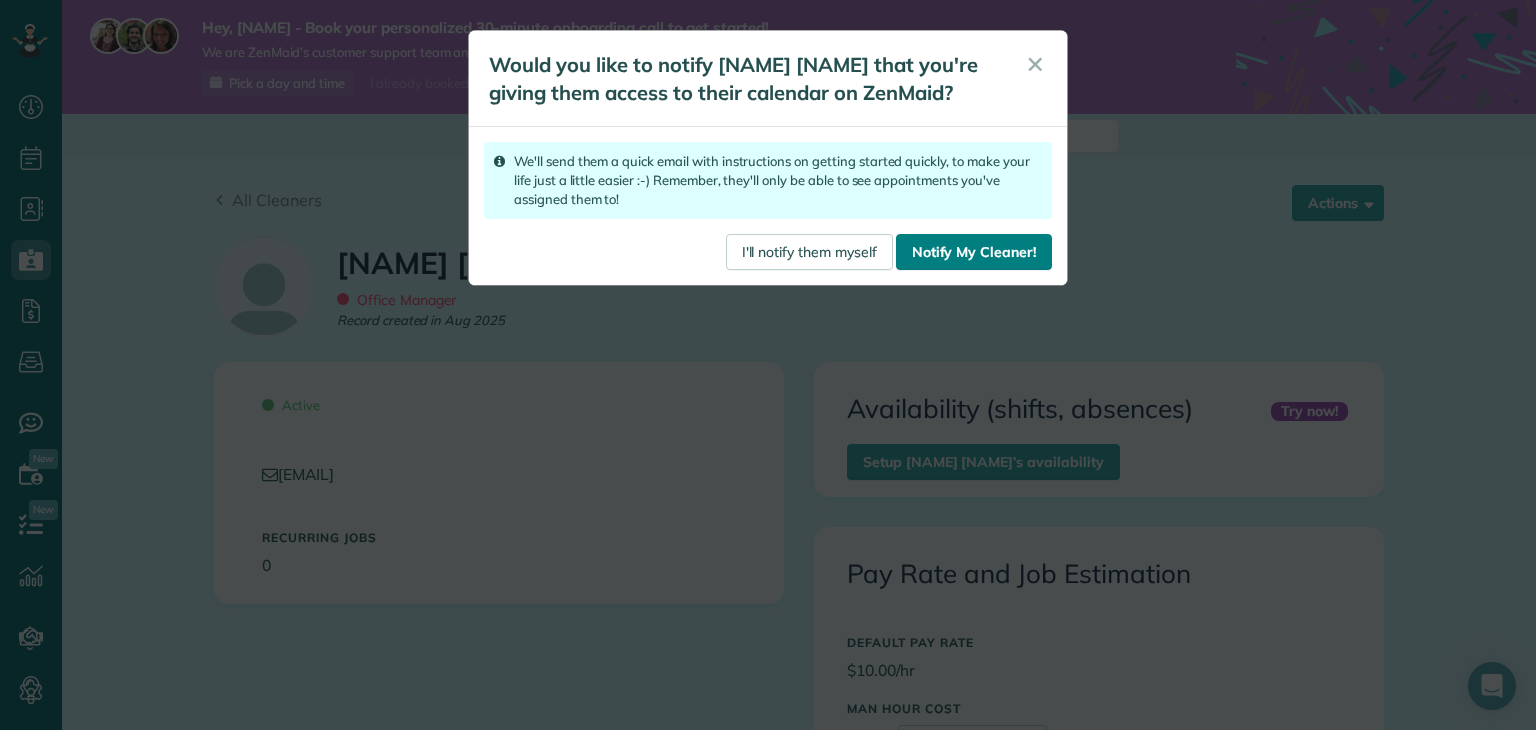 click on "Notify My Cleaner!" at bounding box center [974, 252] 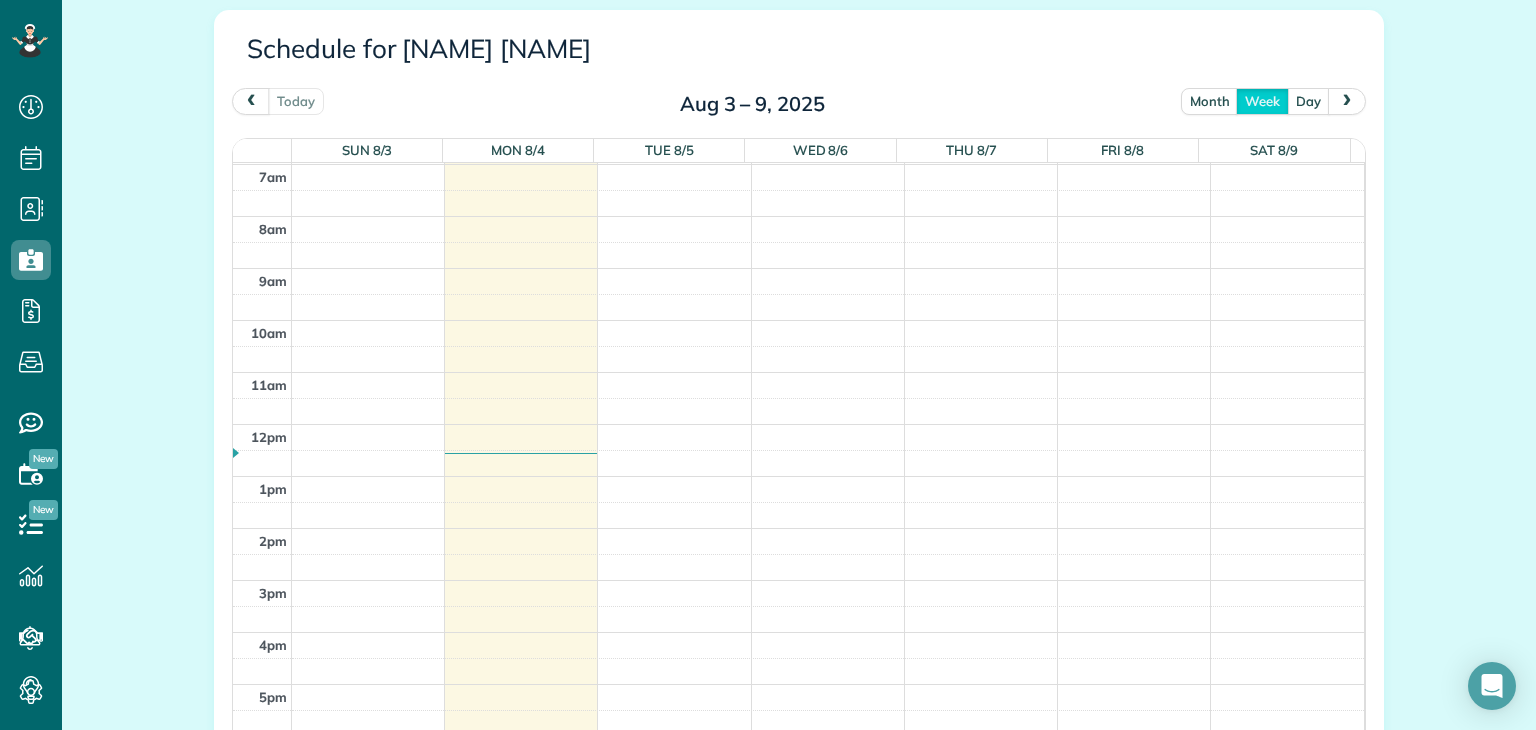 scroll, scrollTop: 1400, scrollLeft: 0, axis: vertical 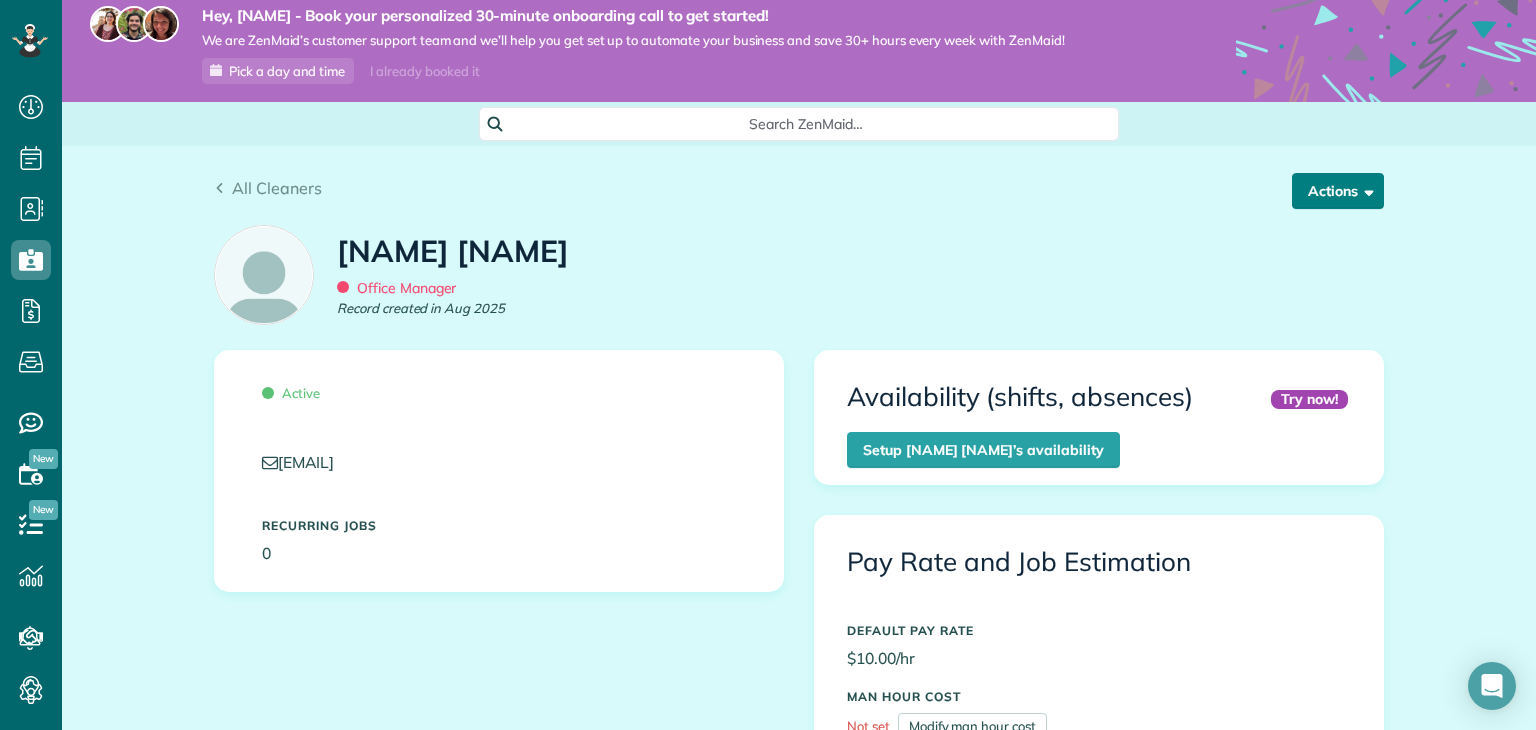 click on "Actions" at bounding box center (1338, 191) 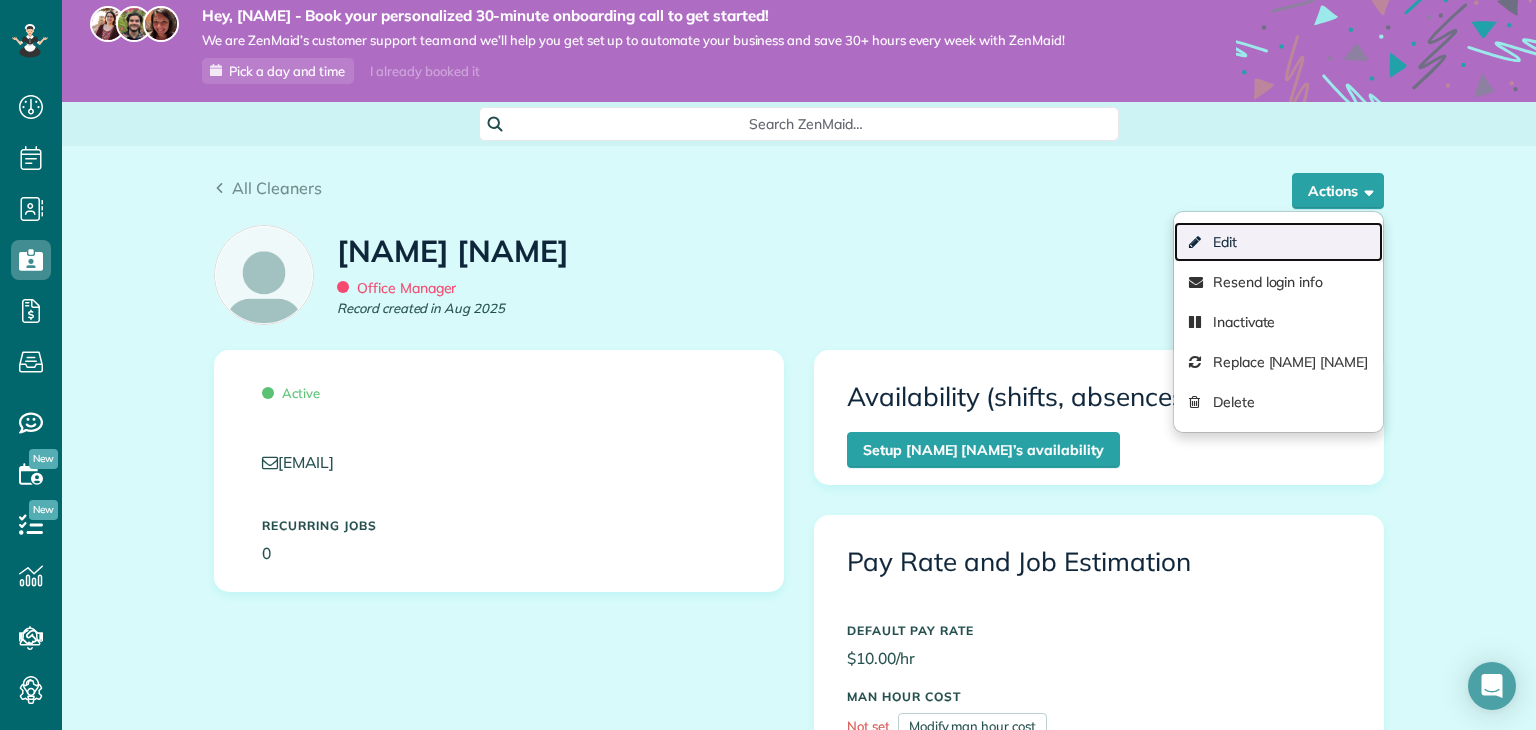 click on "Edit" at bounding box center [1278, 242] 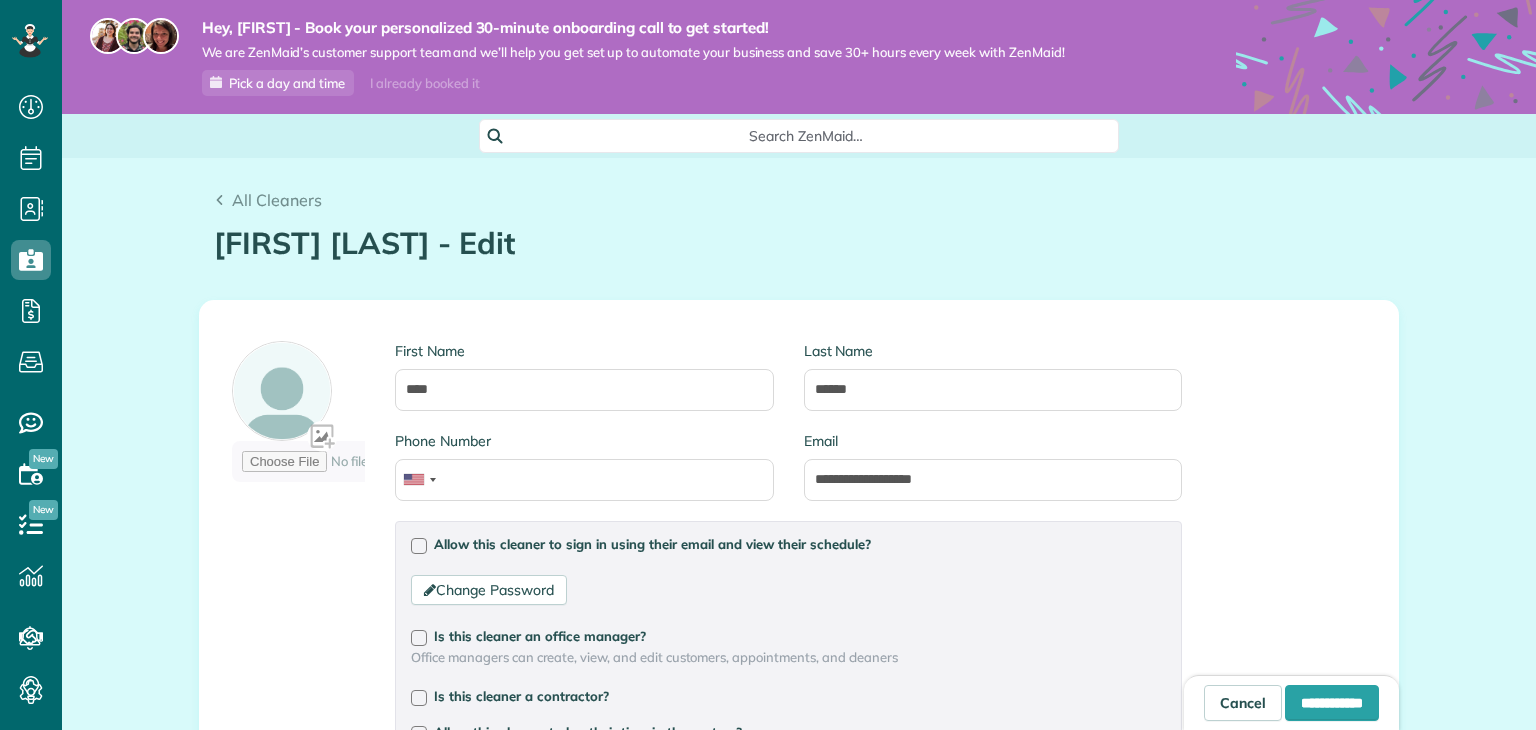 scroll, scrollTop: 0, scrollLeft: 0, axis: both 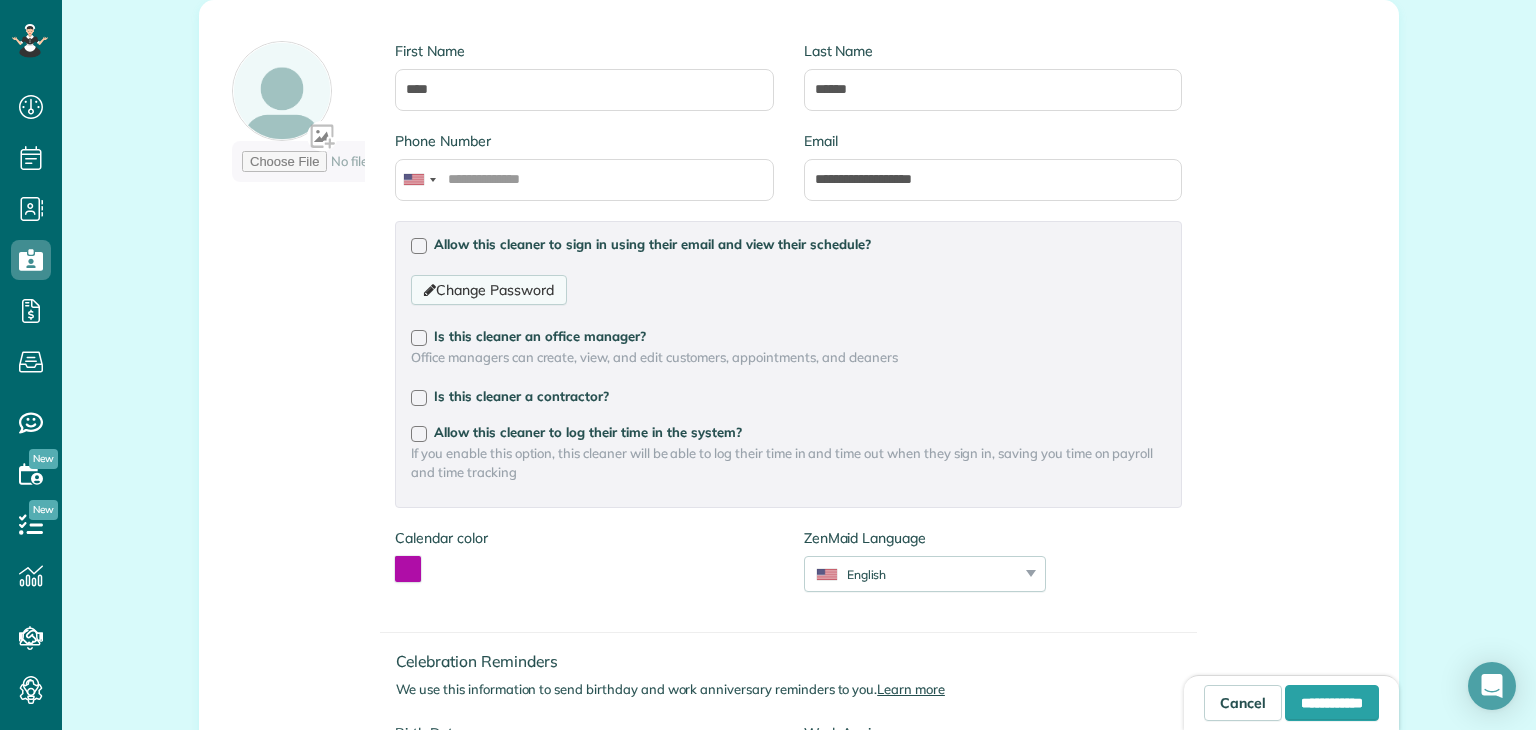 click on "Change Password" at bounding box center [488, 290] 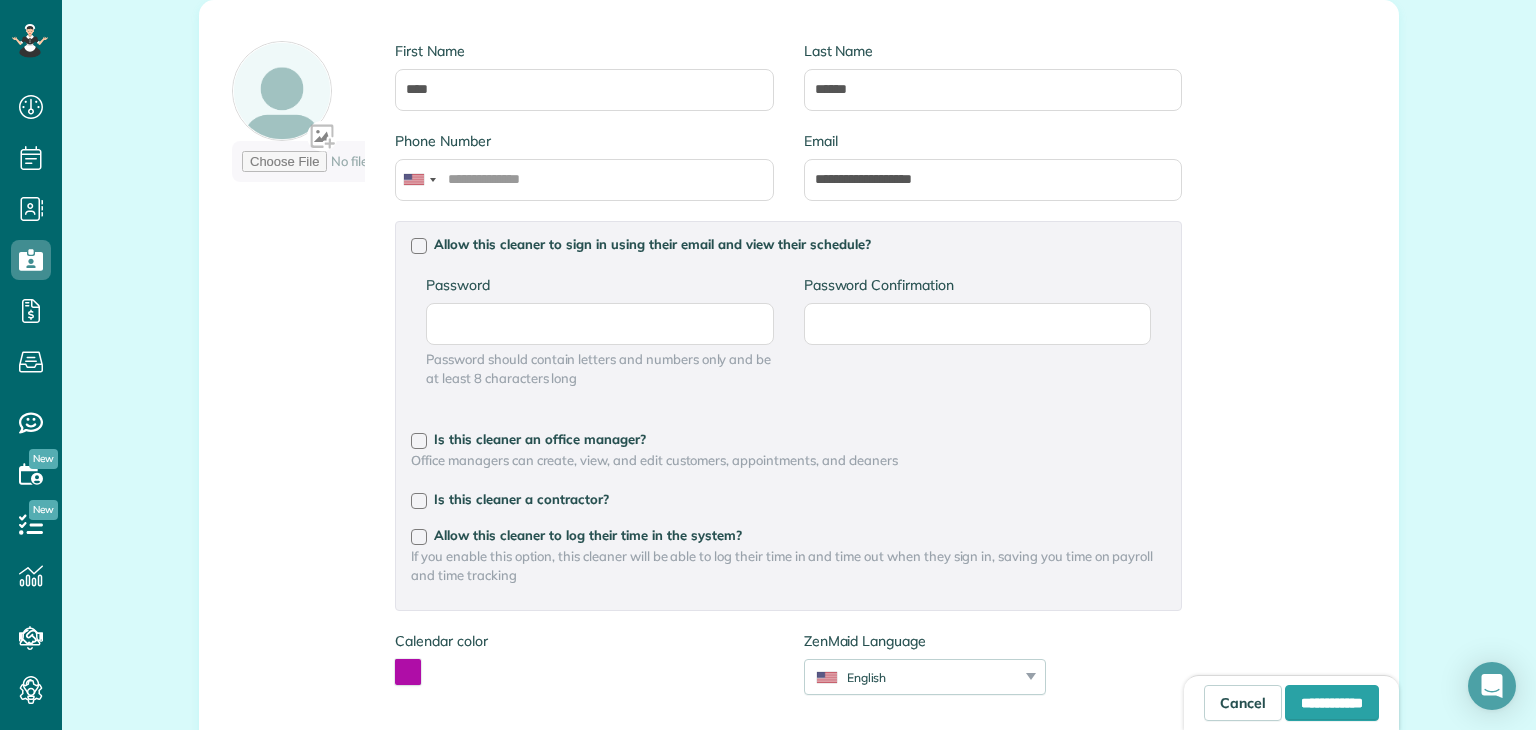 click on "Password Password should contain letters and numbers only and be at least 8 characters long" at bounding box center (599, 331) 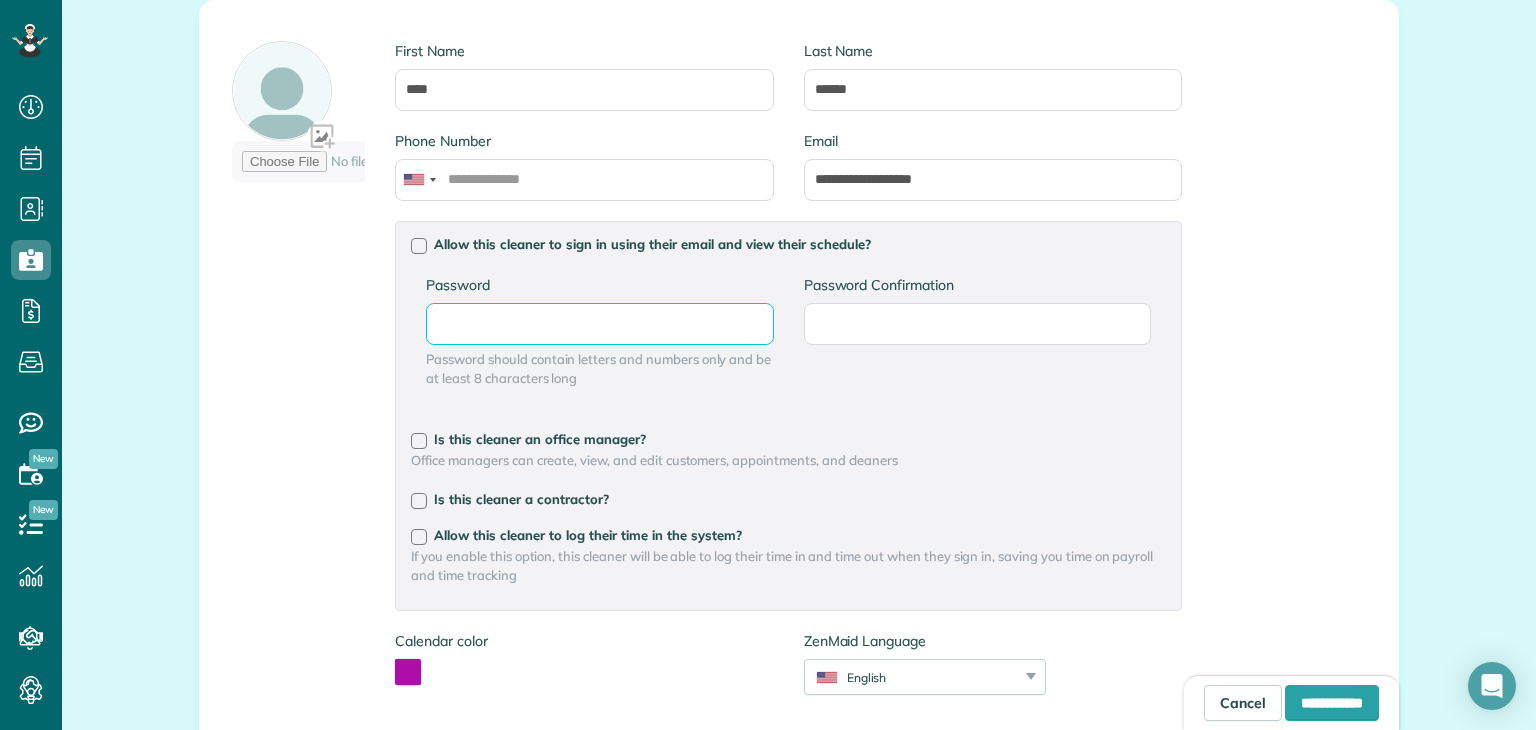 click on "Password" at bounding box center (0, 0) 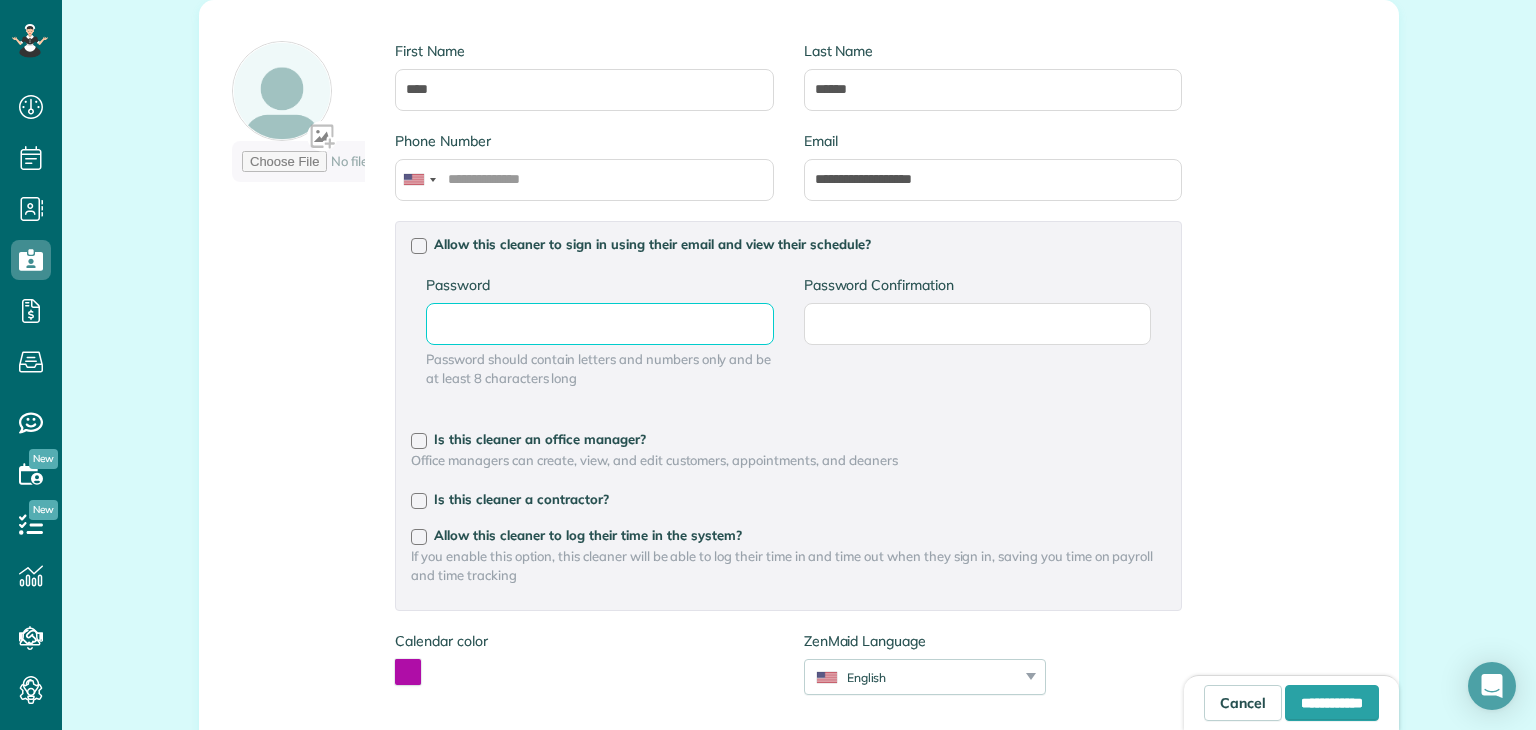 click on "Password" at bounding box center (0, 0) 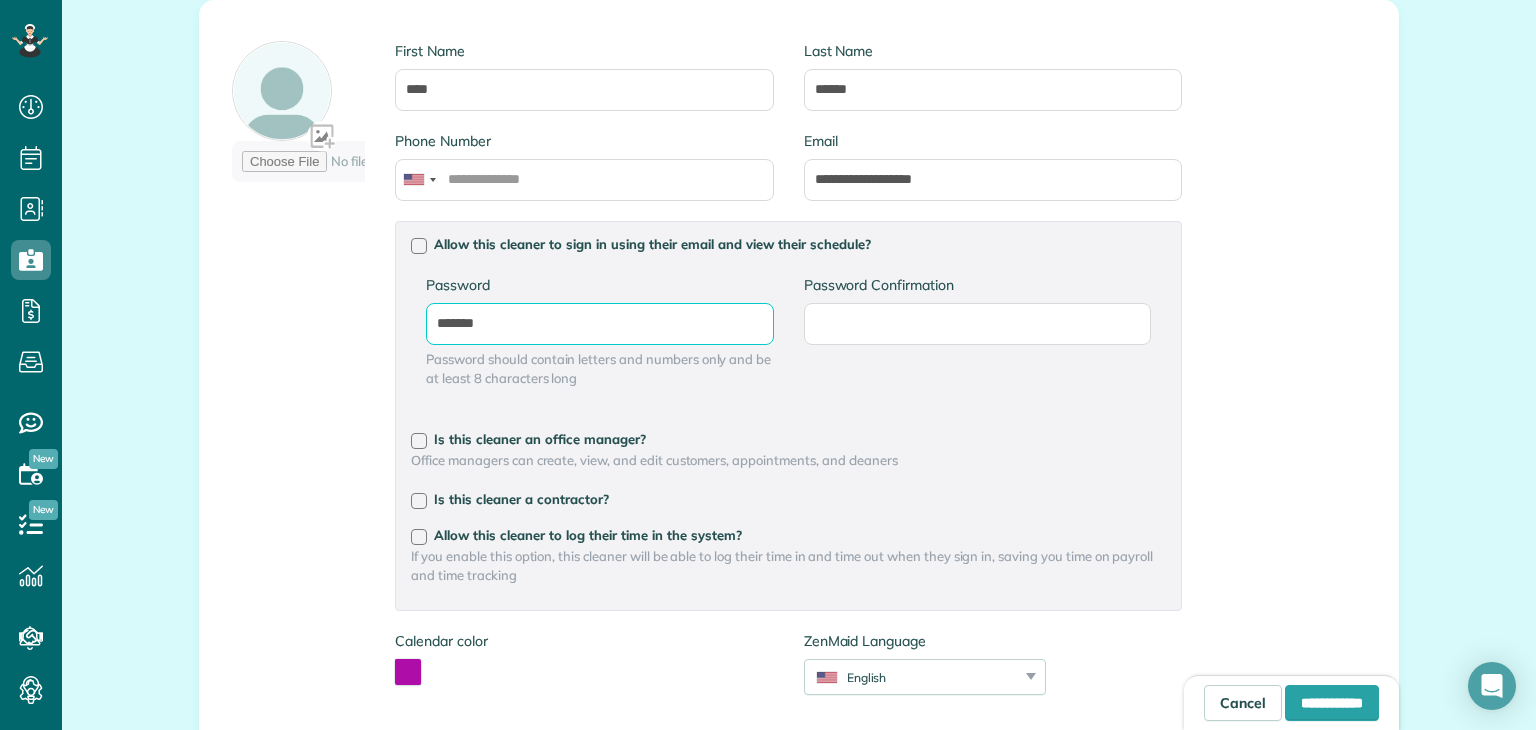 type on "*******" 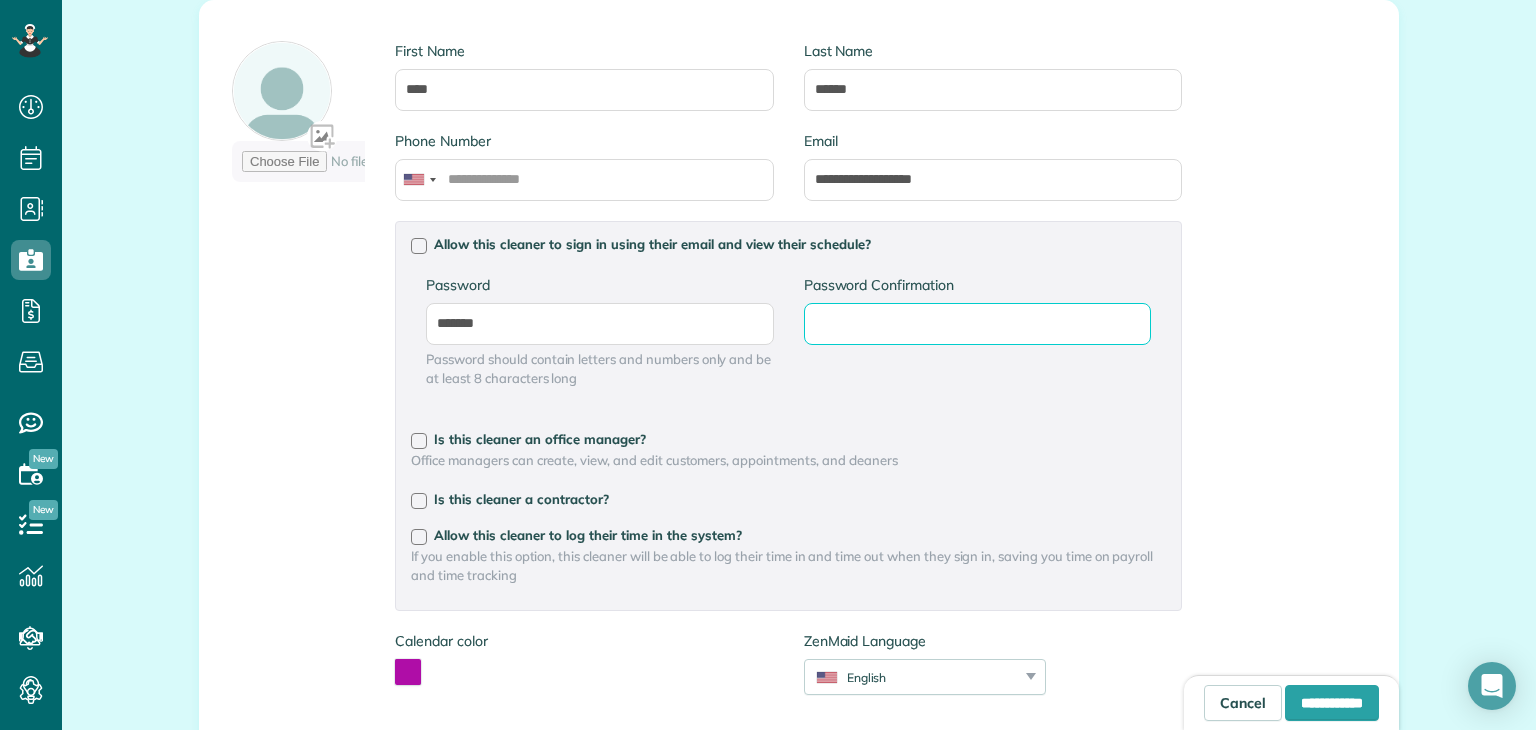 click on "Password Confirmation" at bounding box center [0, 0] 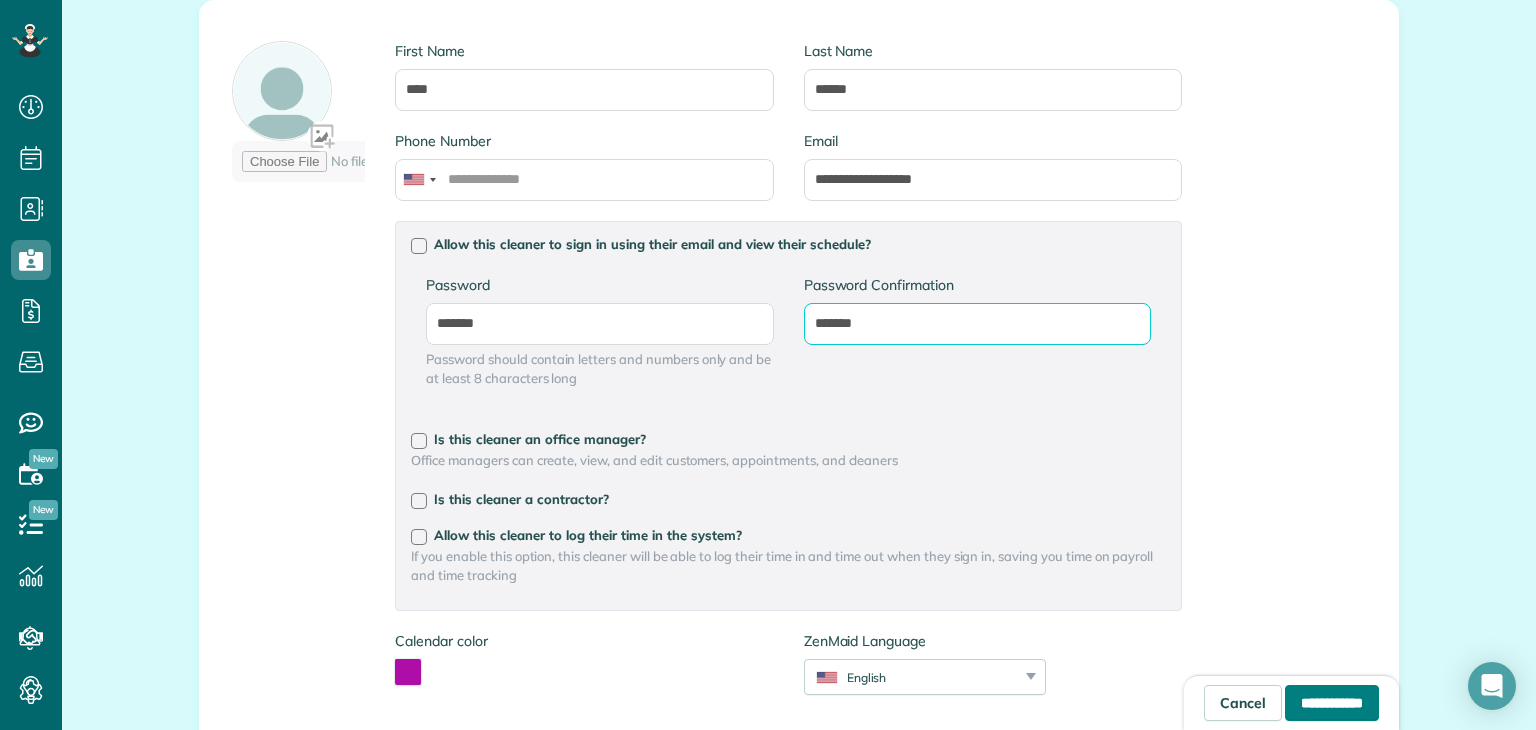 type on "*******" 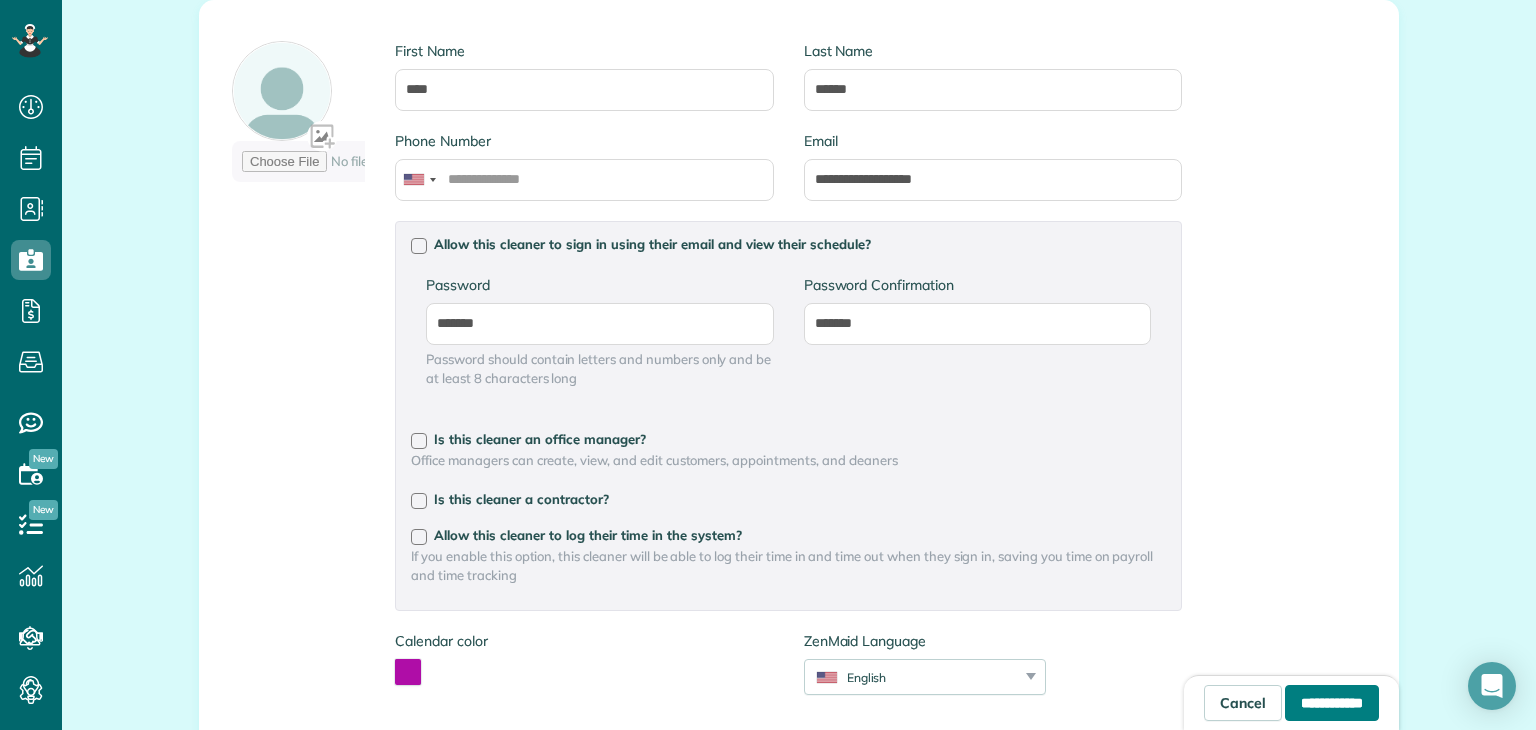 click on "**********" at bounding box center (1332, 703) 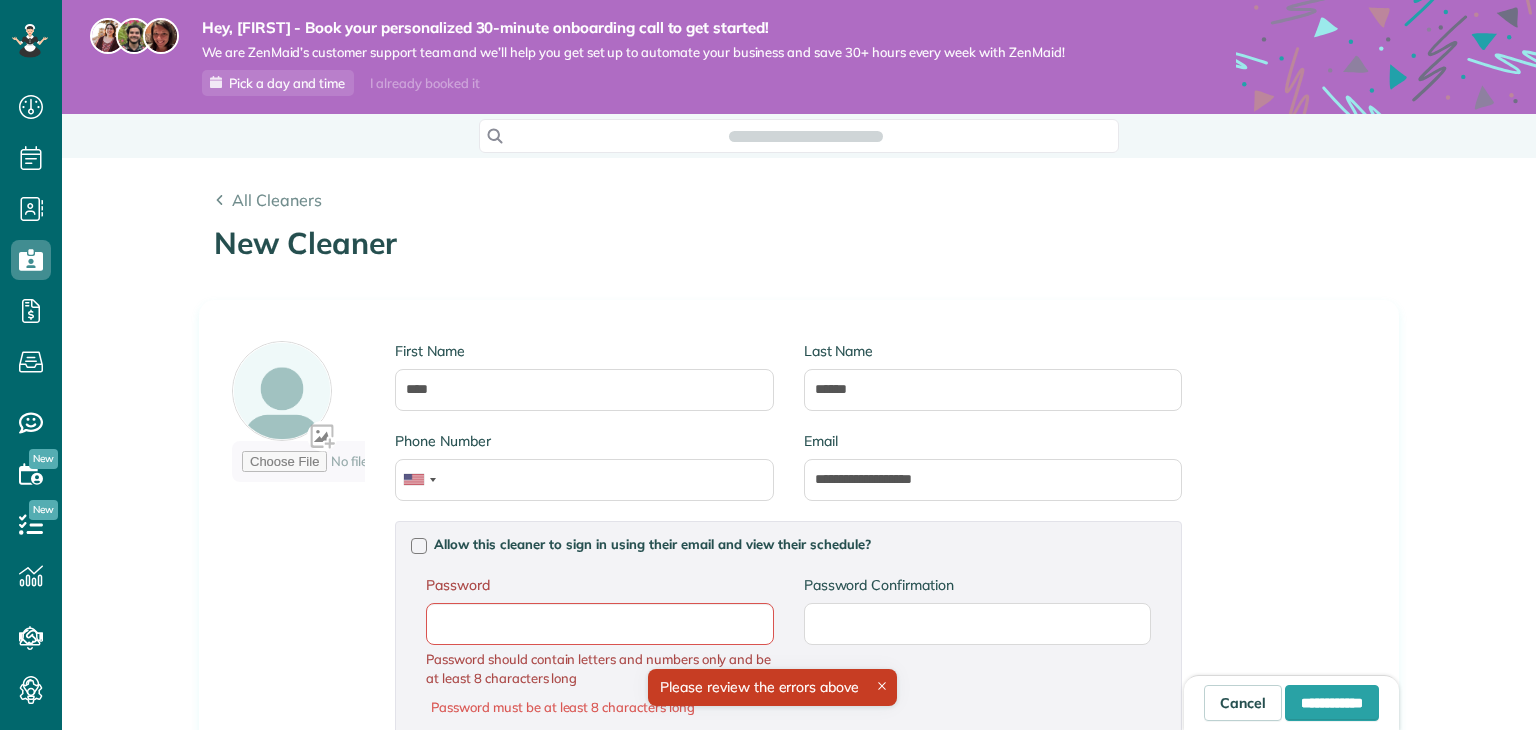 scroll, scrollTop: 0, scrollLeft: 0, axis: both 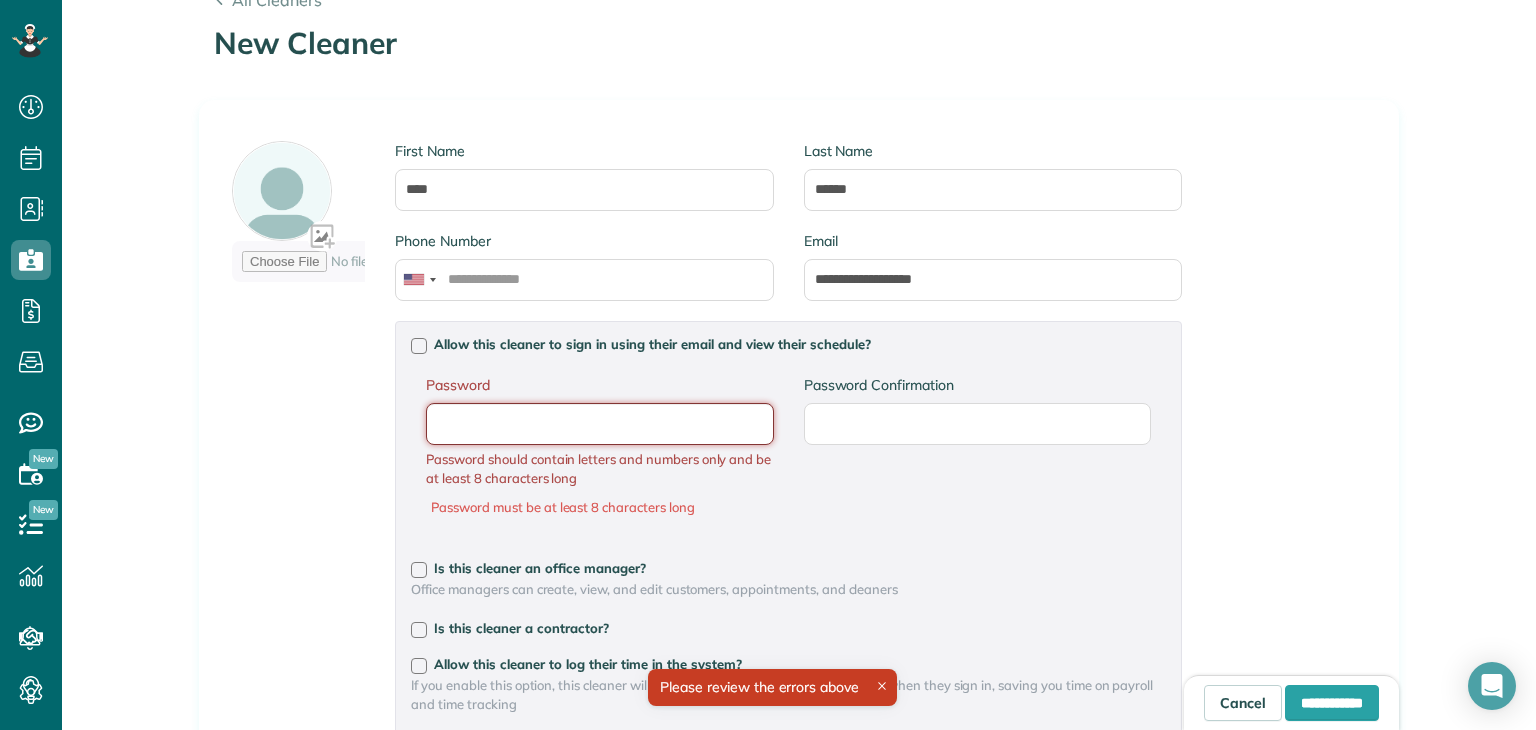 click on "Password" at bounding box center (0, 0) 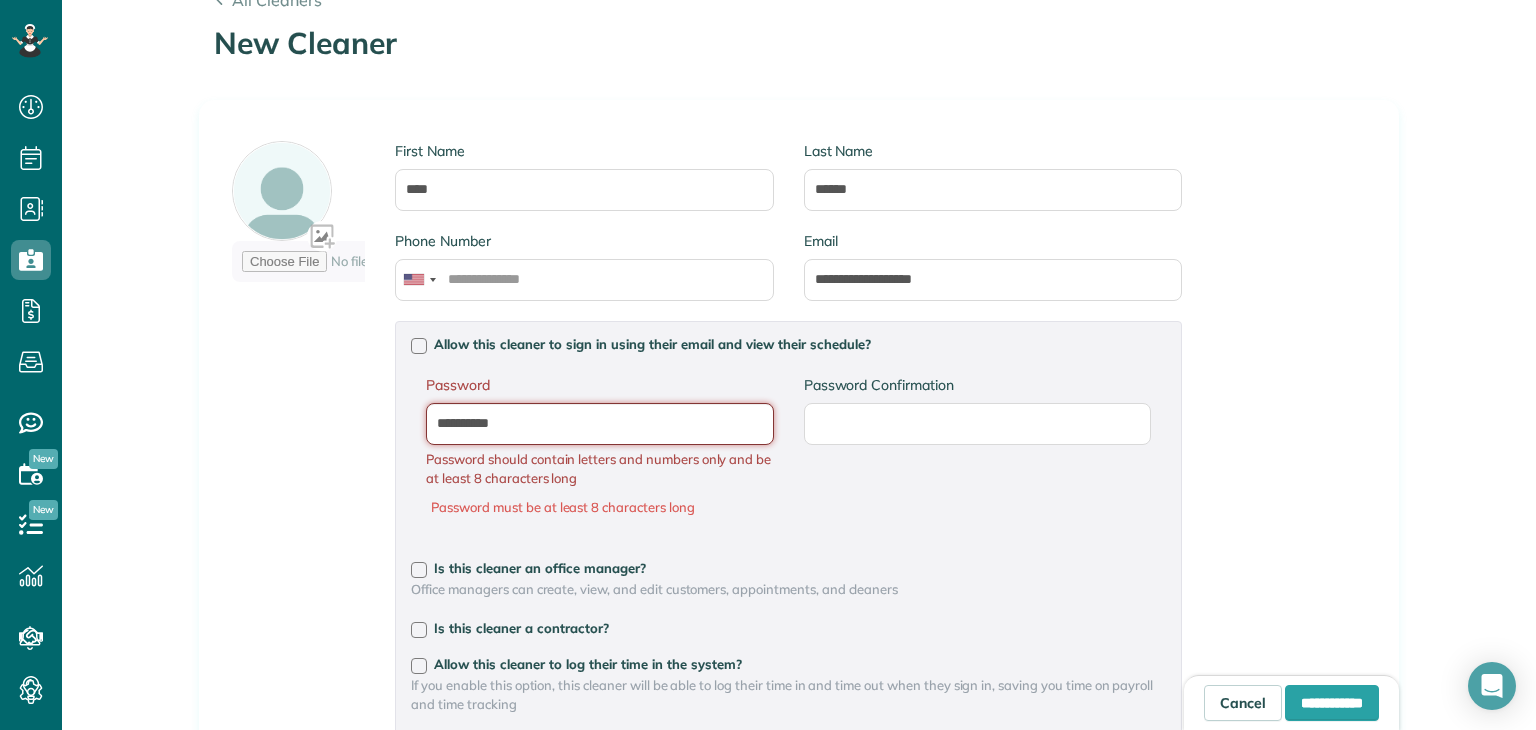 type on "**********" 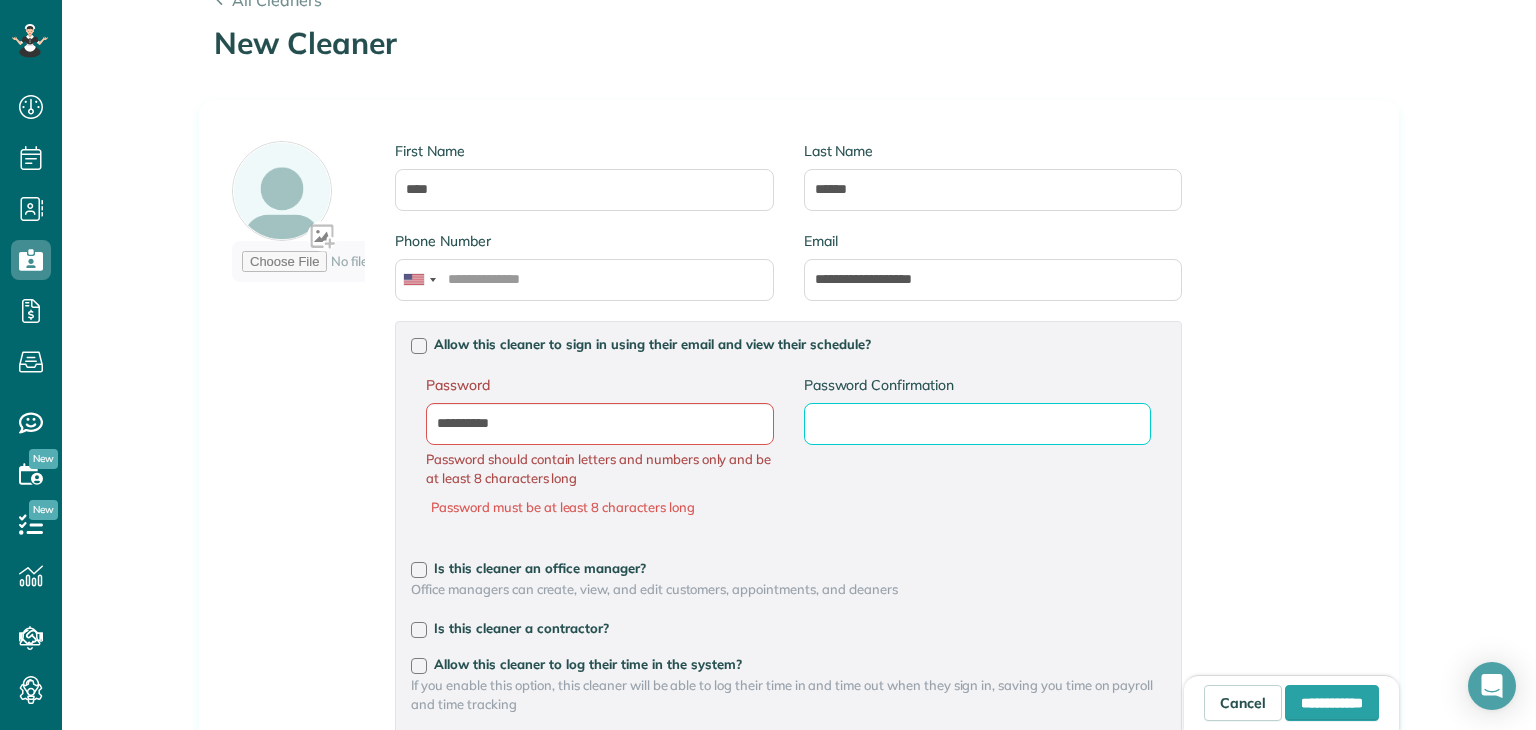 click on "Password Confirmation" at bounding box center (0, 0) 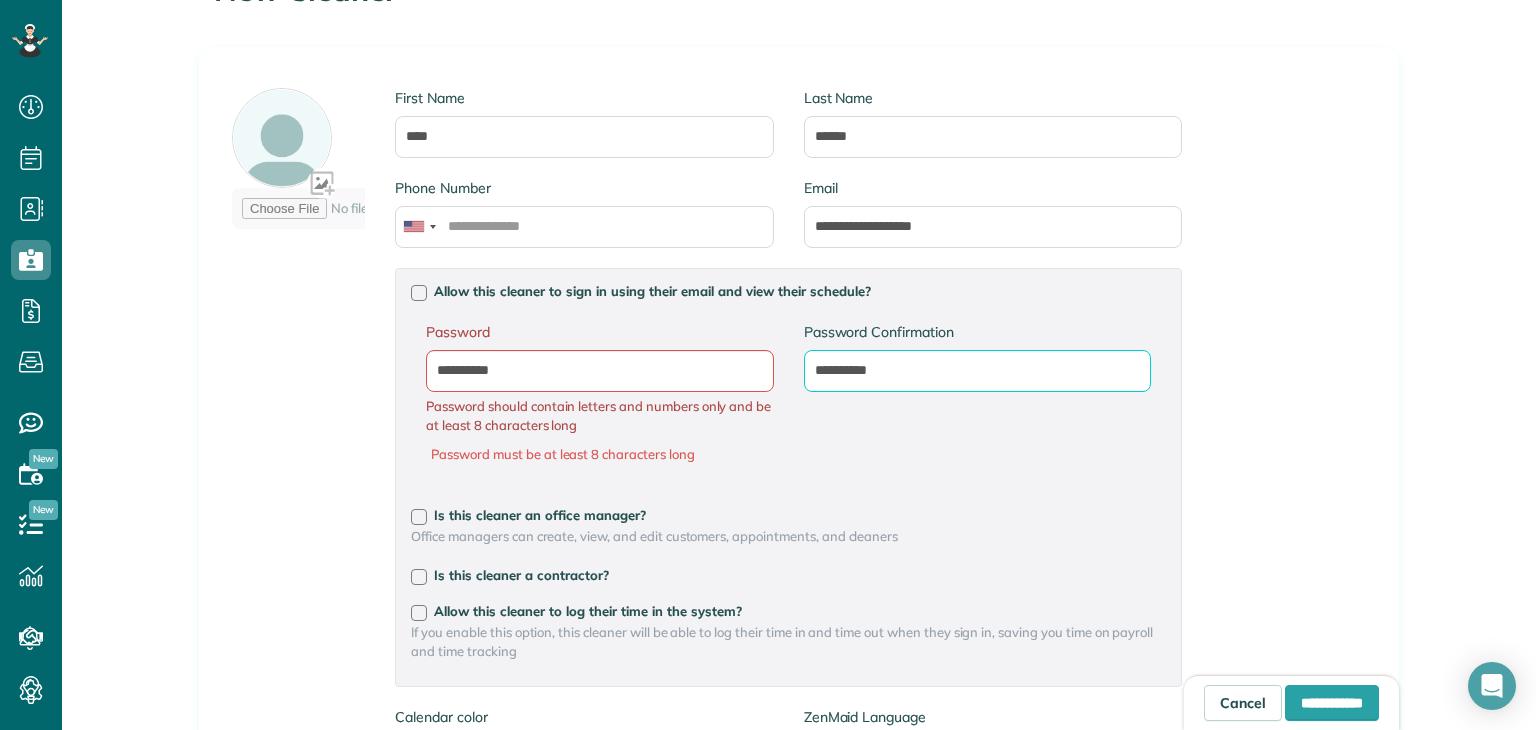 scroll, scrollTop: 300, scrollLeft: 0, axis: vertical 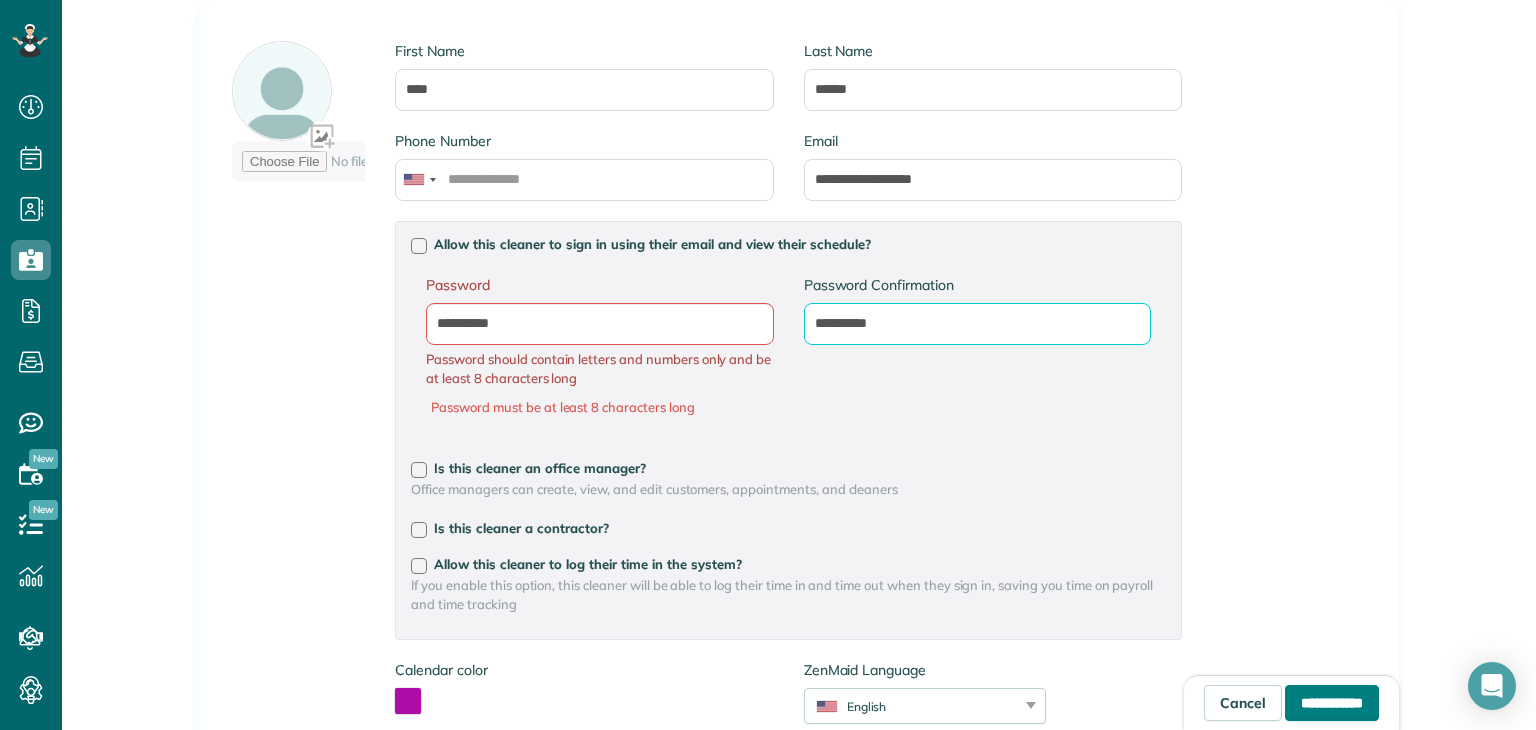 type on "**********" 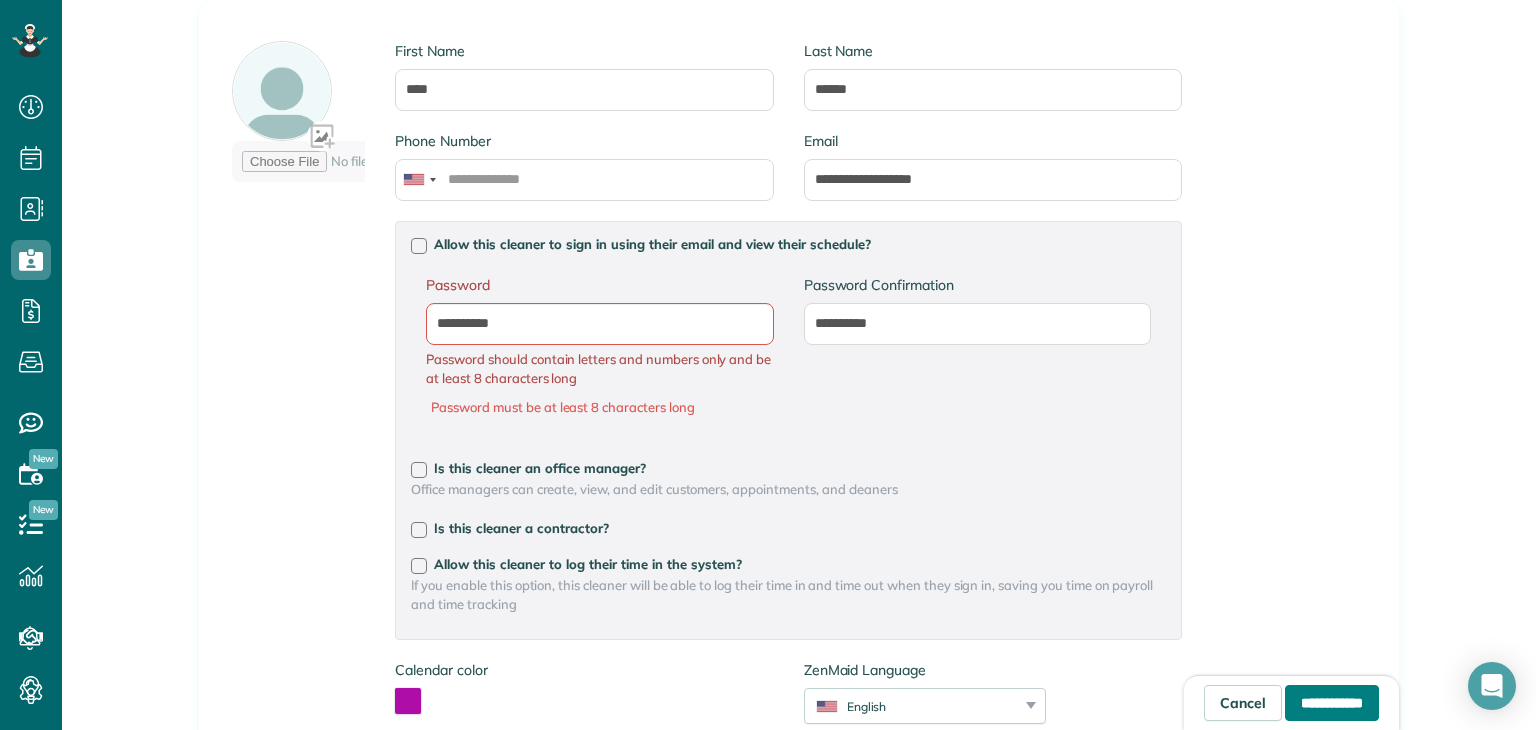click on "**********" at bounding box center (1332, 703) 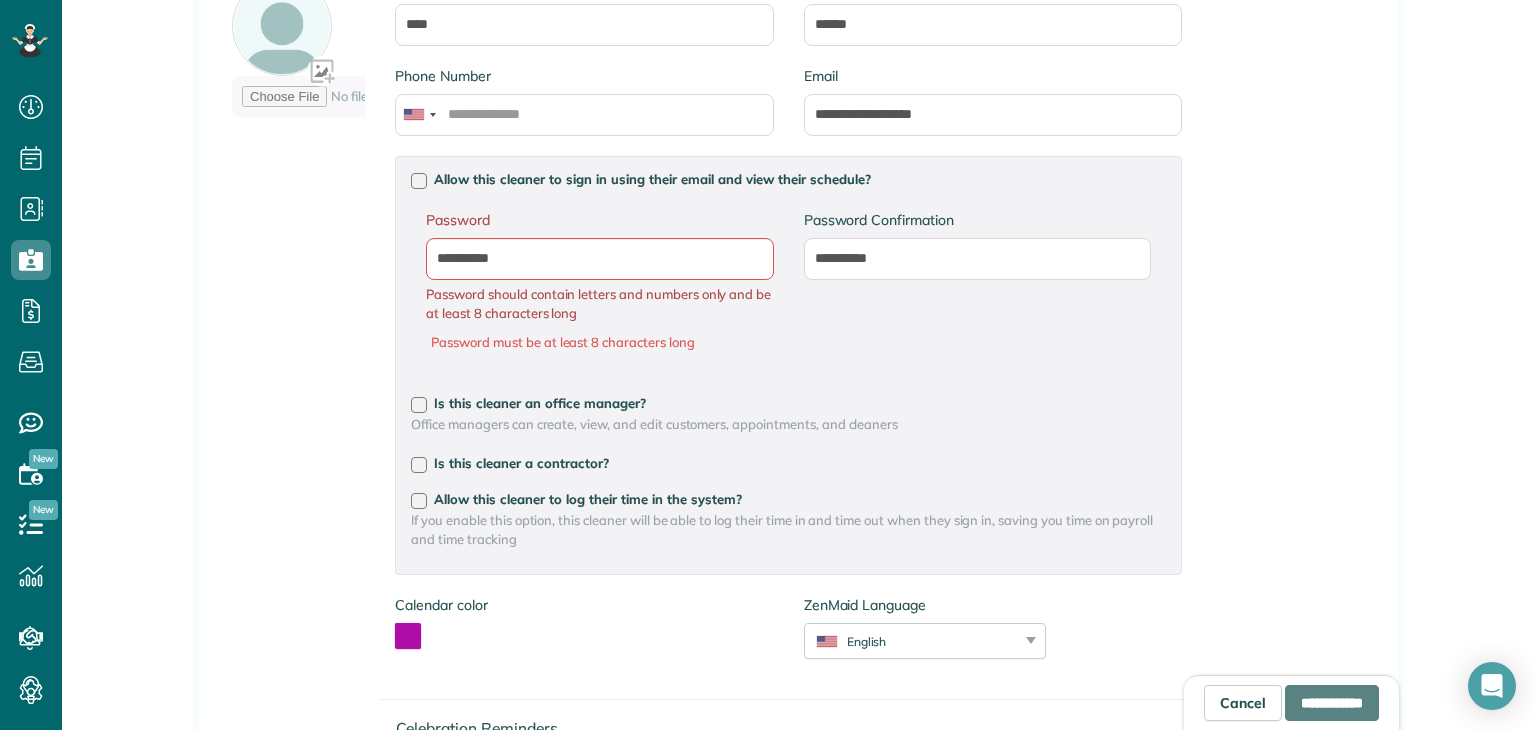 scroll, scrollTop: 400, scrollLeft: 0, axis: vertical 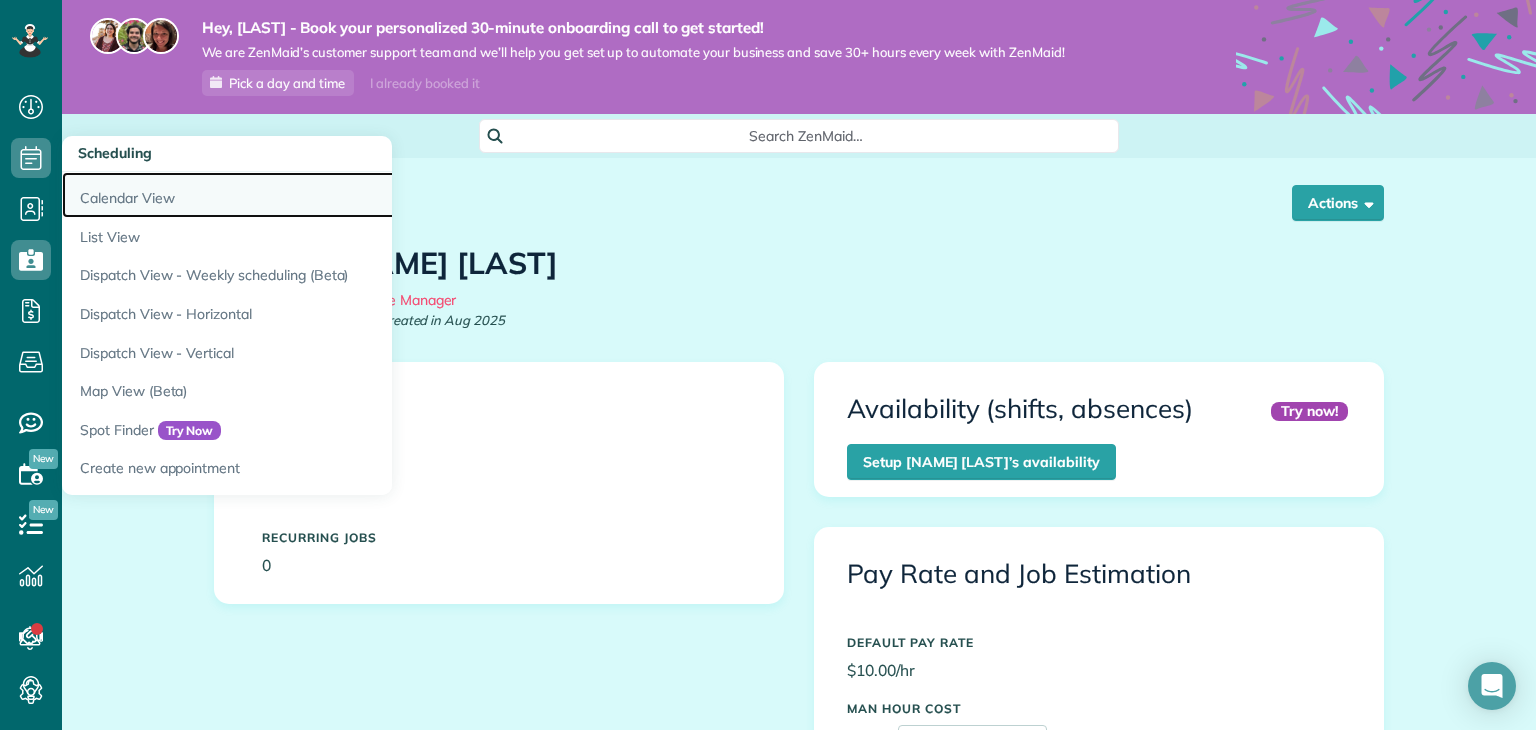 click on "Calendar View" at bounding box center [312, 195] 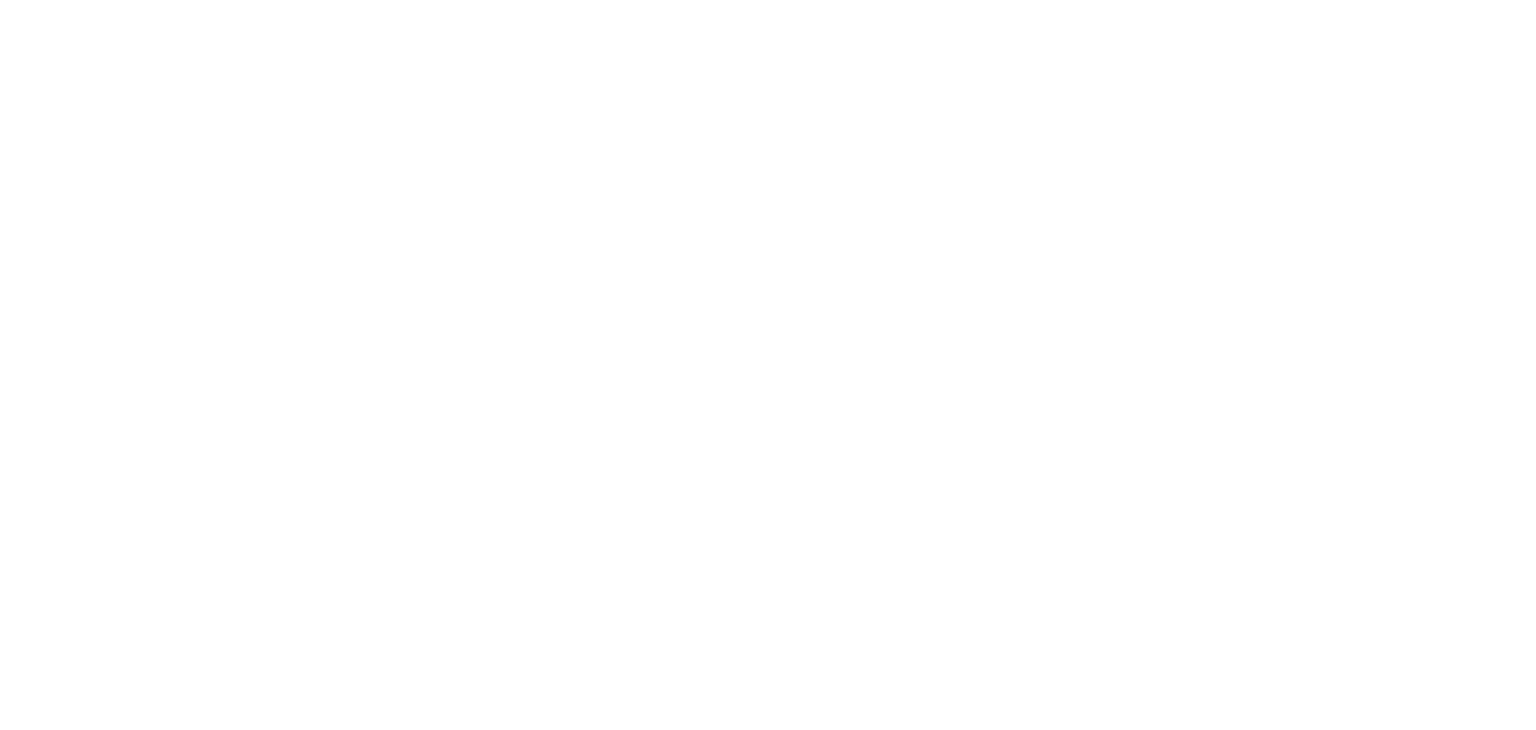 scroll, scrollTop: 0, scrollLeft: 0, axis: both 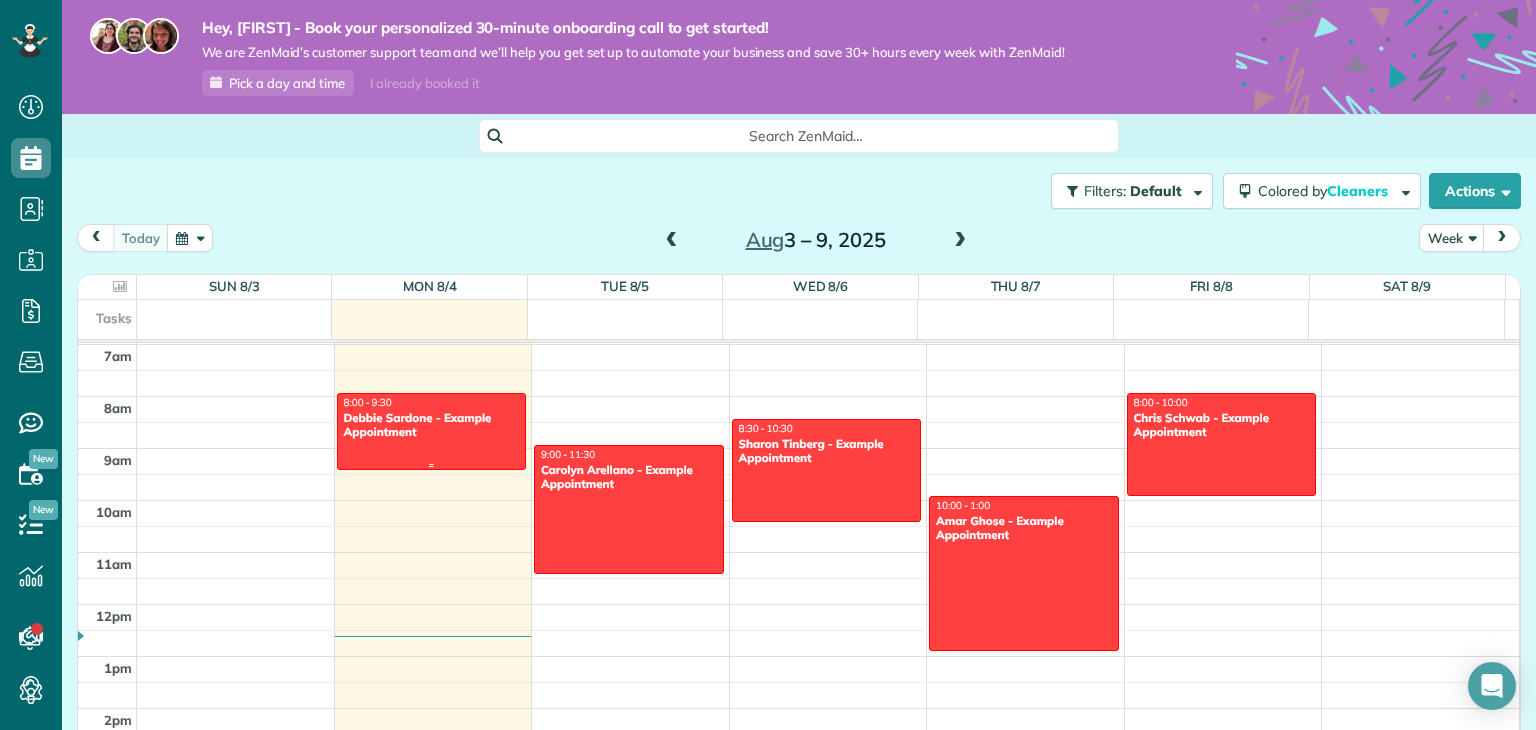 click at bounding box center (432, 431) 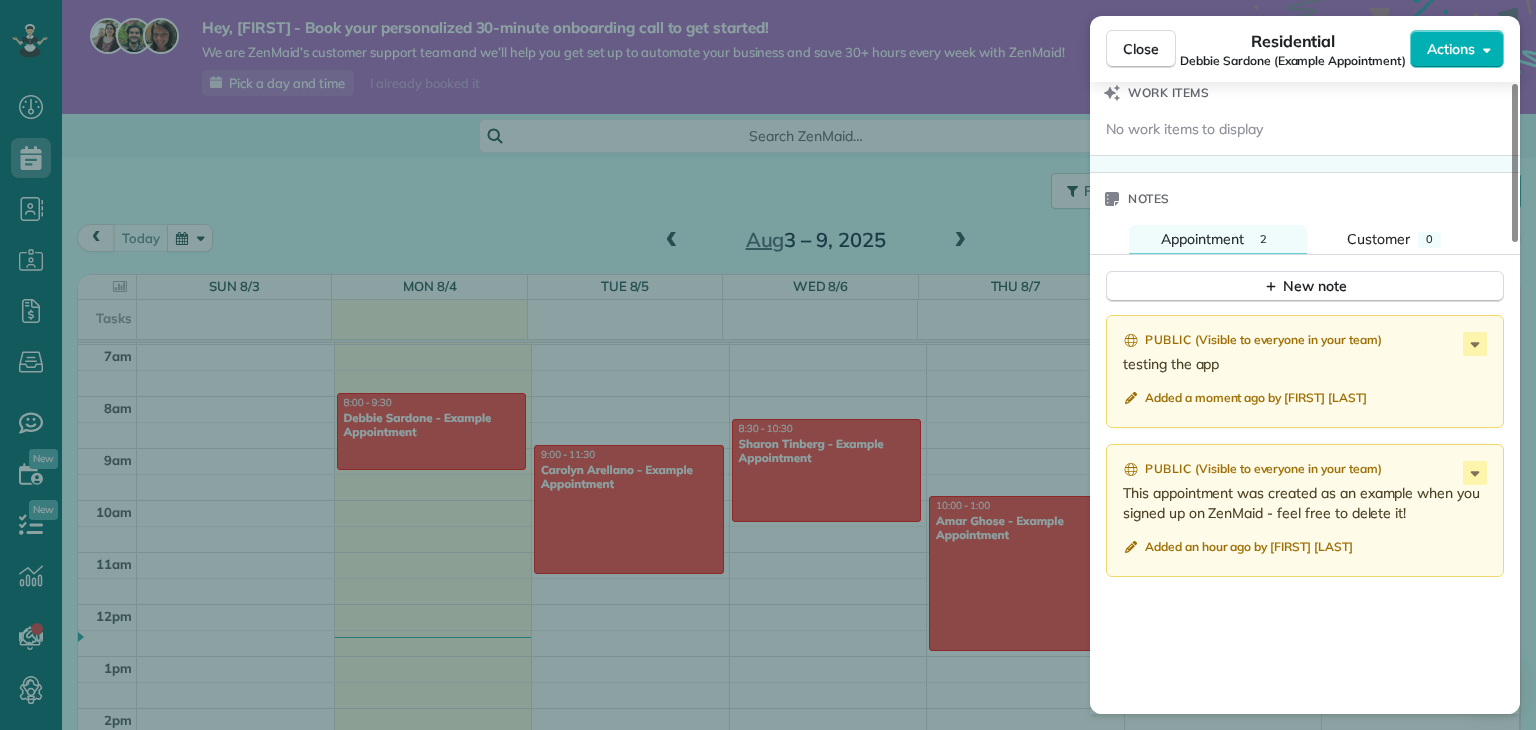 scroll, scrollTop: 1601, scrollLeft: 0, axis: vertical 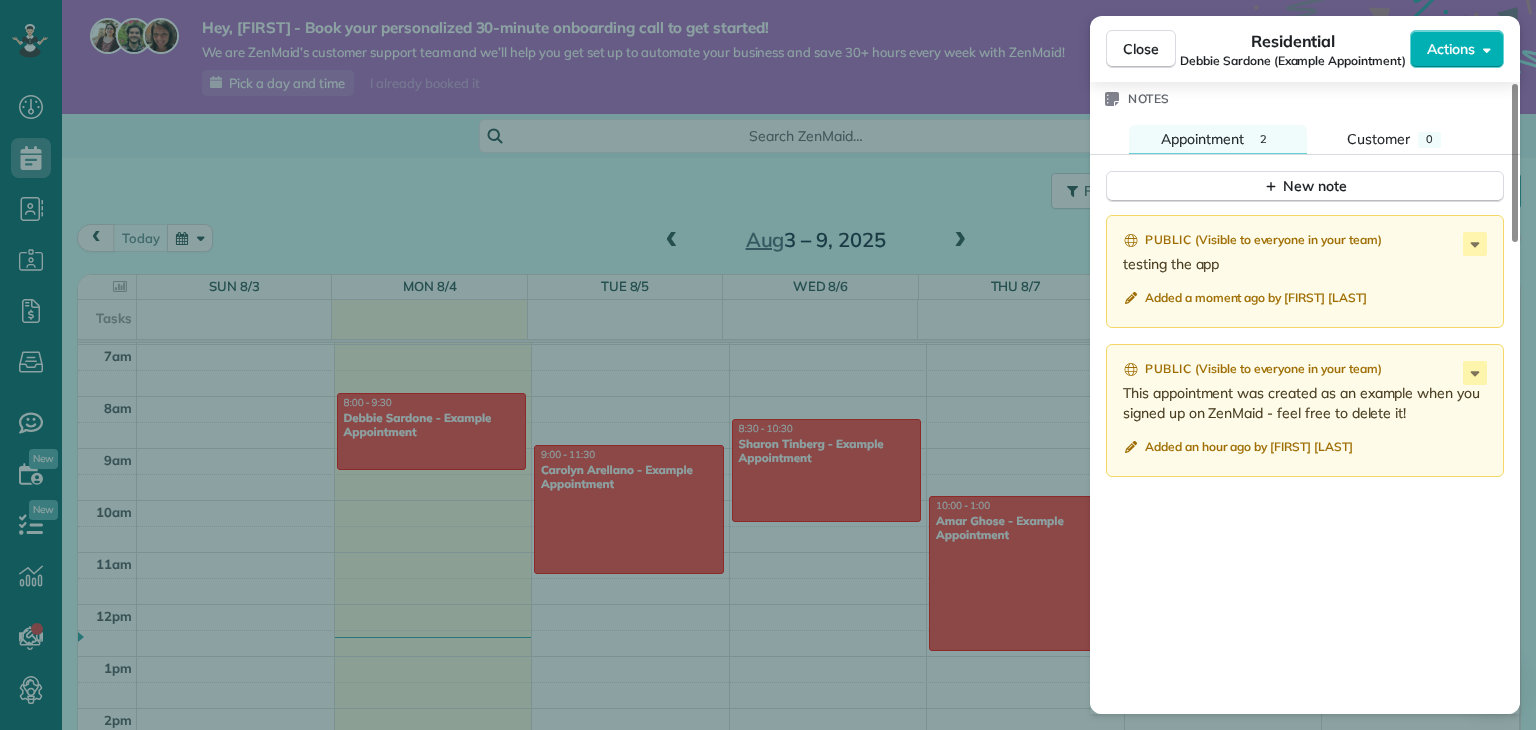 click on "Close Residential Debbie Sardone (Example Appointment) Actions Status Active Debbie Sardone (Example Appointment) · Open profile No phone number on record Add phone number No email on record Add email View Details Residential lunes, agosto 04, 2025 ( today ) 8:00 AM 9:30 AM 1 hours and 30 minutes One time 1234 Wilshire Boulevard Los Angeles CA 90017 Service was not rated yet Setup ratings Cleaners Time in and out Assign Invite Cleaners No cleaners assigned yet Checklist Try Now Keep this appointment up to your standards. Stay on top of every detail, keep your cleaners organised, and your client happy. Assign a checklist Watch a 5 min demo Billing Billing actions Service Add an item Overcharge $0.00 Discount $0.00 Coupon discount - Primary tax - Secondary tax - Total appointment price $0.00 Tips collected $0.00 Mark as paid Total including tip $0.00 Get paid online in no-time! Send an invoice and reward your cleaners with tips Charge customer credit card Appointment custom fields No custom fields to display 2" at bounding box center (768, 365) 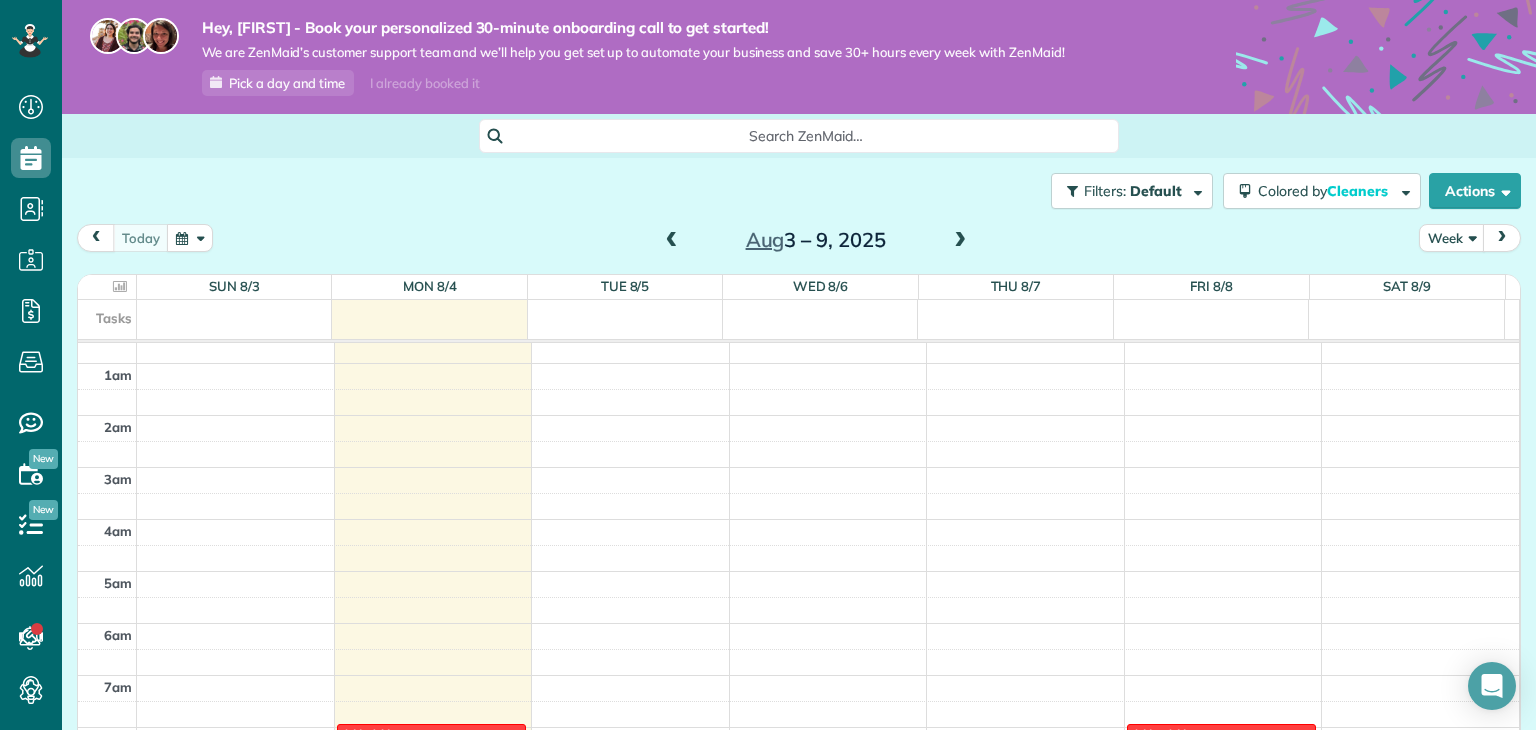 scroll, scrollTop: 0, scrollLeft: 0, axis: both 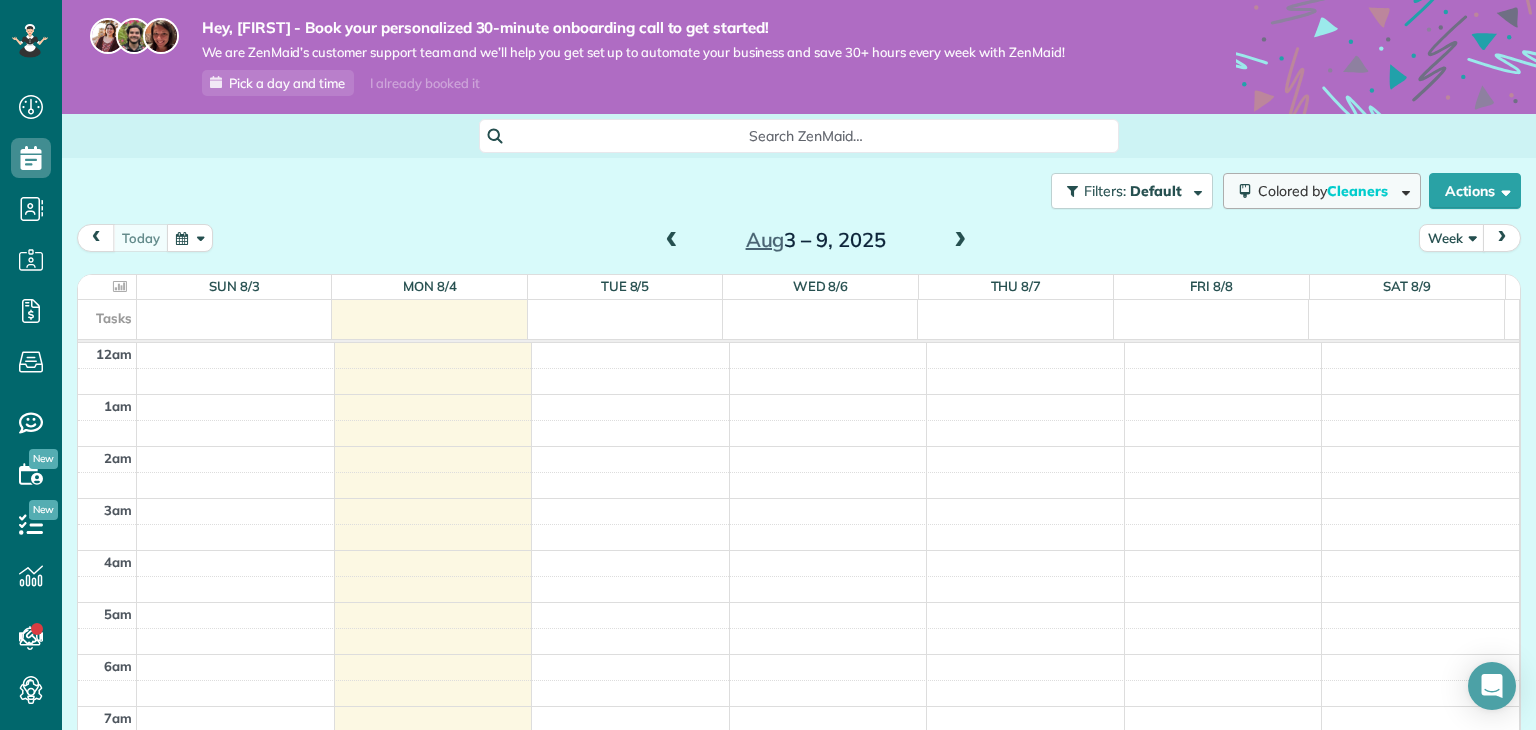click at bounding box center [1402, 190] 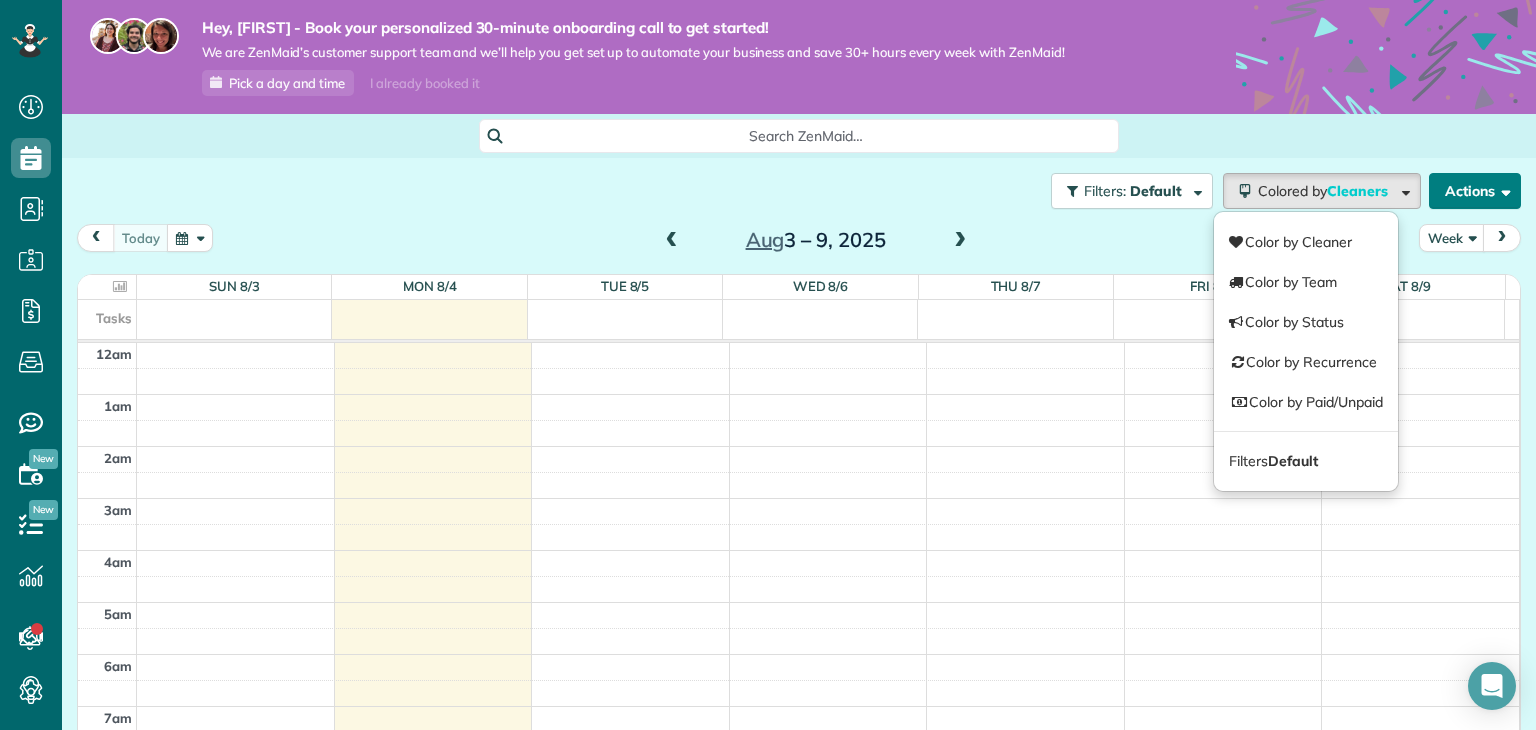 click on "Actions" at bounding box center (1475, 191) 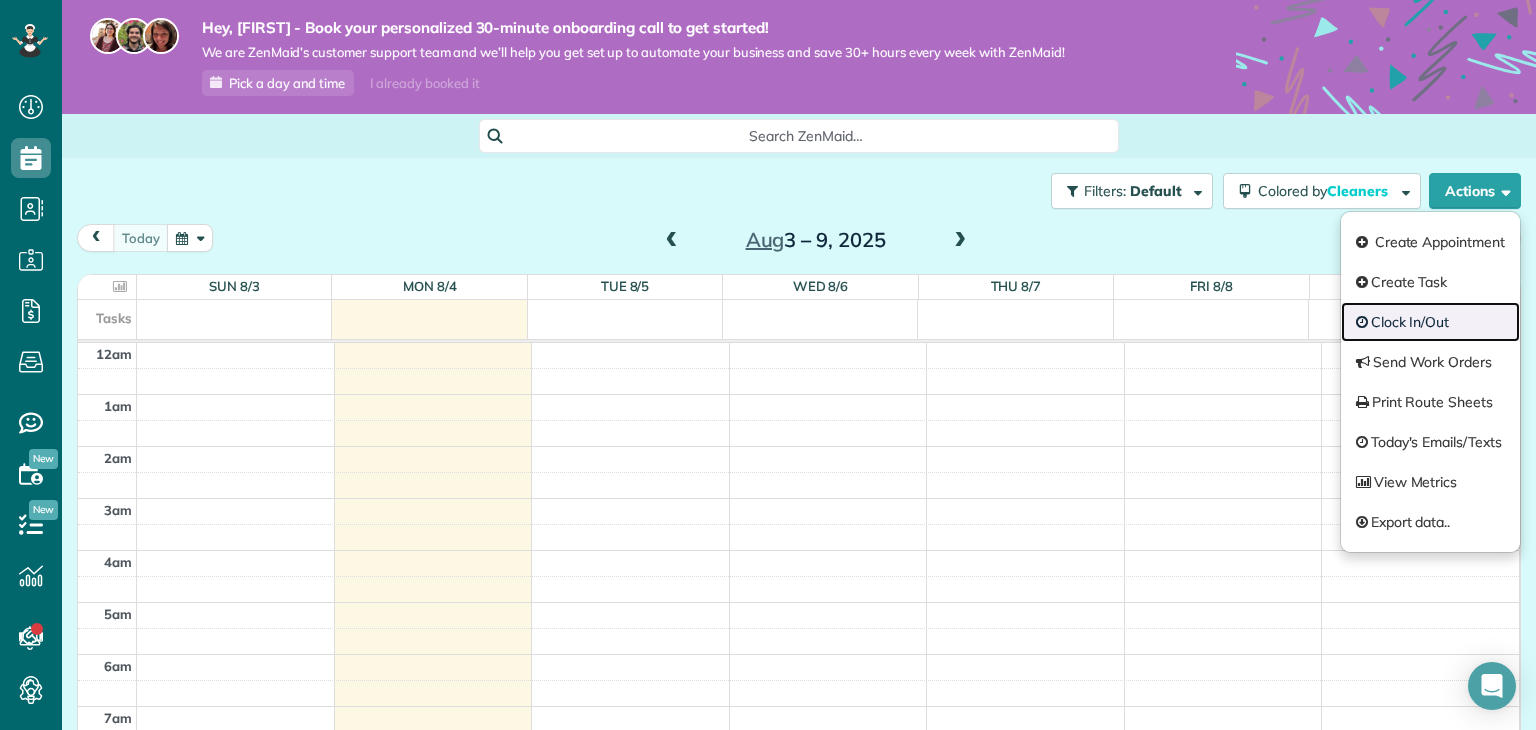 click on "Clock In/Out" at bounding box center [1430, 322] 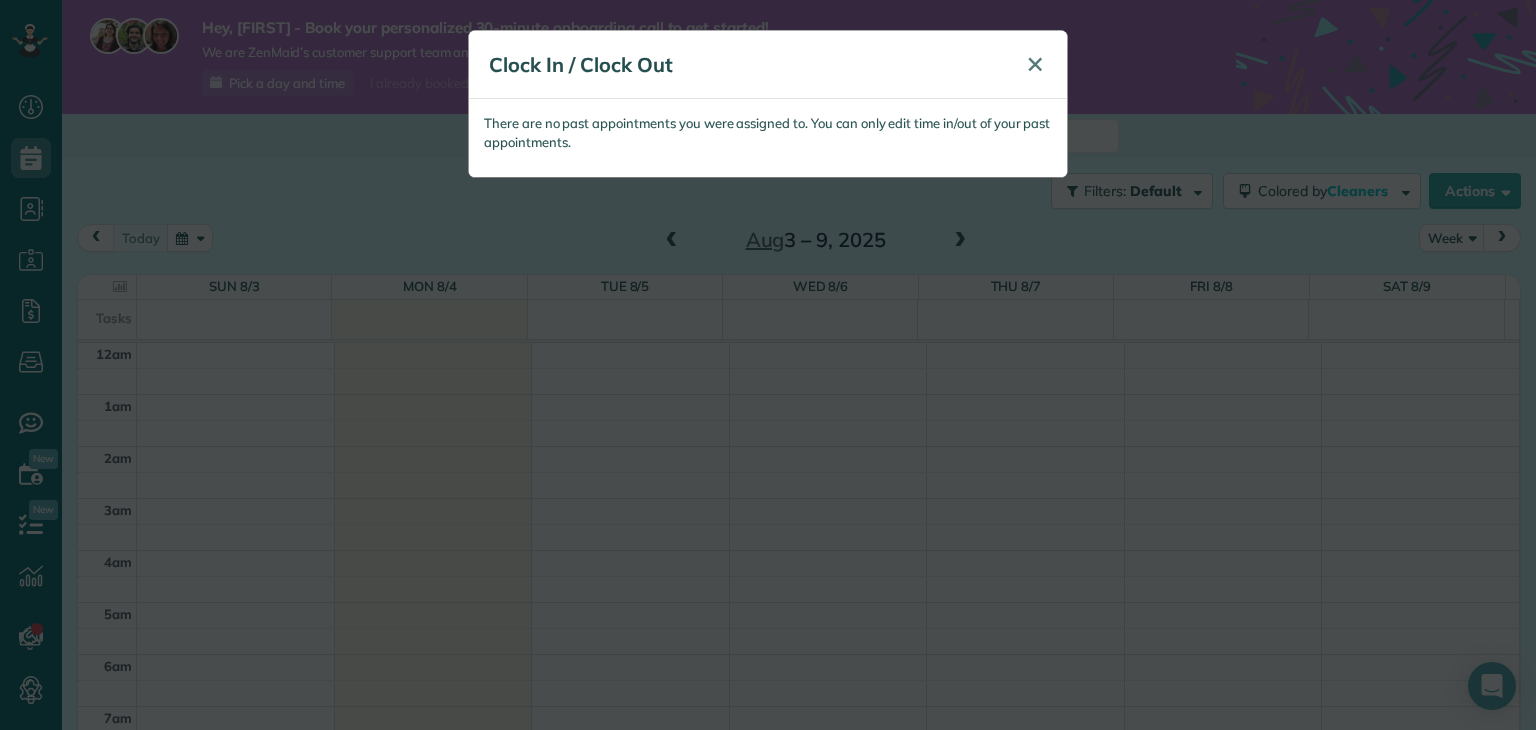 click on "✕" at bounding box center [1035, 64] 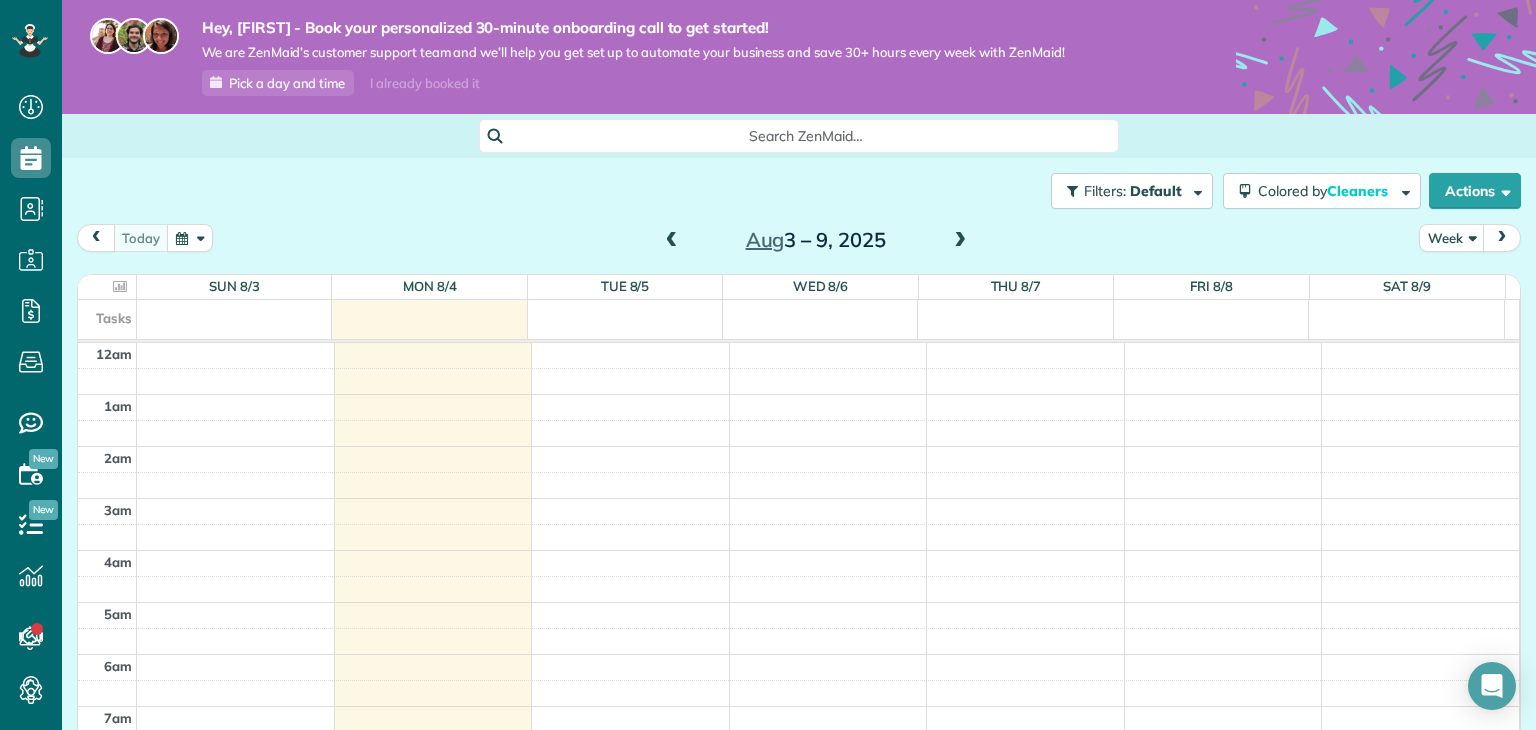 click at bounding box center [96, 237] 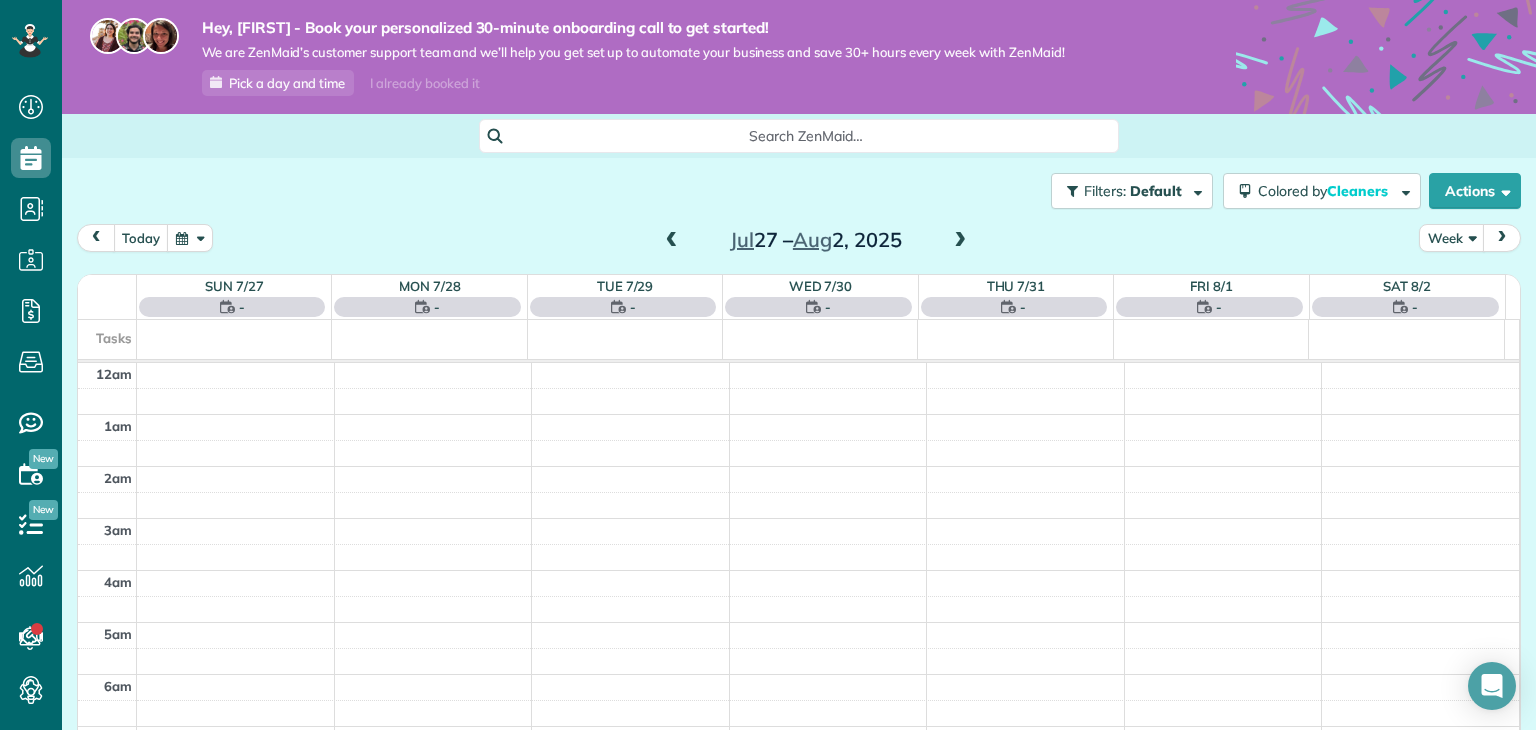 scroll, scrollTop: 362, scrollLeft: 0, axis: vertical 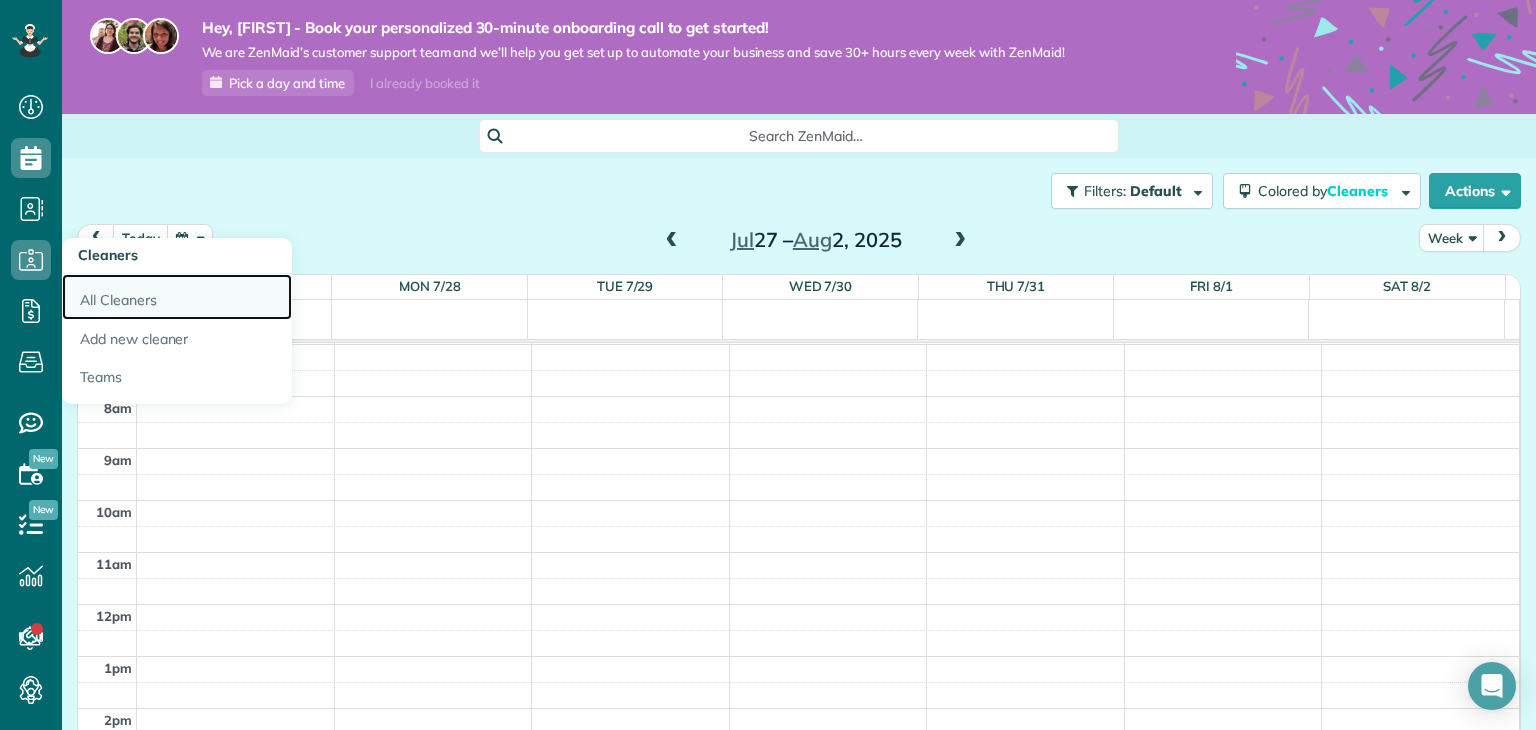 click on "All Cleaners" at bounding box center [177, 297] 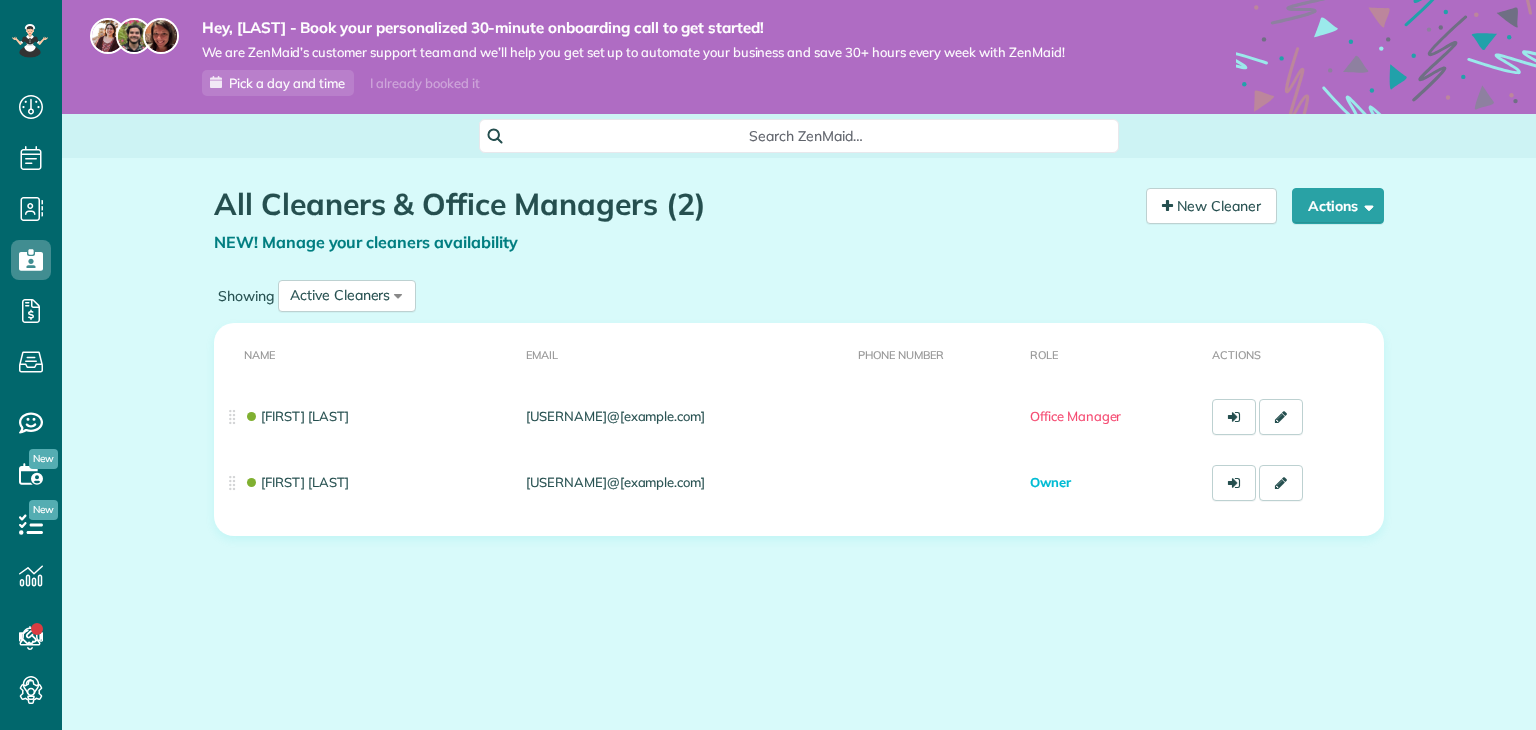 scroll, scrollTop: 0, scrollLeft: 0, axis: both 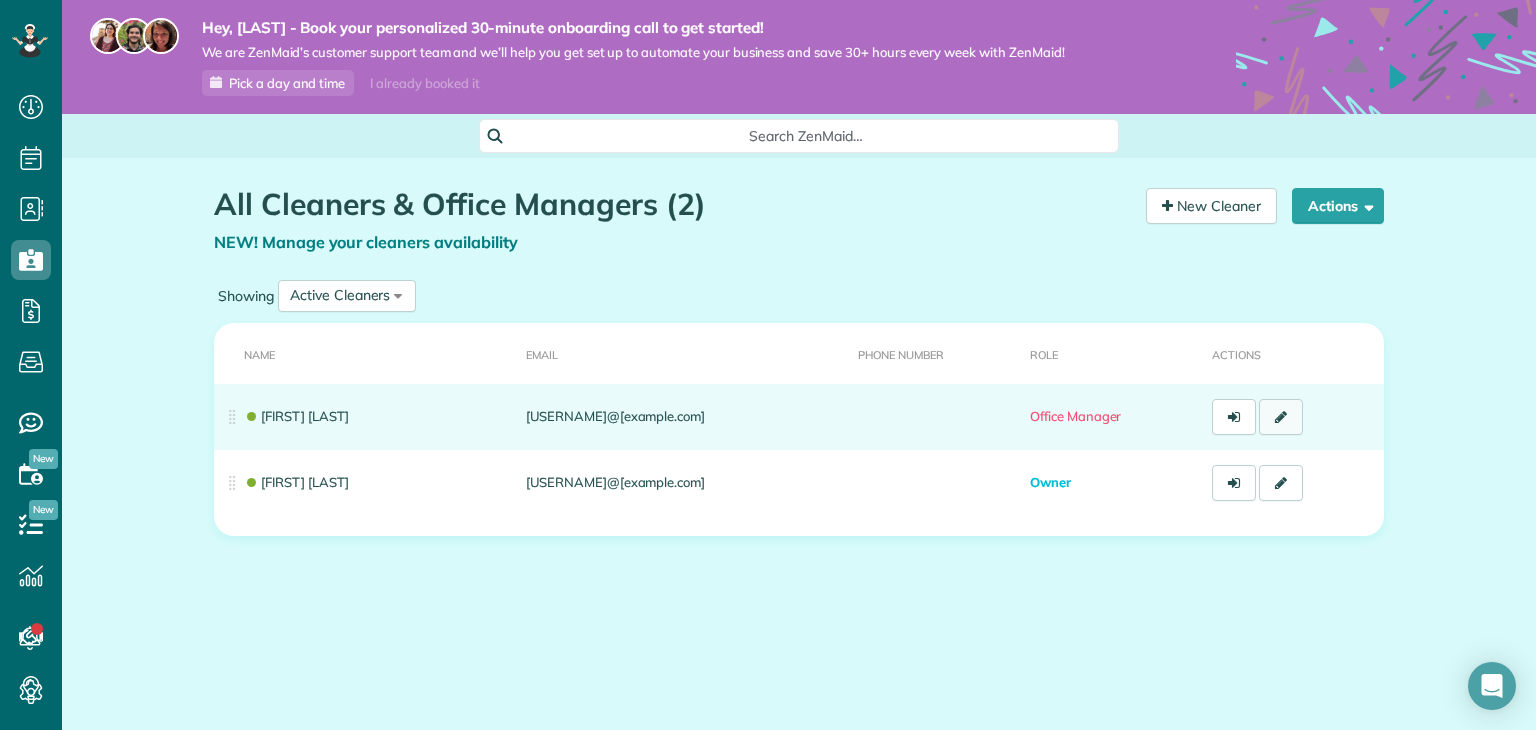 click at bounding box center [1281, 417] 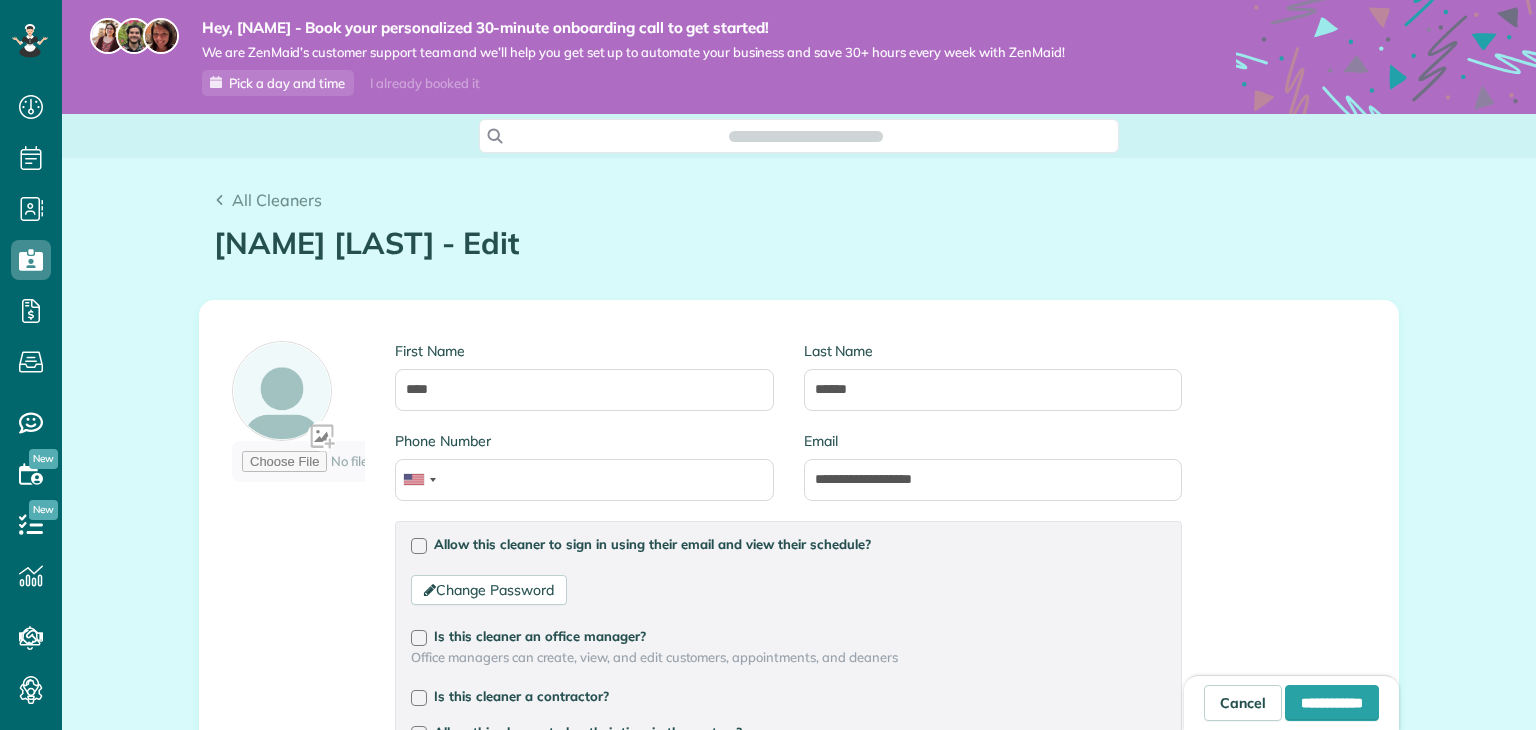scroll, scrollTop: 0, scrollLeft: 0, axis: both 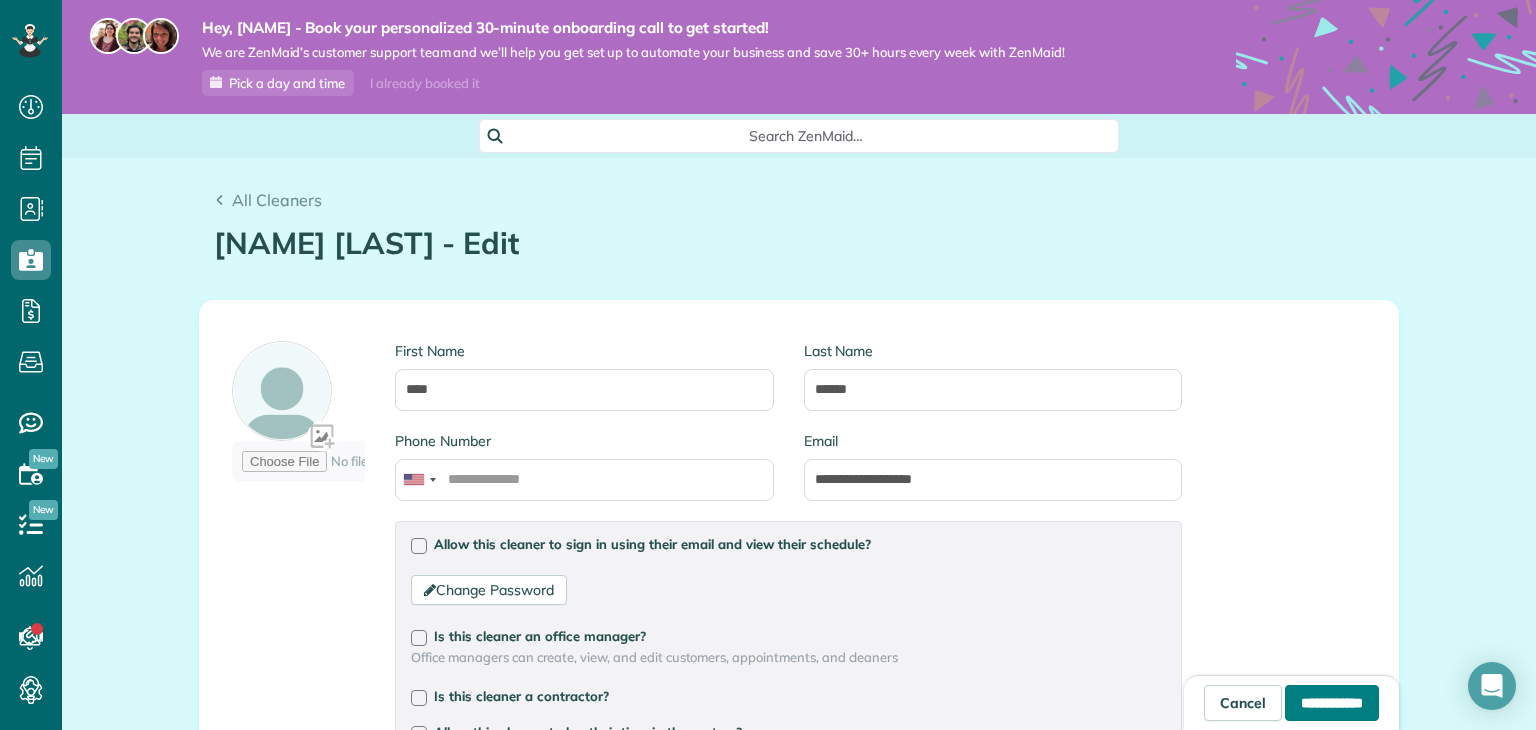 drag, startPoint x: 1280, startPoint y: 702, endPoint x: 1119, endPoint y: 584, distance: 199.61212 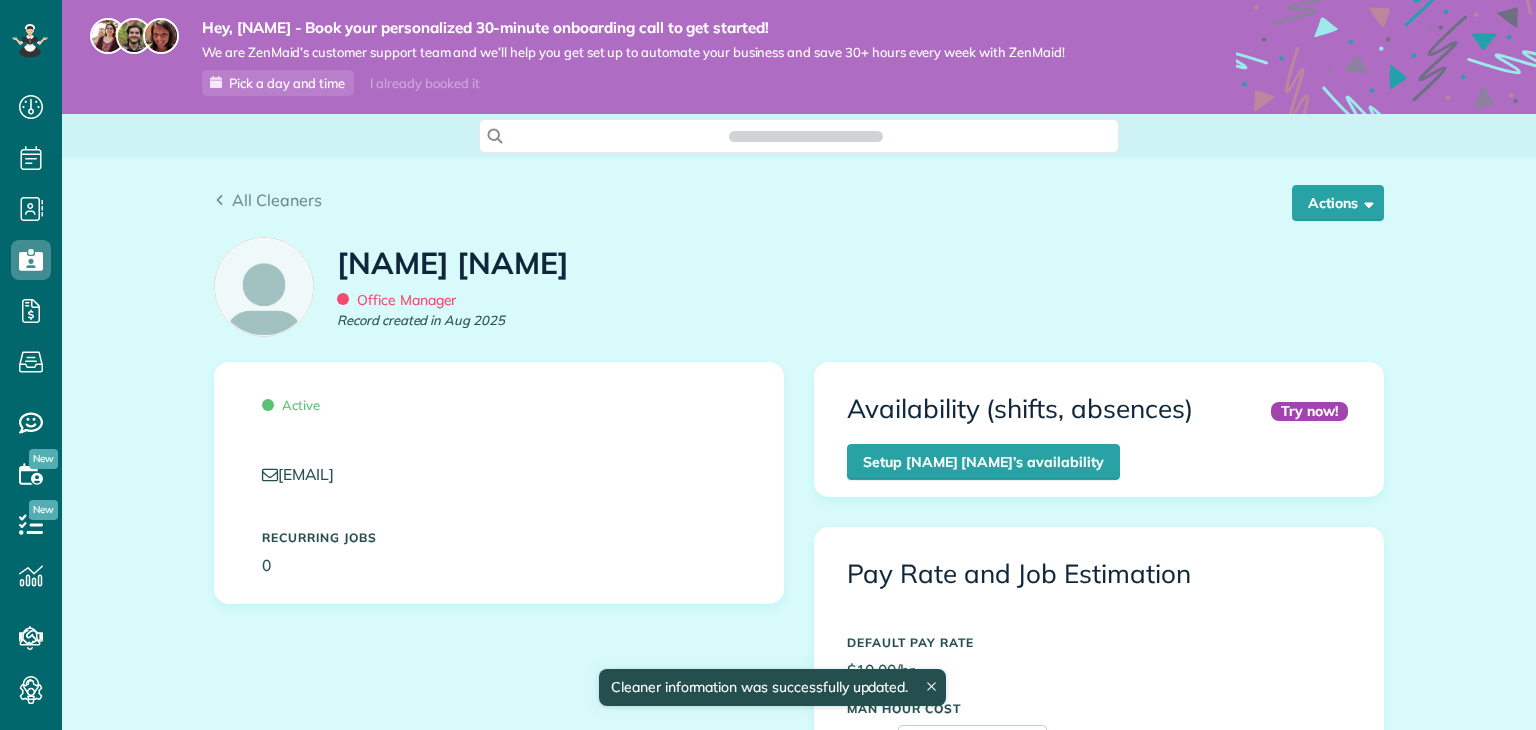 scroll, scrollTop: 0, scrollLeft: 0, axis: both 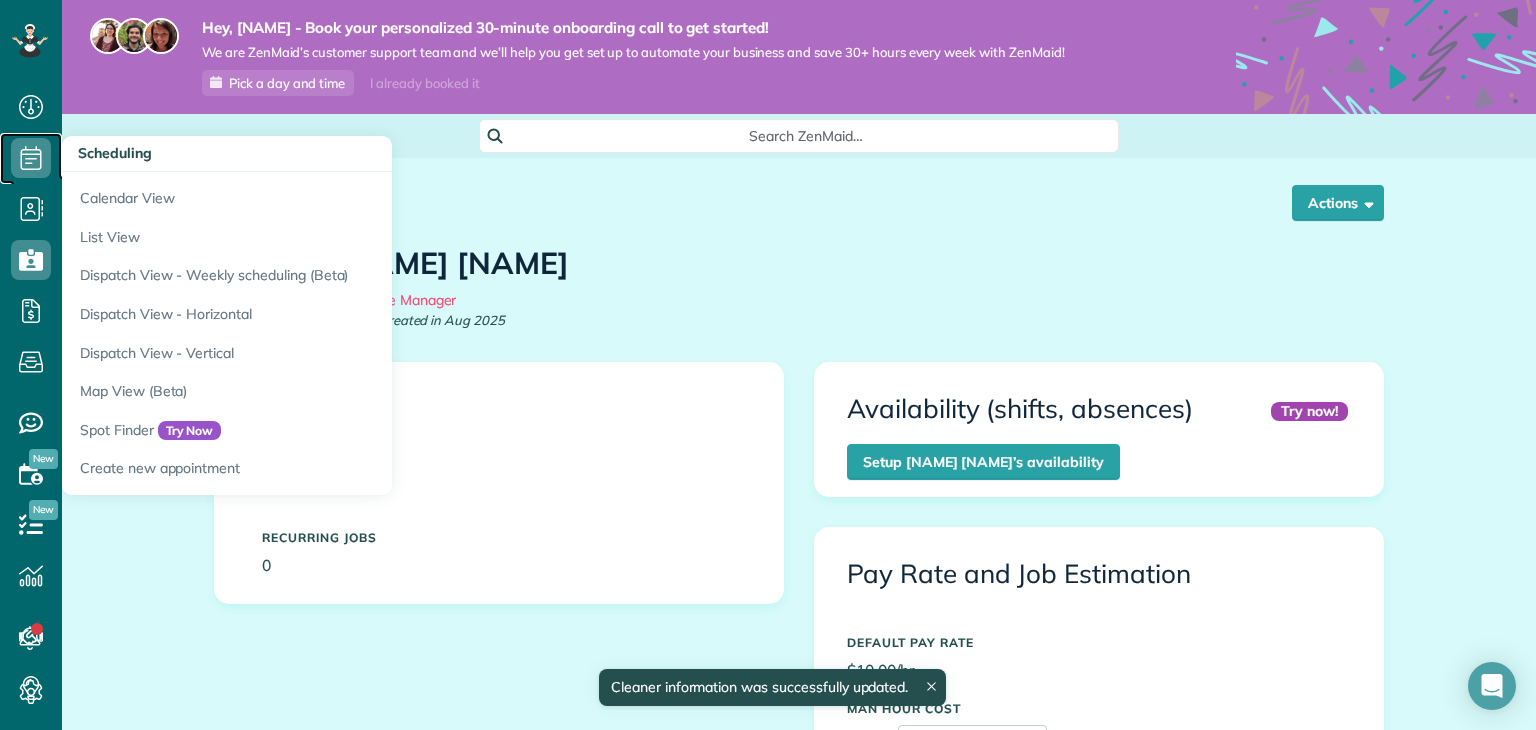 click 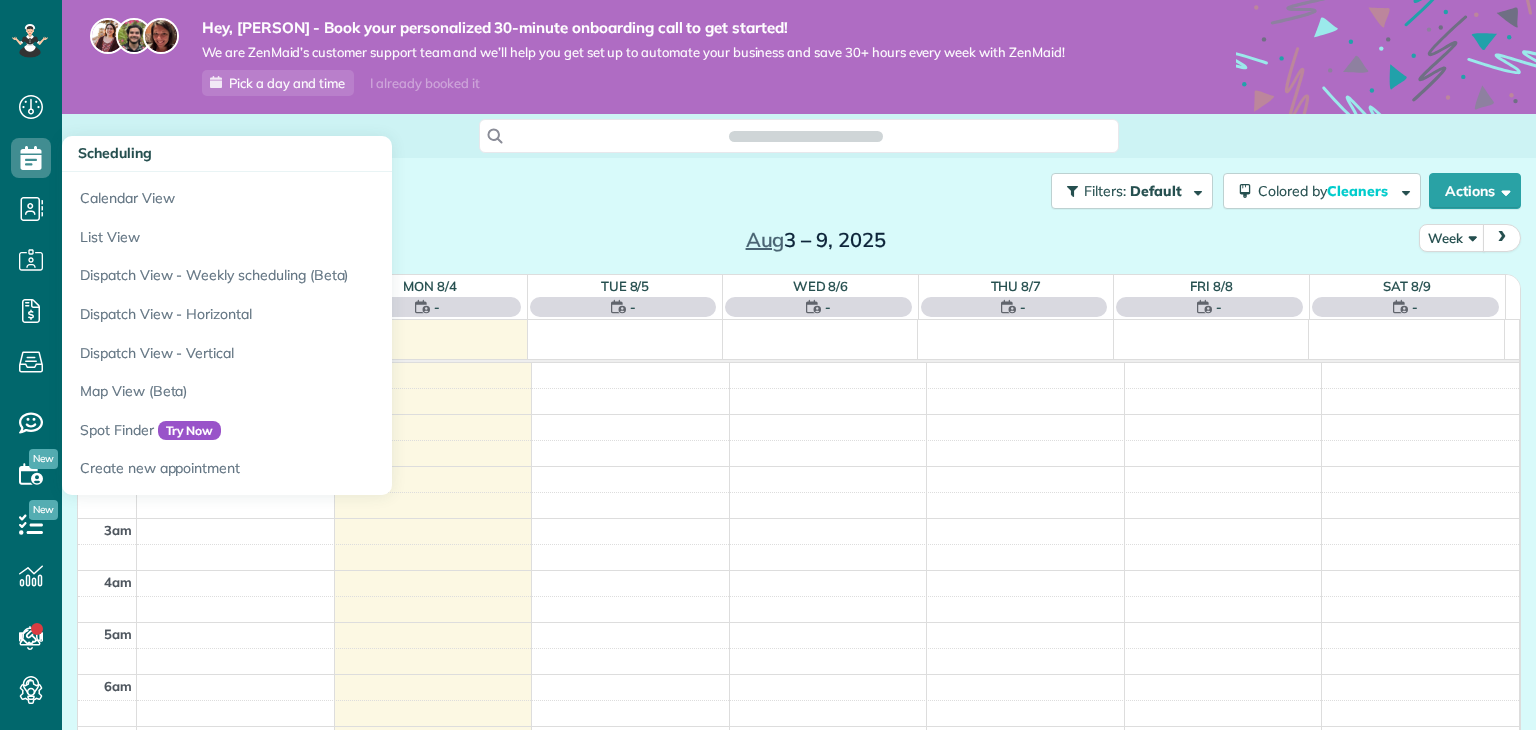 scroll, scrollTop: 0, scrollLeft: 0, axis: both 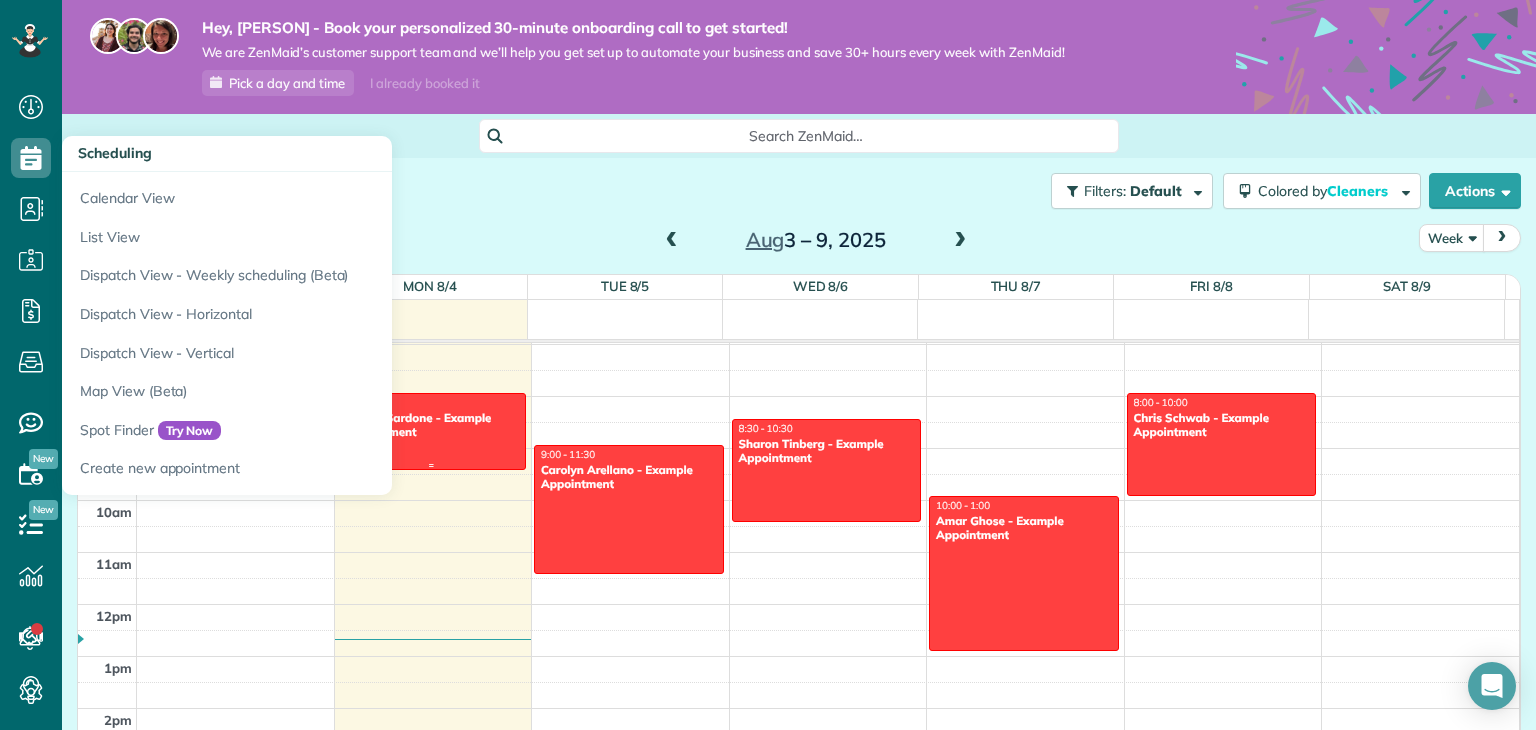 click on "Debbie Sardone - Example Appointment" at bounding box center [432, 425] 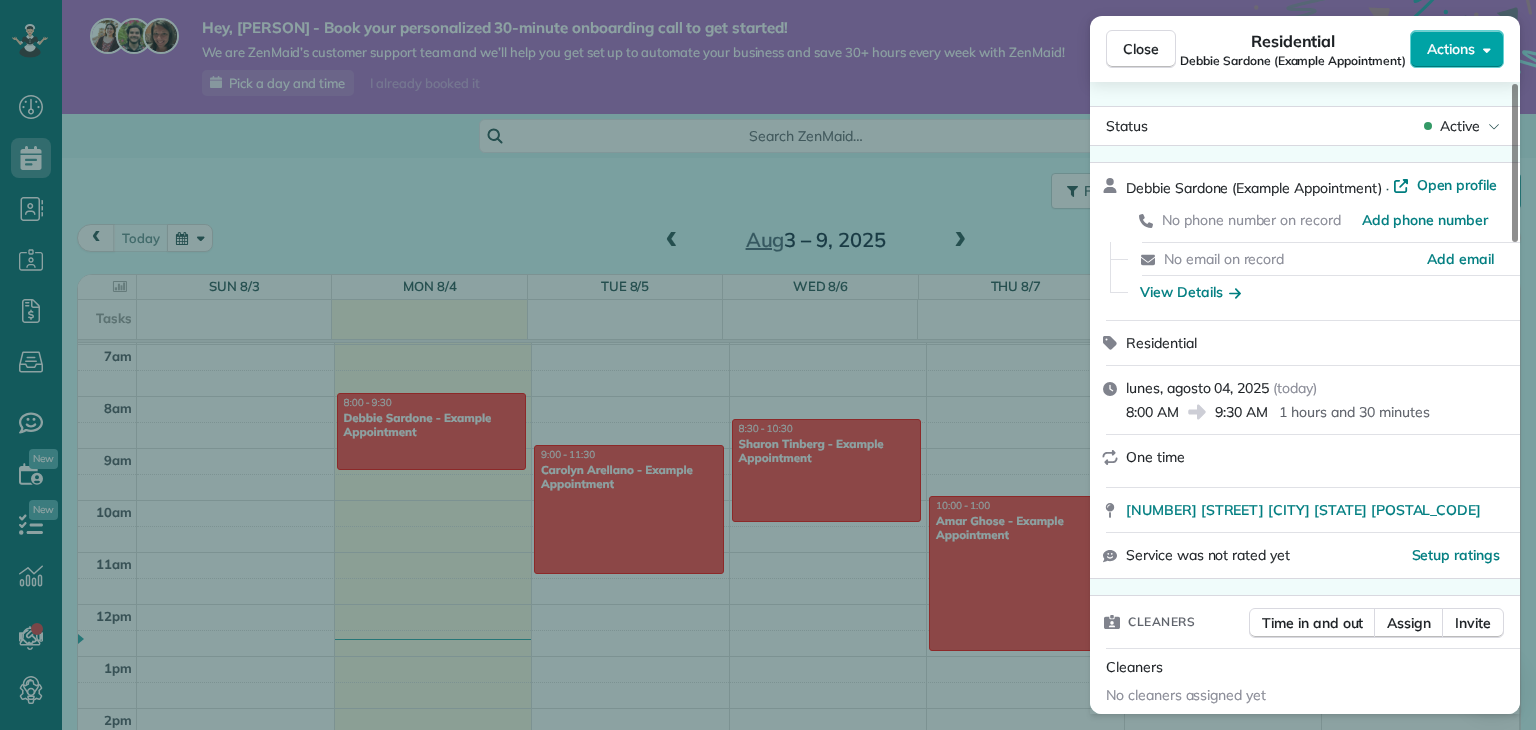click on "Actions" at bounding box center [1451, 49] 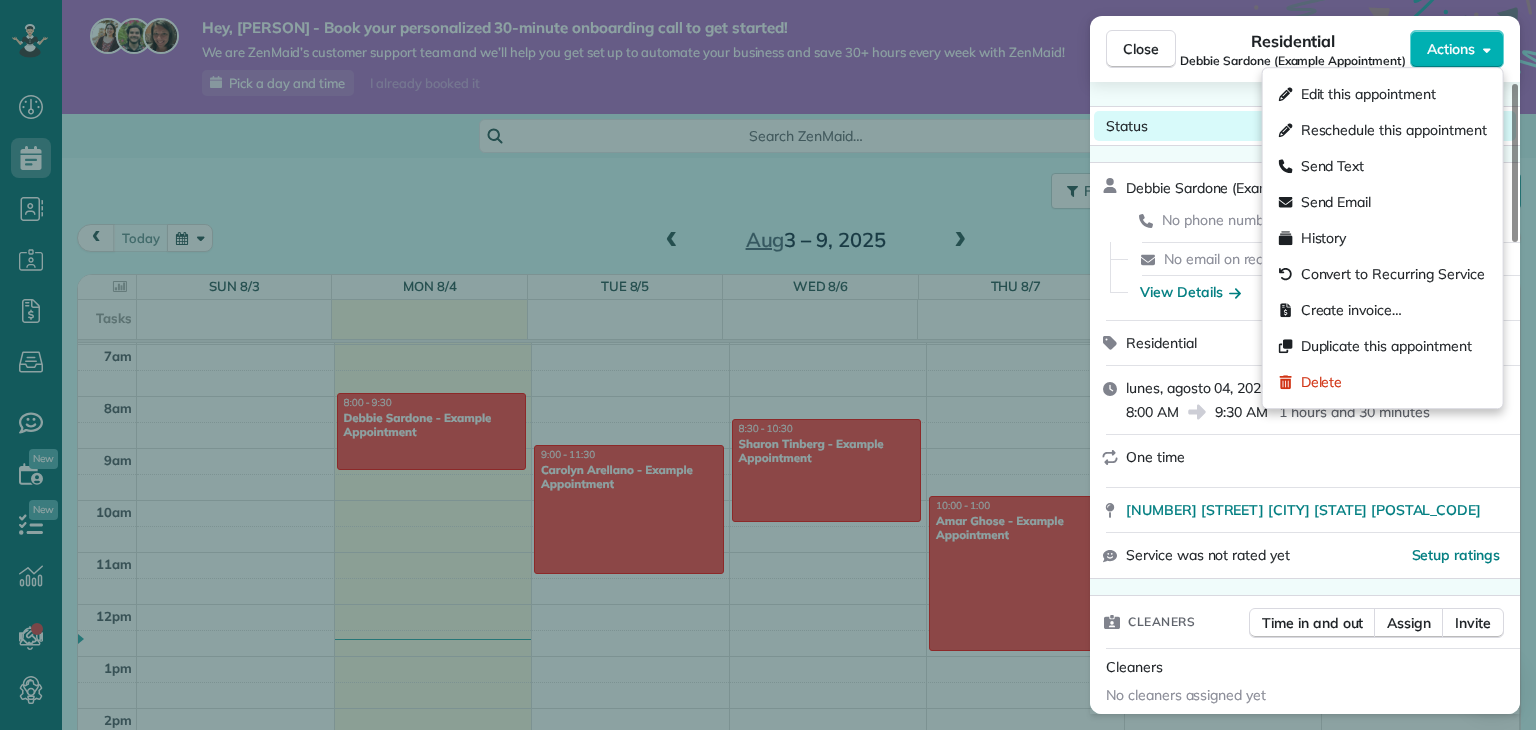click on "Status Active" at bounding box center [1305, 126] 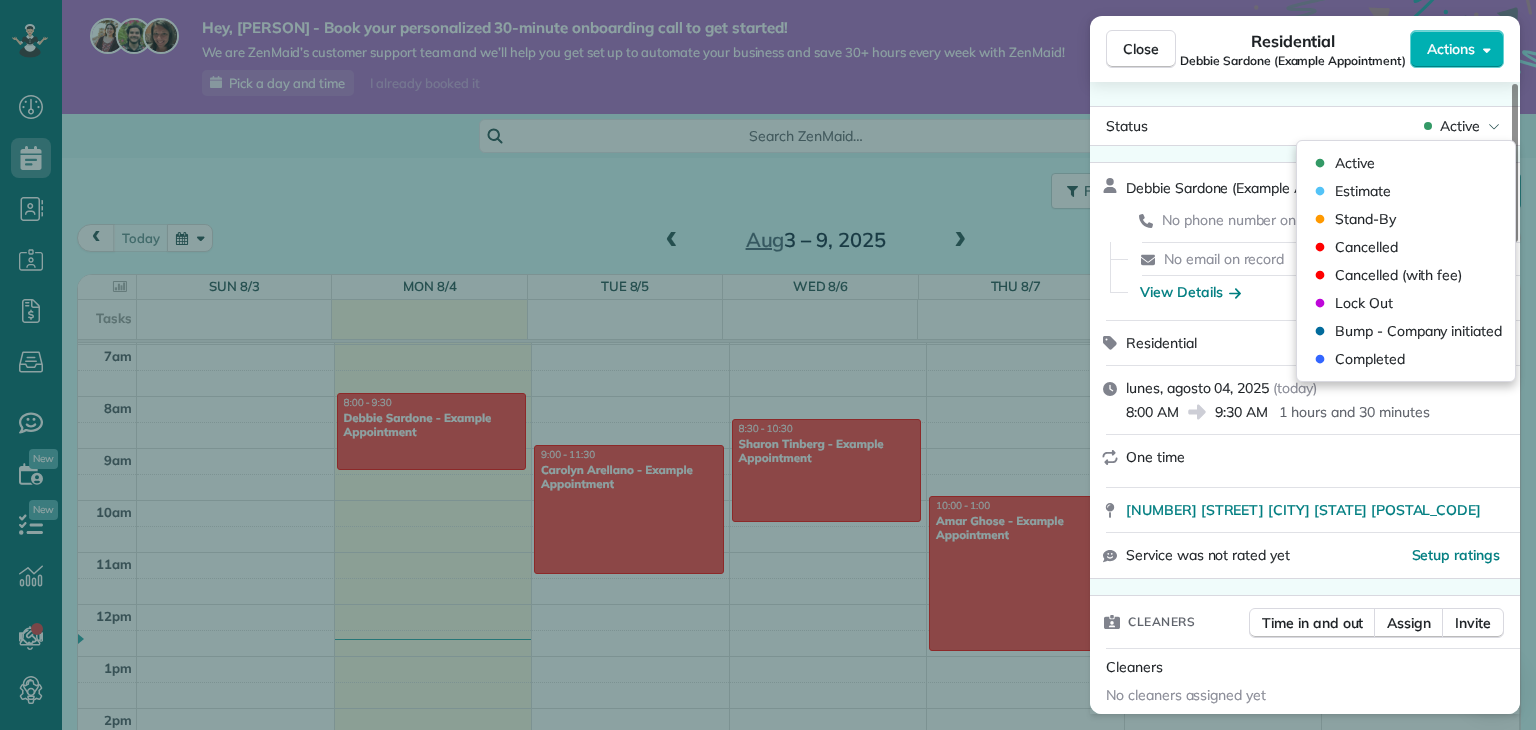click on "Status Active [PERSON] (Example Appointment) · Open profile No phone number on record Add phone number No email on record Add email View Details Residential [DATE] ( today ) 8:00 AM 9:30 AM 1 hours and 30 minutes One time [NUMBER] [STREET] [CITY] [STATE] [POSTAL_CODE] Service was not rated yet Setup ratings Cleaners Time in and out Assign Invite Cleaners No cleaners assigned yet Checklist Try Now Keep this appointment up to your standards. Stay on top of every detail, keep your cleaners organised, and your client happy. Assign a checklist Watch a 5 min demo Billing Billing actions Service Add an item Overcharge $0.00 Discount $0.00 Coupon discount - Primary tax - Secondary tax - Total appointment price $0.00 Tips collected $0.00 Mark as paid Total including tip $0.00 Get paid online in no-time! Send an invoice and reward your cleaners with tips Charge customer credit card Appointment custom fields No custom fields to display Work items No work items to display Notes Appointment 2 Customer" at bounding box center (1305, 1340) 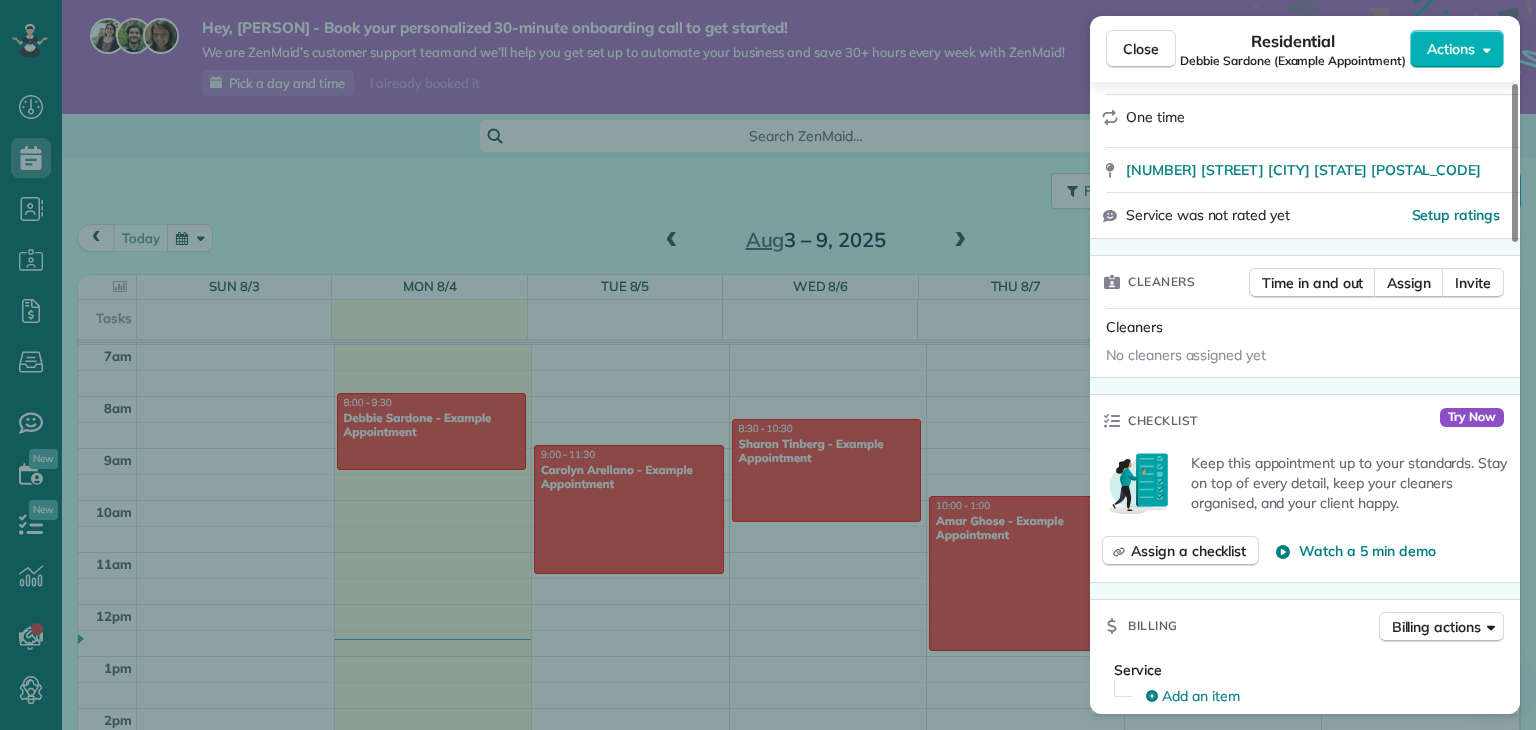 scroll, scrollTop: 400, scrollLeft: 0, axis: vertical 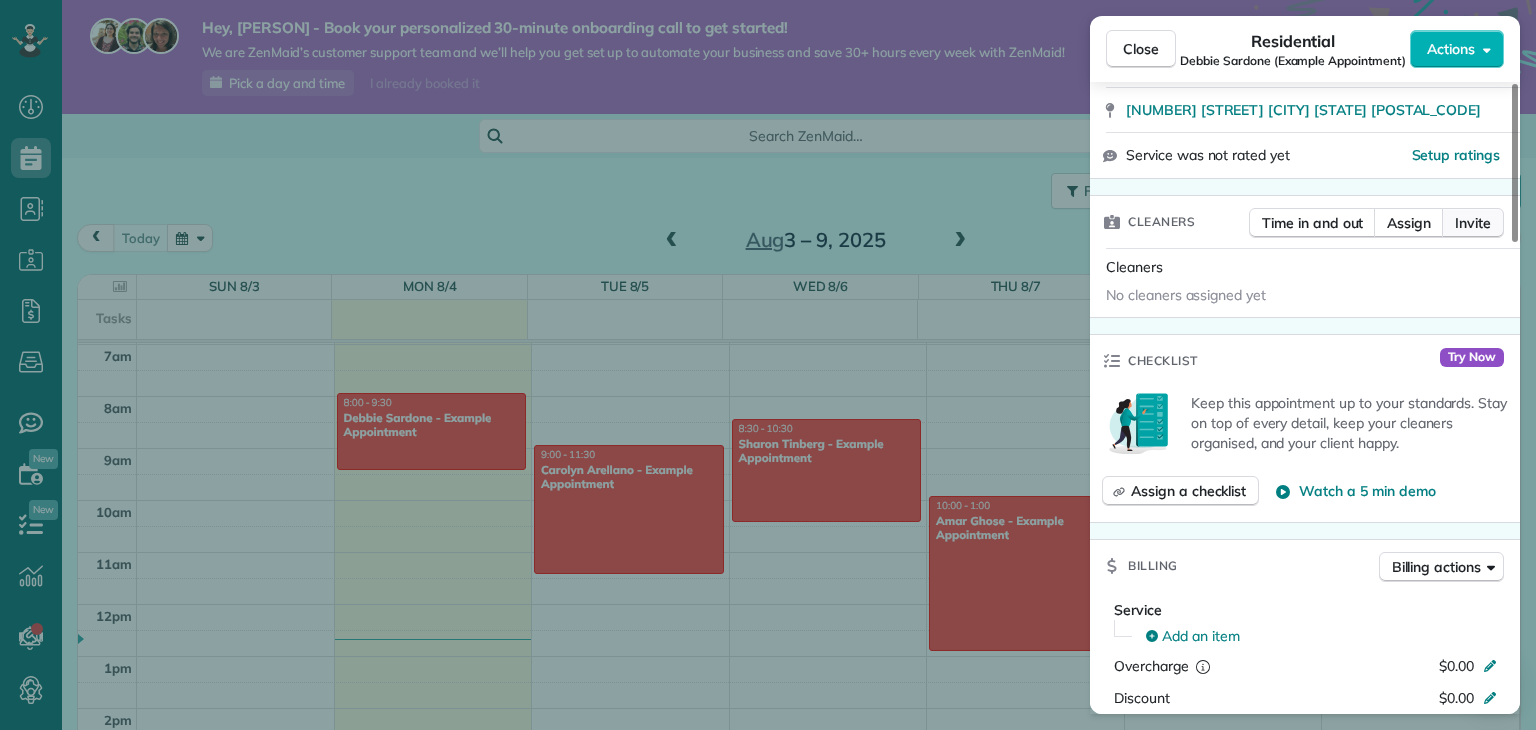 click on "Invite" at bounding box center [1473, 223] 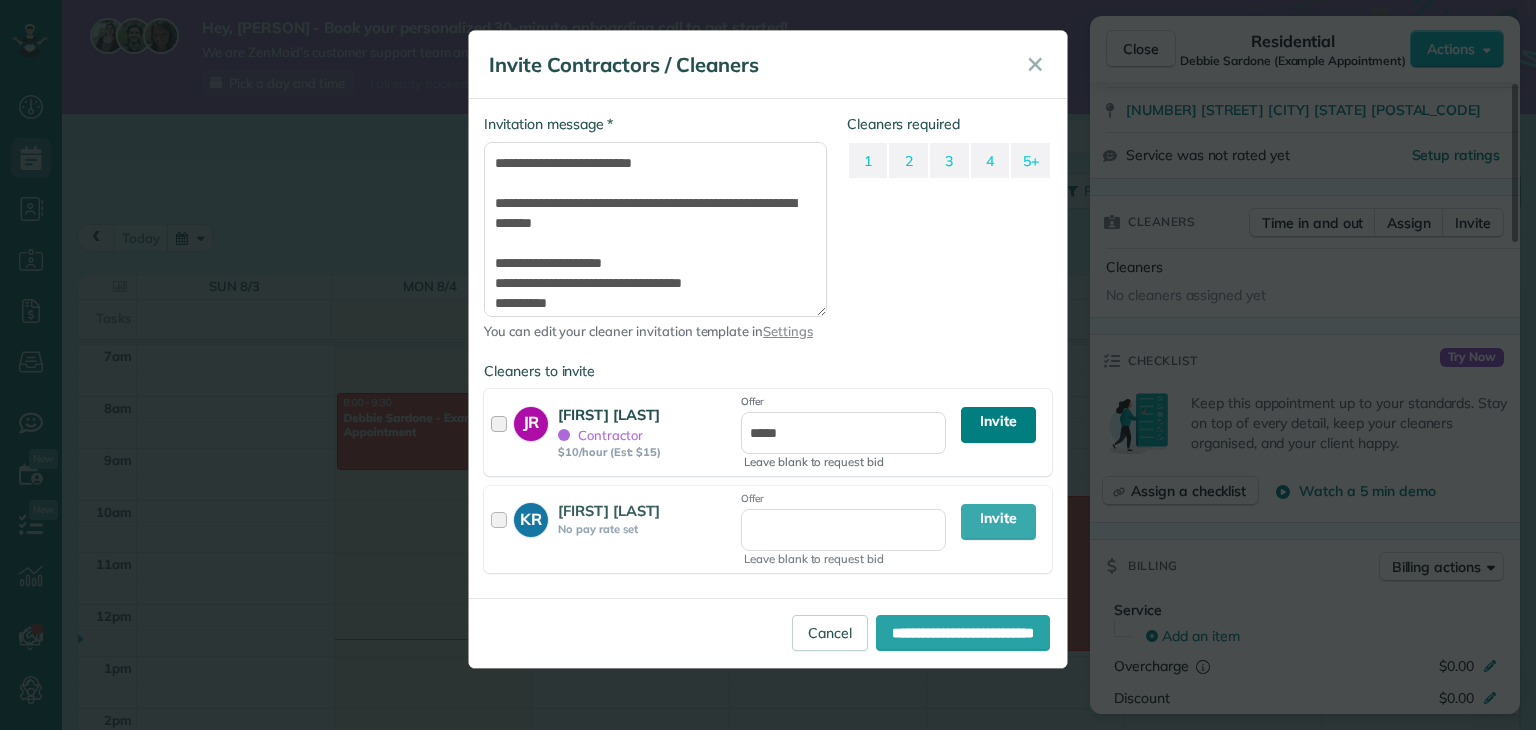 click on "Invite" at bounding box center [998, 425] 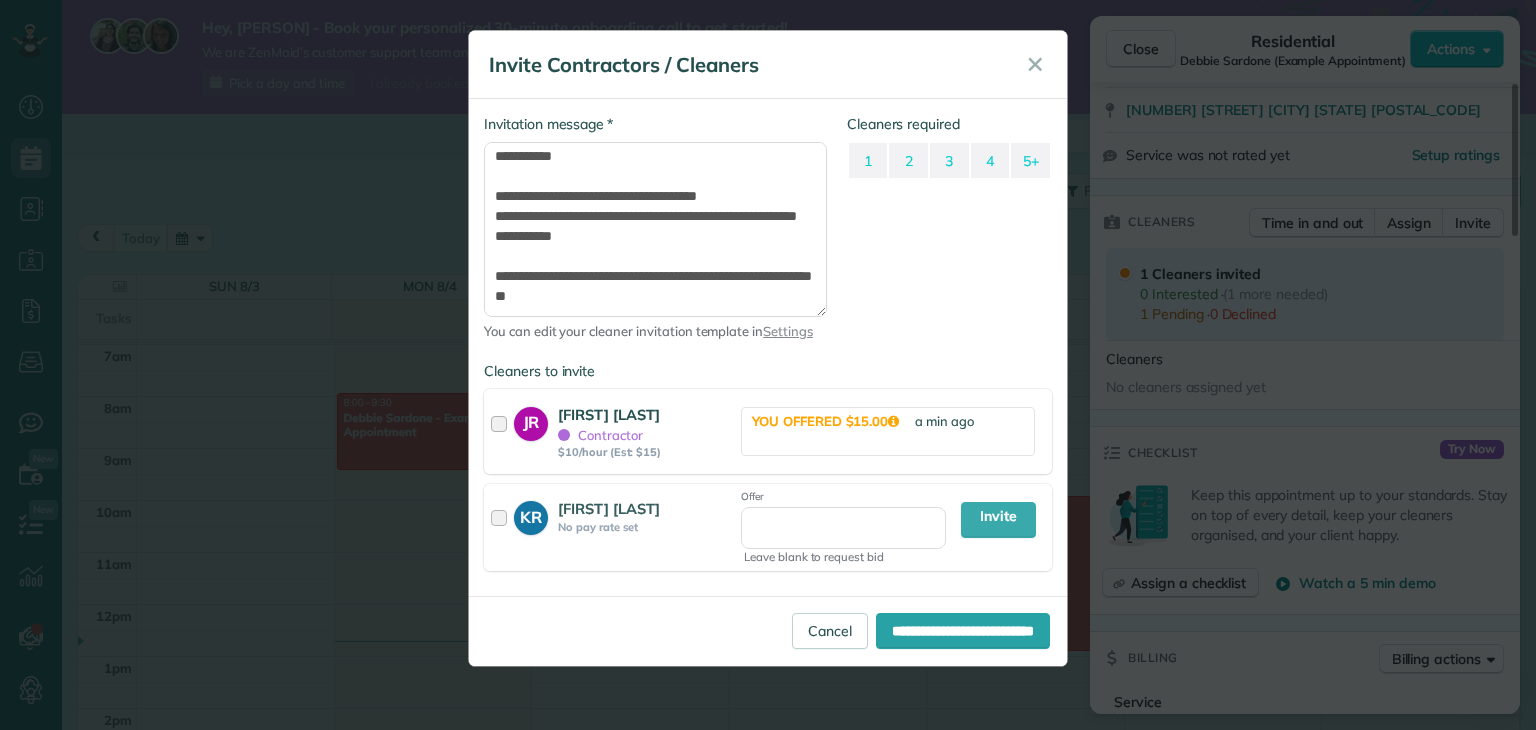 scroll, scrollTop: 226, scrollLeft: 0, axis: vertical 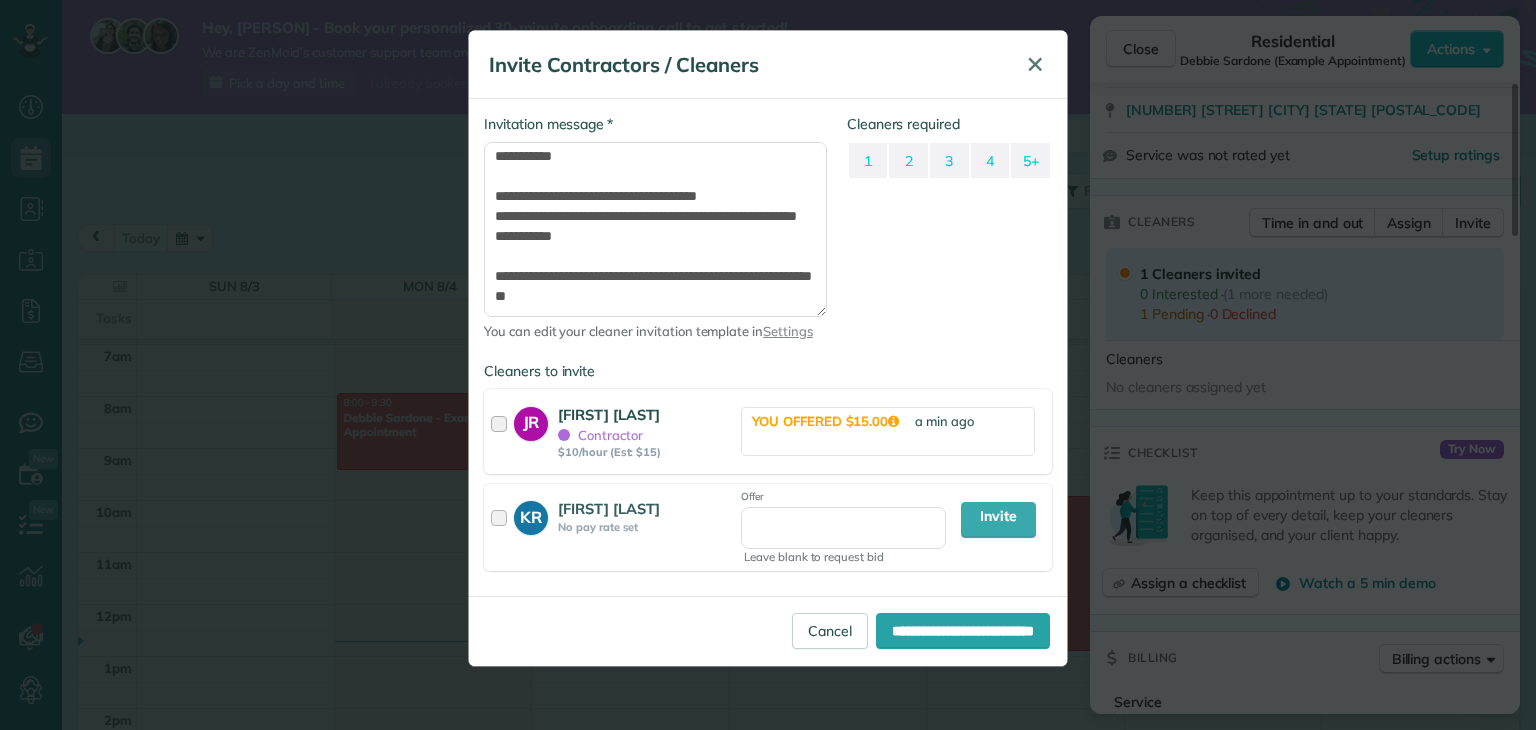click on "✕" at bounding box center [1035, 64] 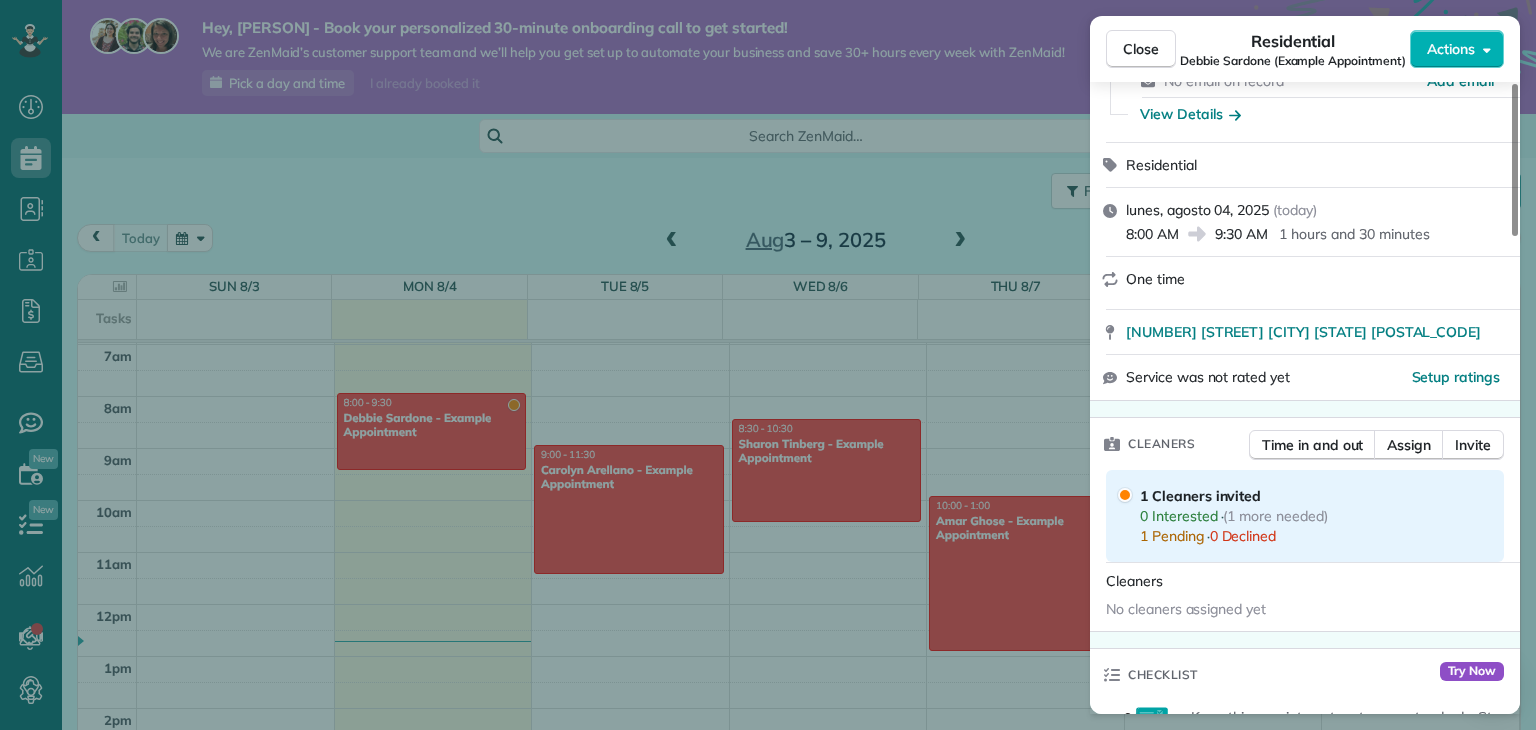 scroll, scrollTop: 0, scrollLeft: 0, axis: both 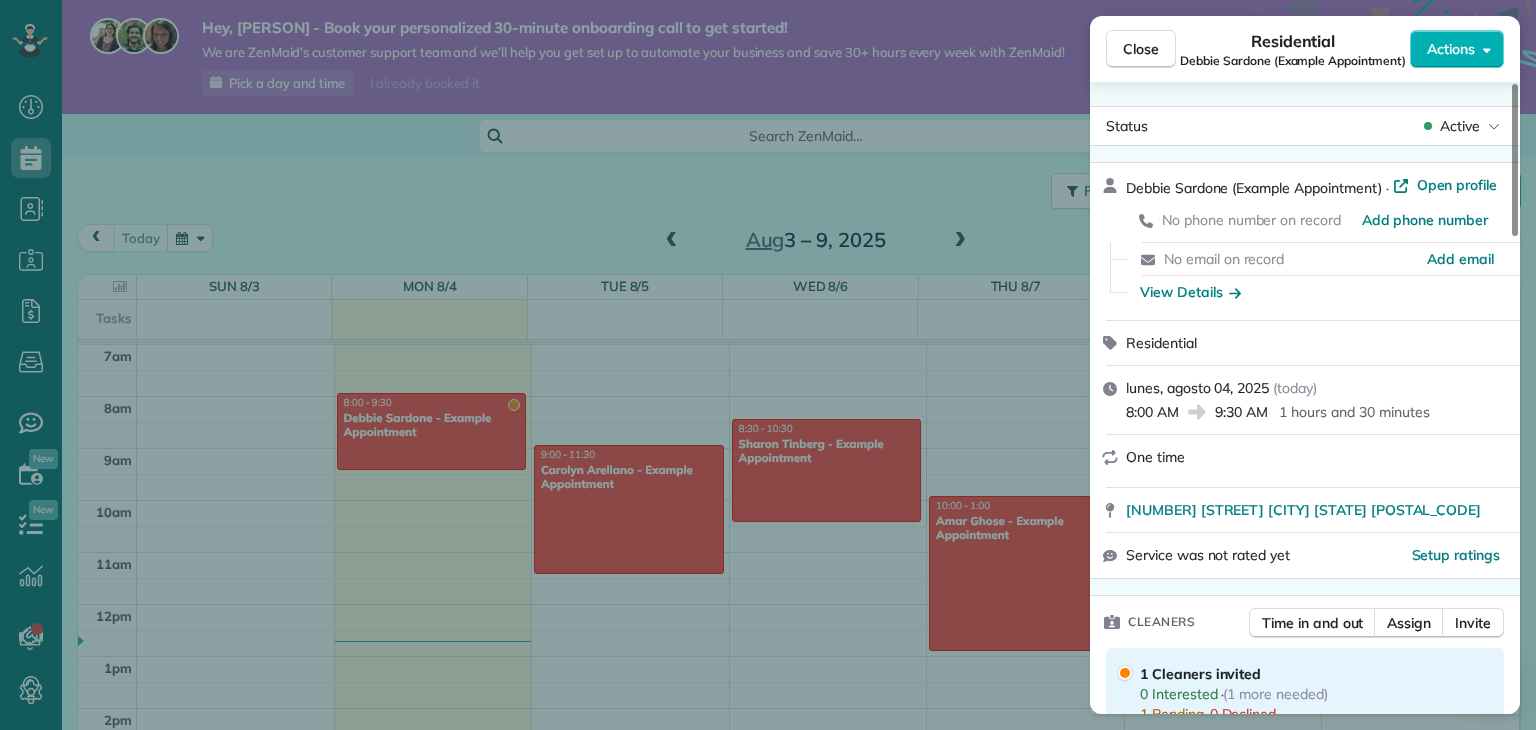 click on "Close Residential Debbie Sardone (Example Appointment) Actions Status Active Debbie Sardone (Example Appointment) · Open profile No phone number on record Add phone number No email on record Add email View Details Residential lunes, agosto 04, 2025 ( today ) 8:00 AM 9:30 AM 1 hours and 30 minutes One time 1234 Wilshire Boulevard Los Angeles CA 90017 Service was not rated yet Setup ratings Cleaners Time in and out Assign Invite 1 Cleaners invited 0 Interested   · (1 more needed) 1 Pending   · 0 Declined Cleaners No cleaners assigned yet Checklist Try Now Keep this appointment up to your standards. Stay on top of every detail, keep your cleaners organised, and your client happy. Assign a checklist Watch a 5 min demo Billing Billing actions Service Add an item Overcharge $0.00 Discount $0.00 Coupon discount - Primary tax - Secondary tax - Total appointment price $0.00 Tips collected $0.00 Mark as paid Total including tip $0.00 Get paid online in no-time! Send an invoice and reward your cleaners with tips 2 0" at bounding box center [768, 365] 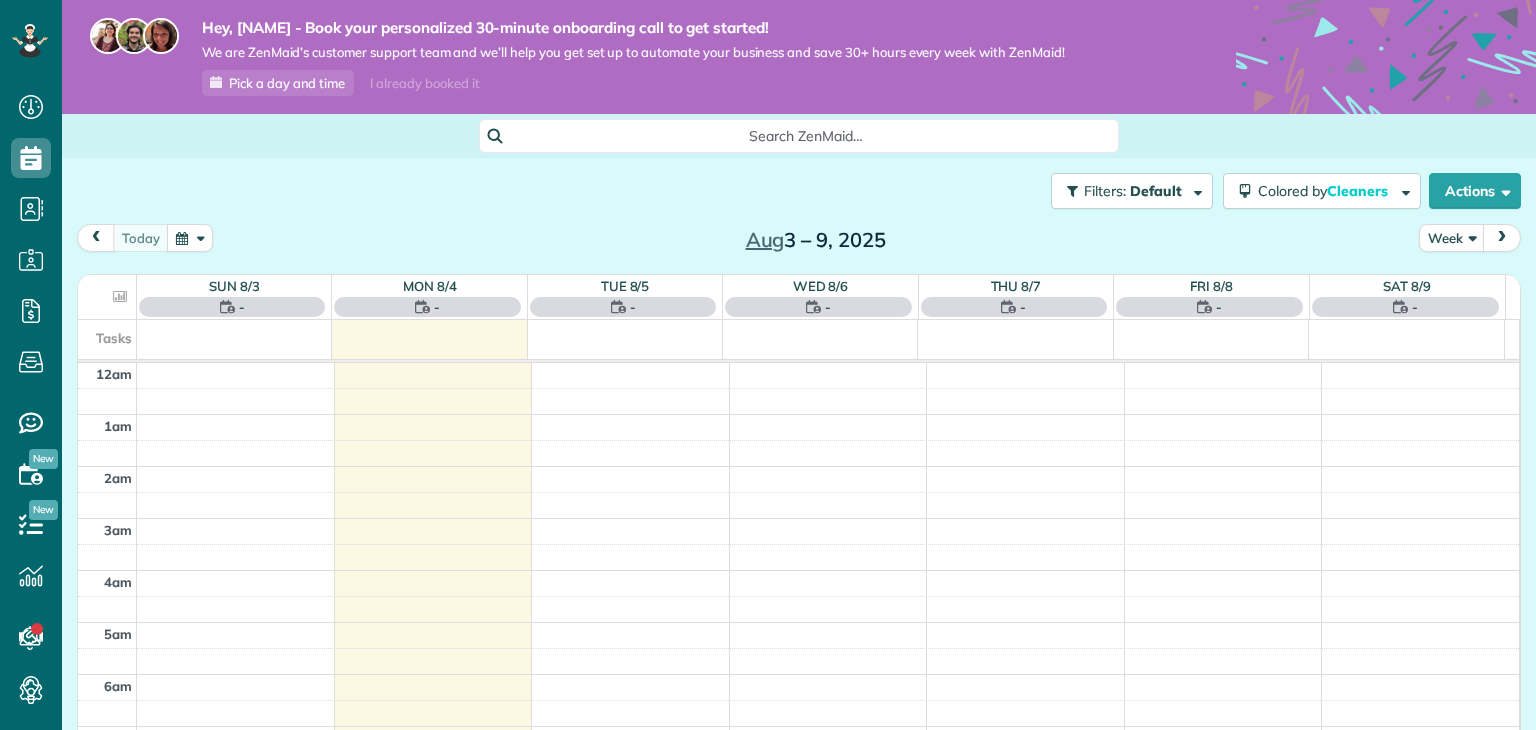 scroll, scrollTop: 0, scrollLeft: 0, axis: both 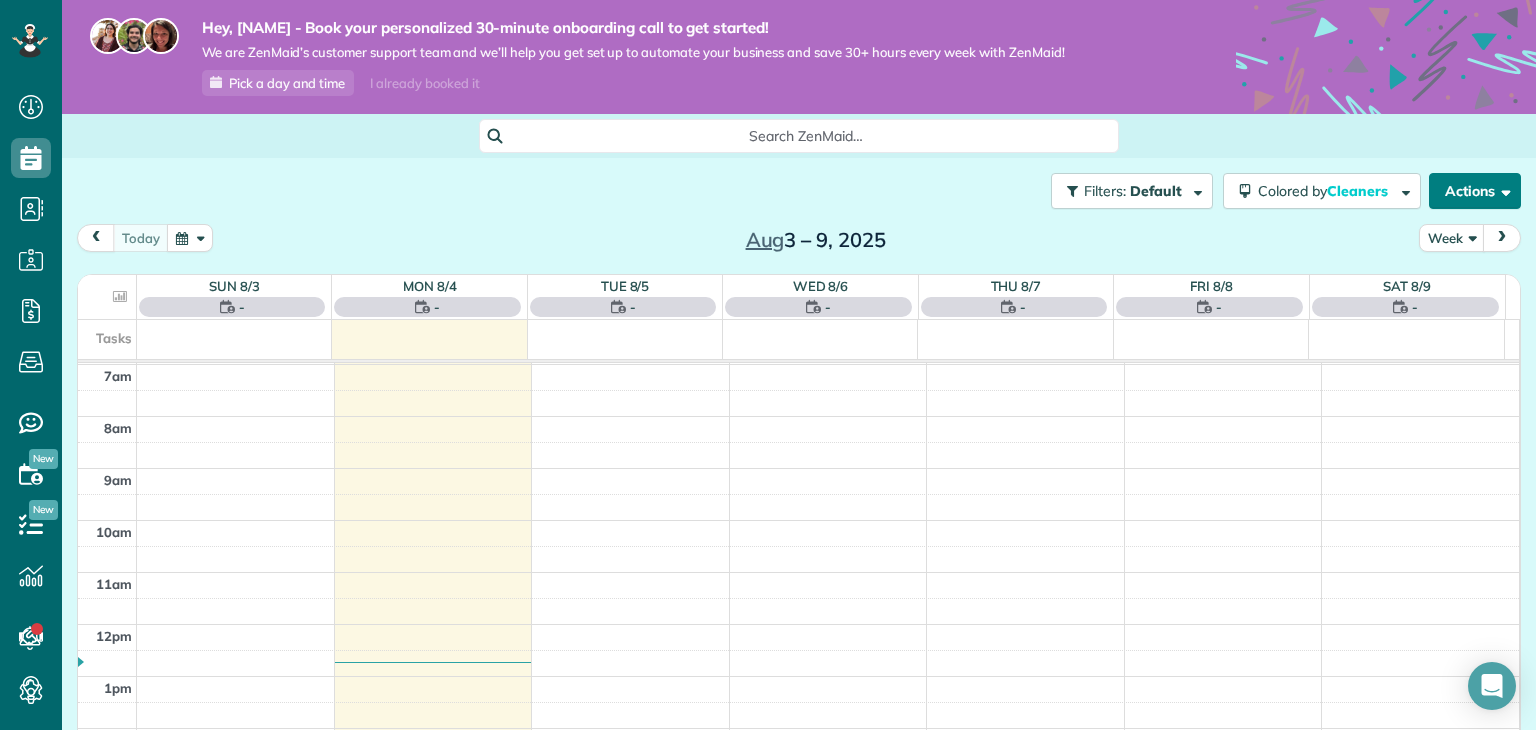 click on "Actions" at bounding box center [1475, 191] 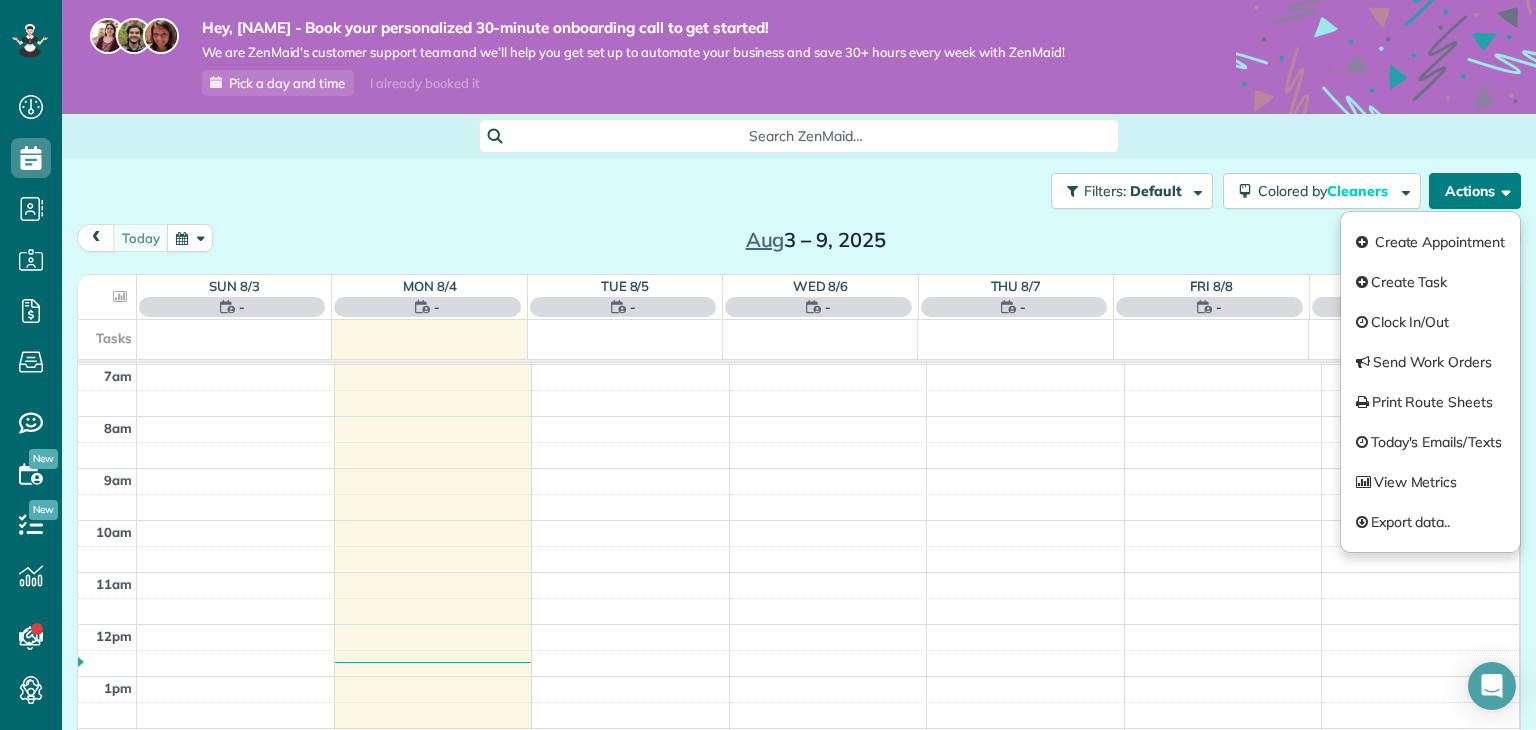click on "Actions" at bounding box center (1475, 191) 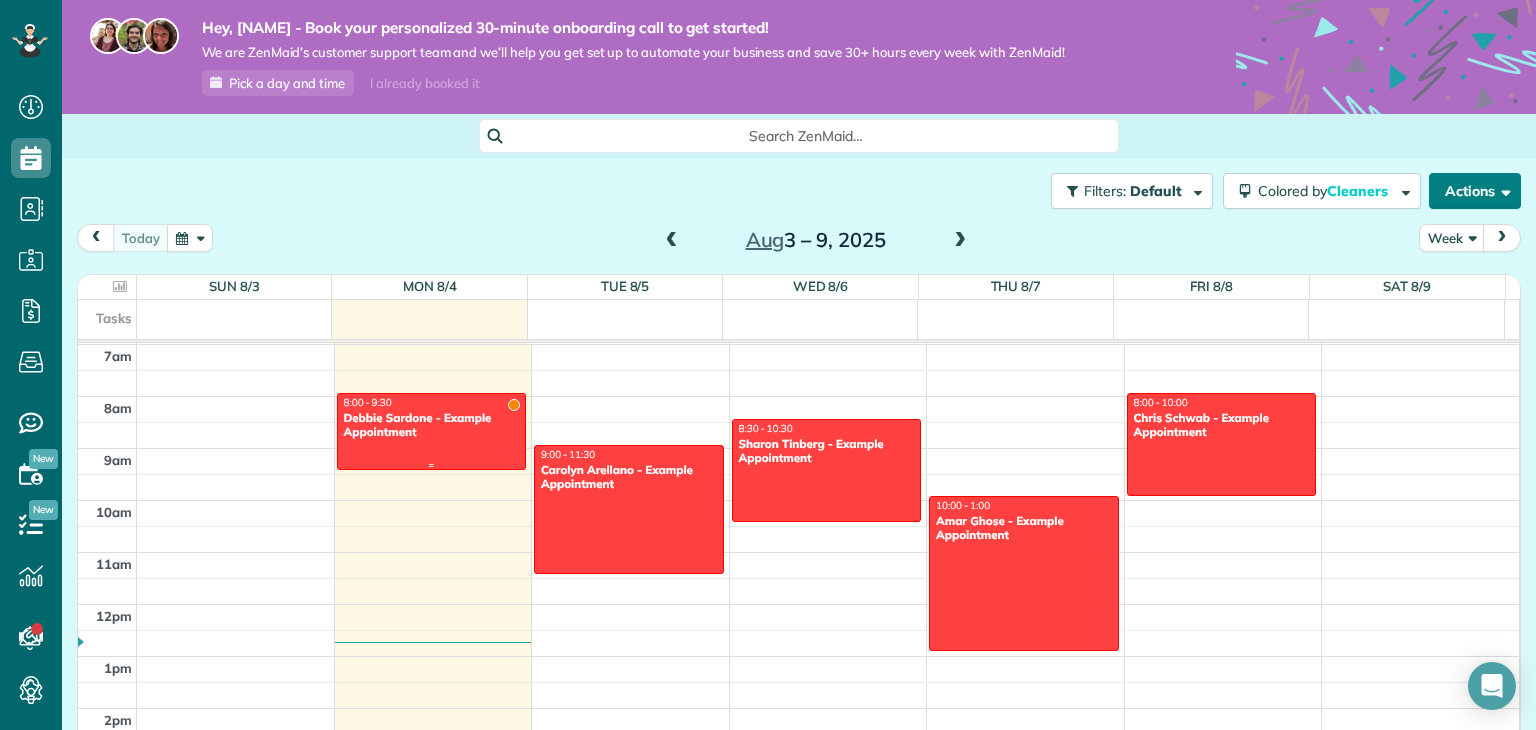 click on "Debbie Sardone - Example Appointment" at bounding box center [432, 425] 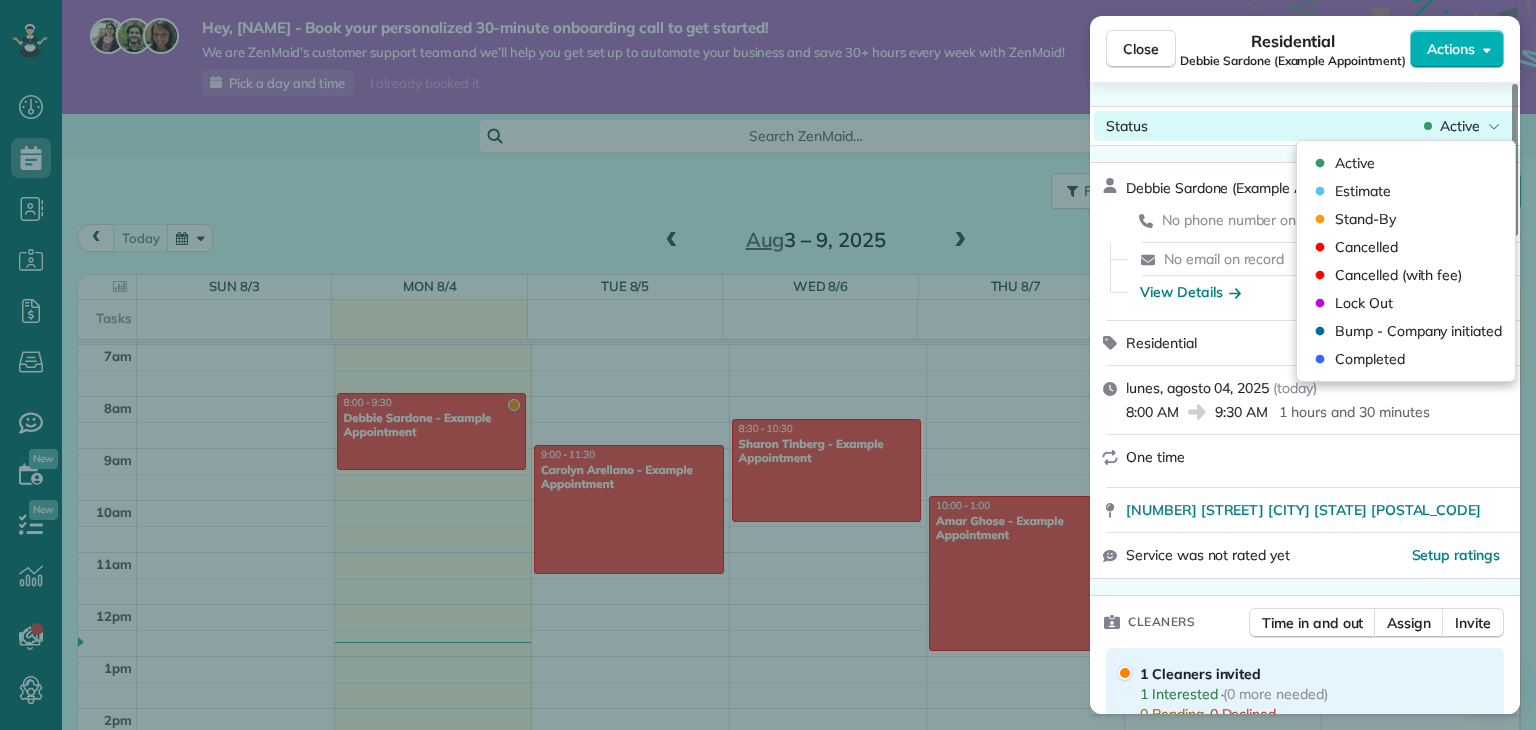 click on "Active" at bounding box center (1460, 126) 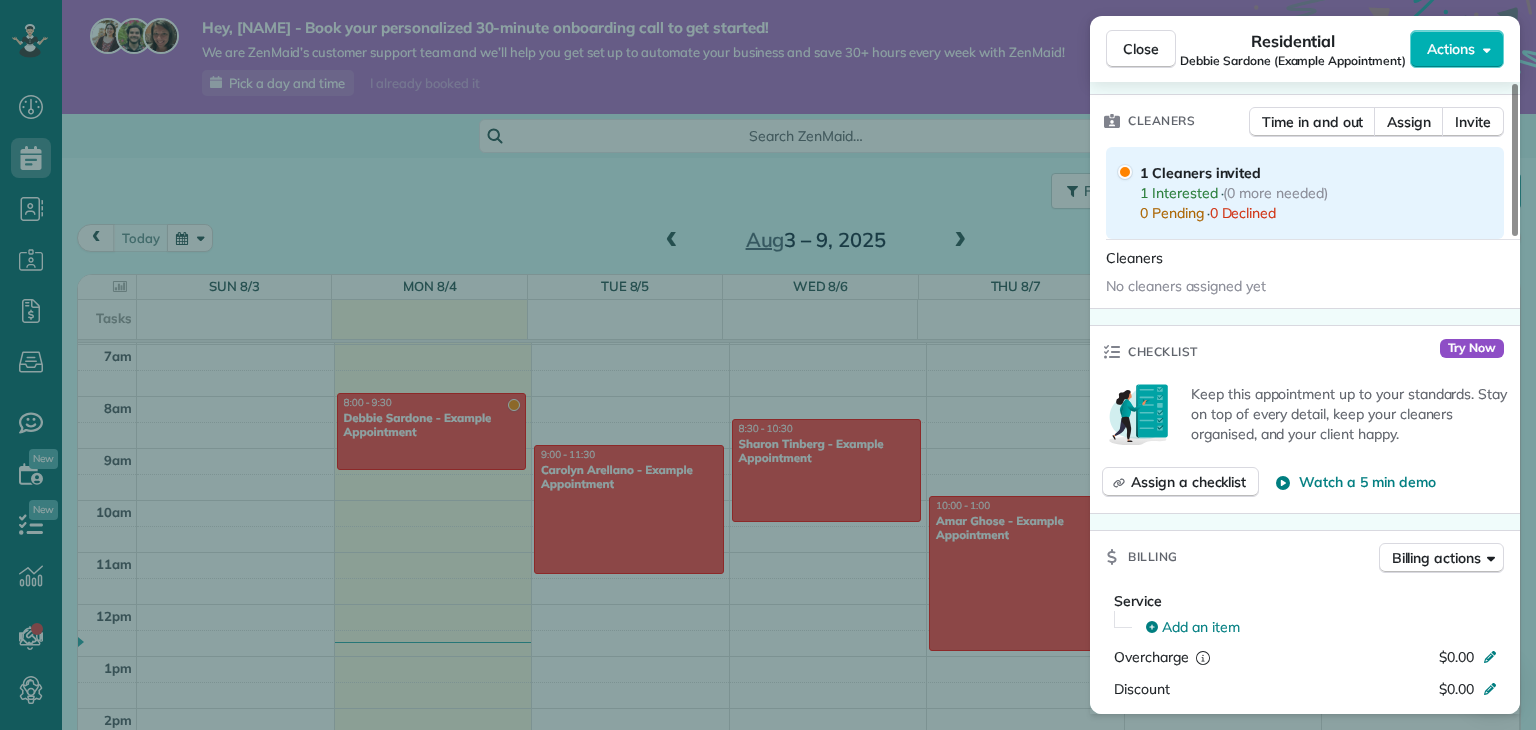 scroll, scrollTop: 400, scrollLeft: 0, axis: vertical 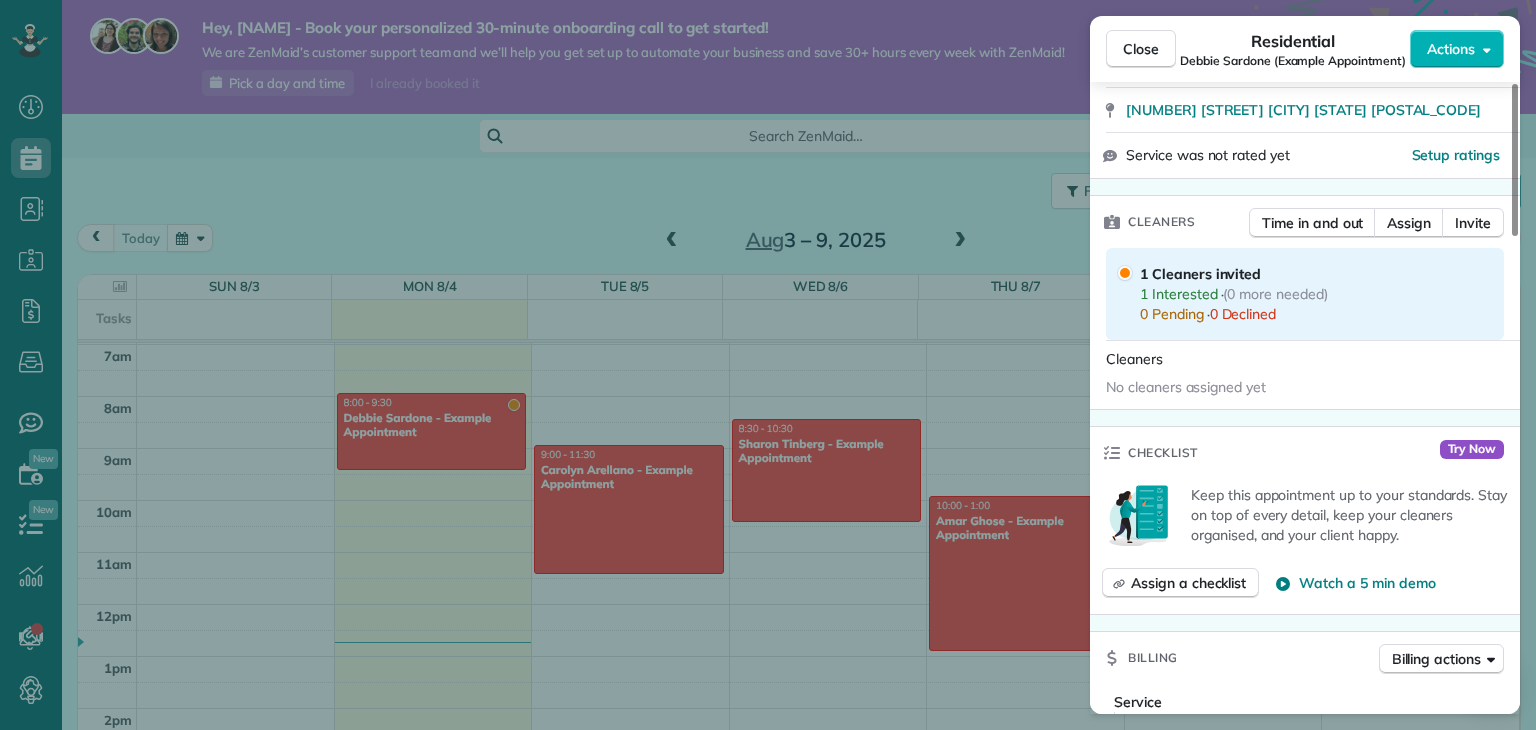 click on "Time in and out" at bounding box center [1312, 223] 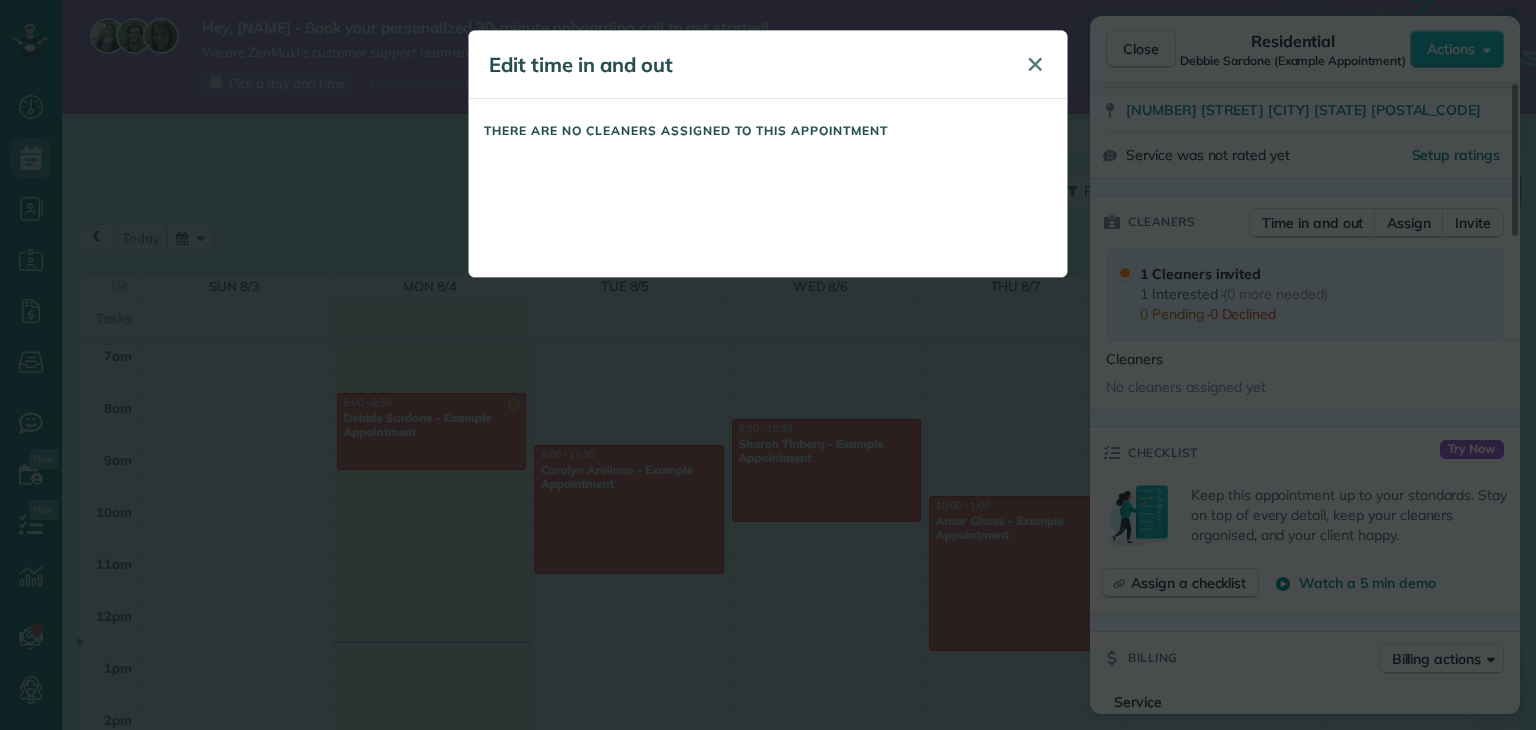 click on "✕" at bounding box center [1035, 64] 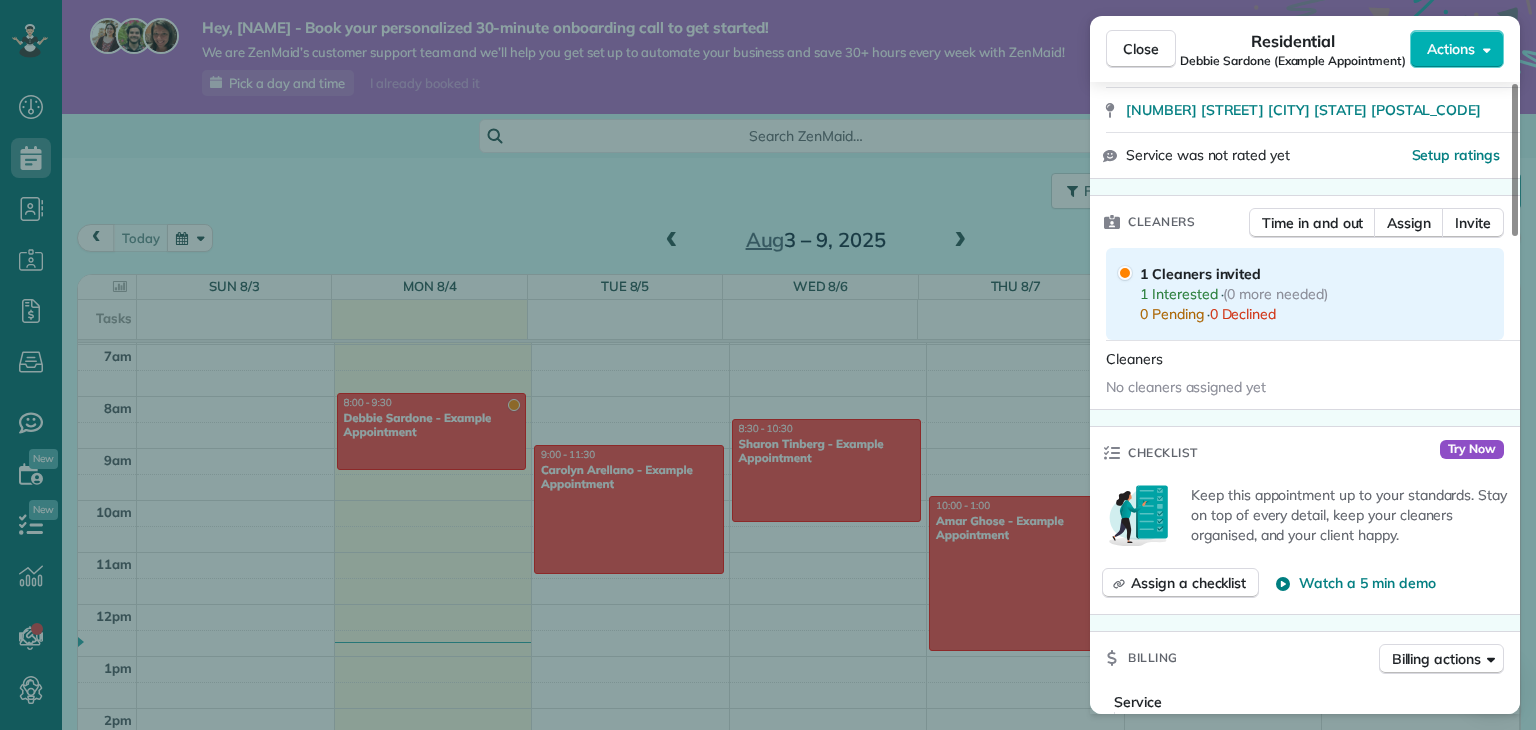 click on "0 Pending" at bounding box center (1172, 314) 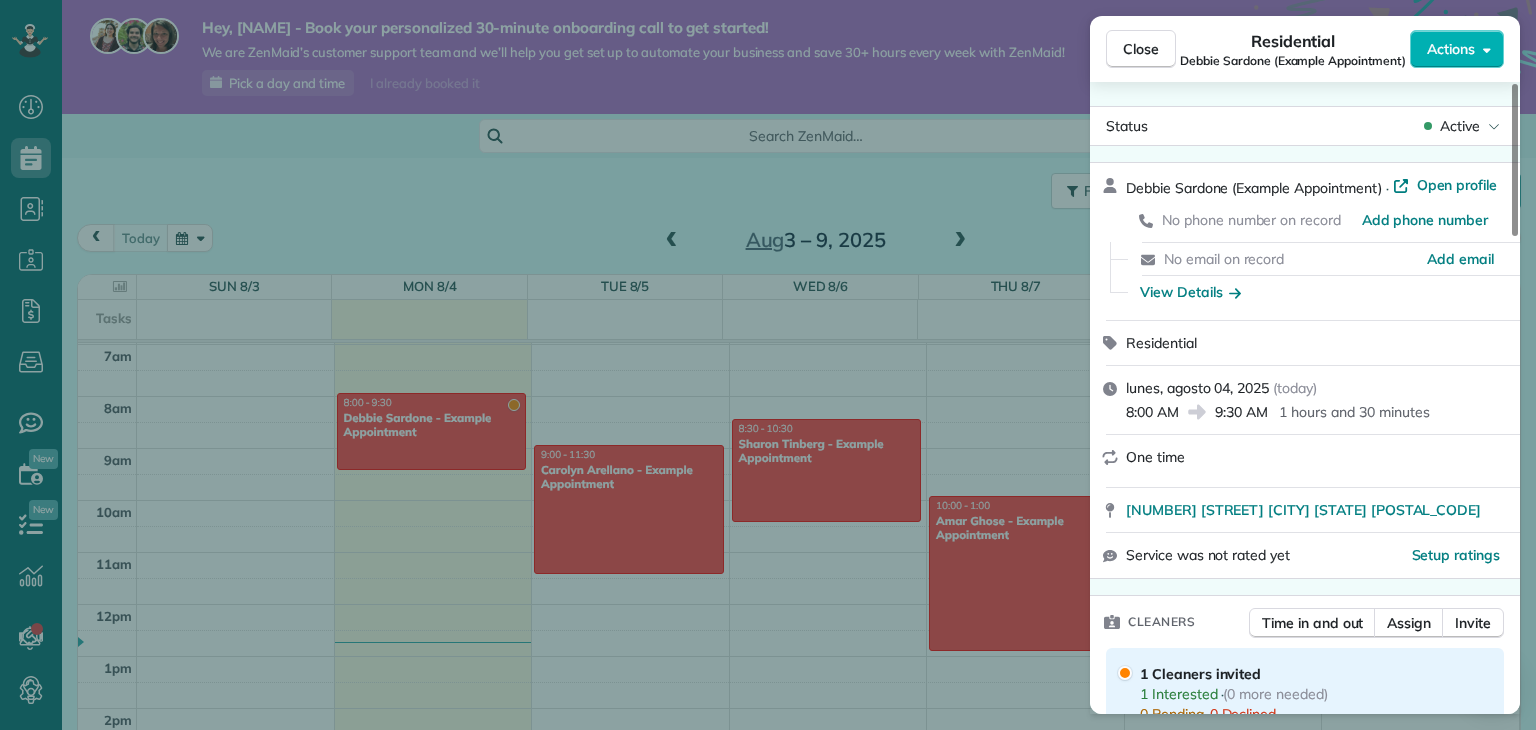 scroll, scrollTop: 304, scrollLeft: 0, axis: vertical 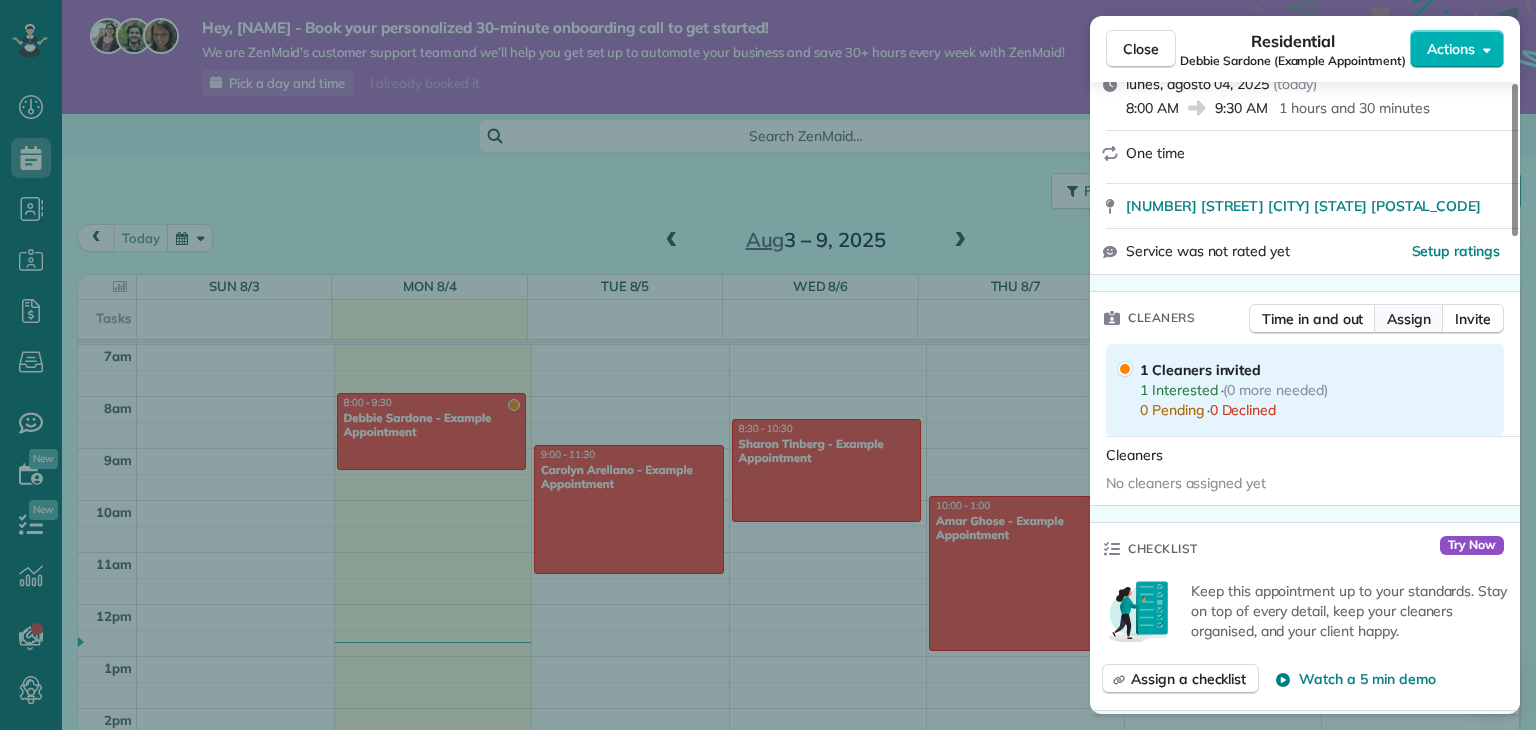 click on "Assign" at bounding box center [1409, 319] 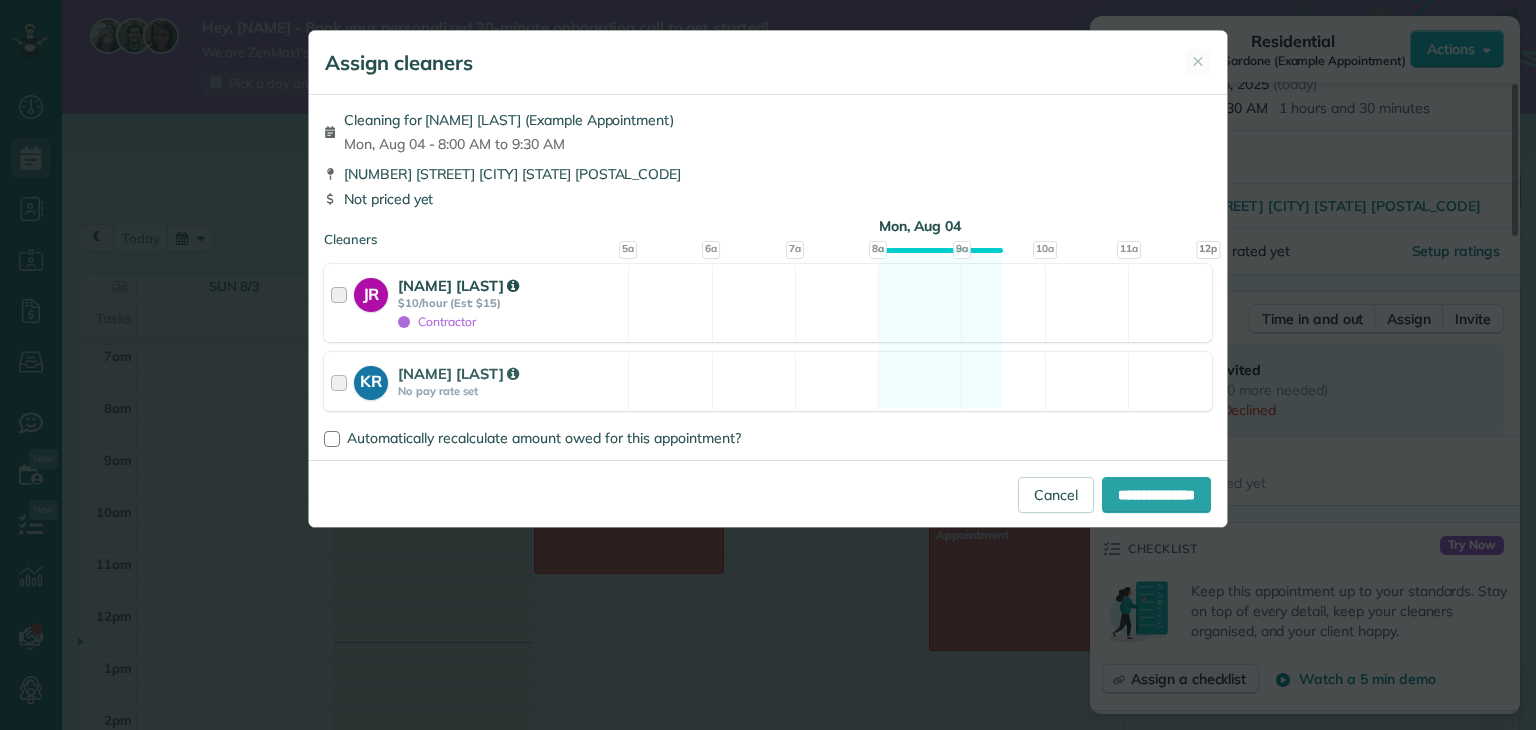 click at bounding box center [342, 303] 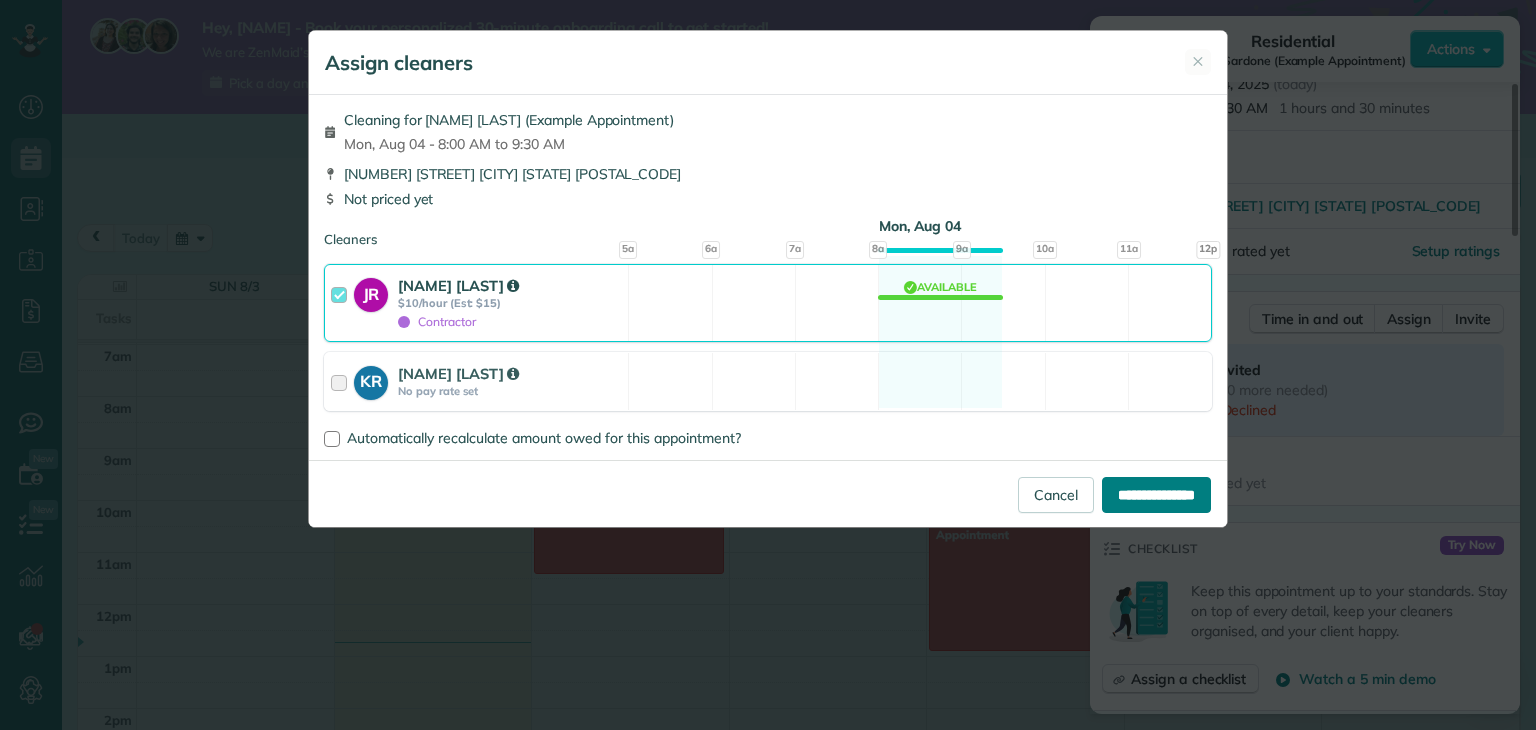 click on "**********" at bounding box center (1156, 495) 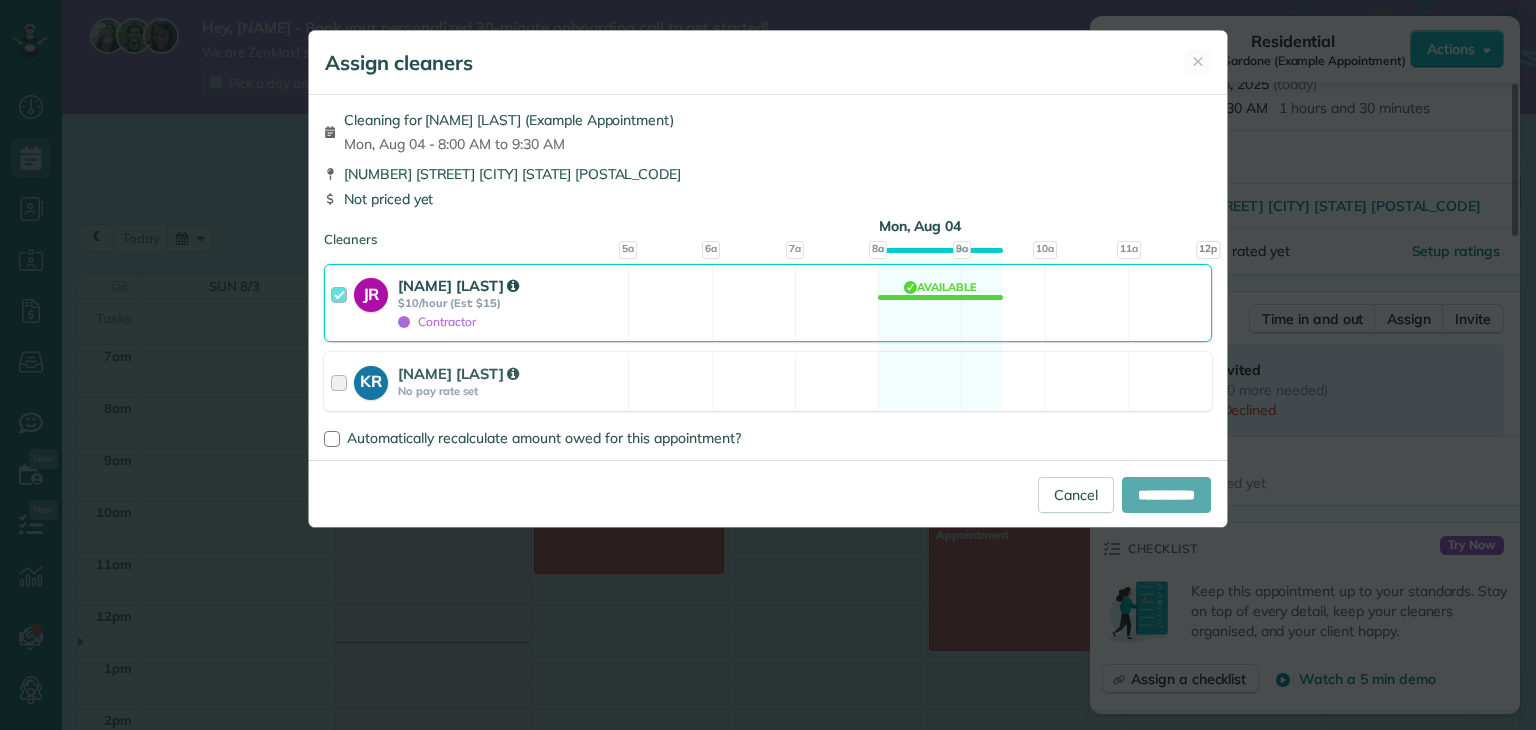 type on "**********" 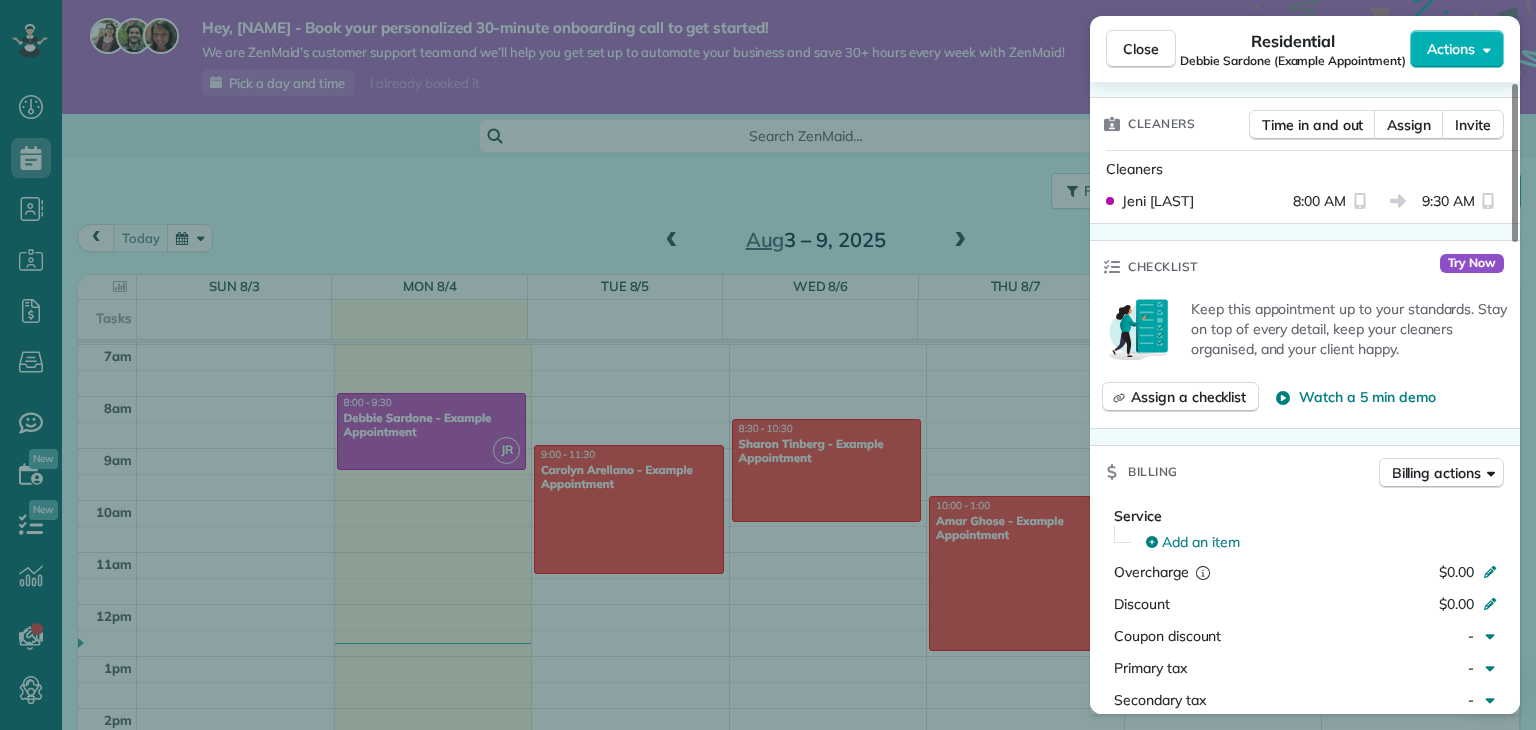 scroll, scrollTop: 295, scrollLeft: 0, axis: vertical 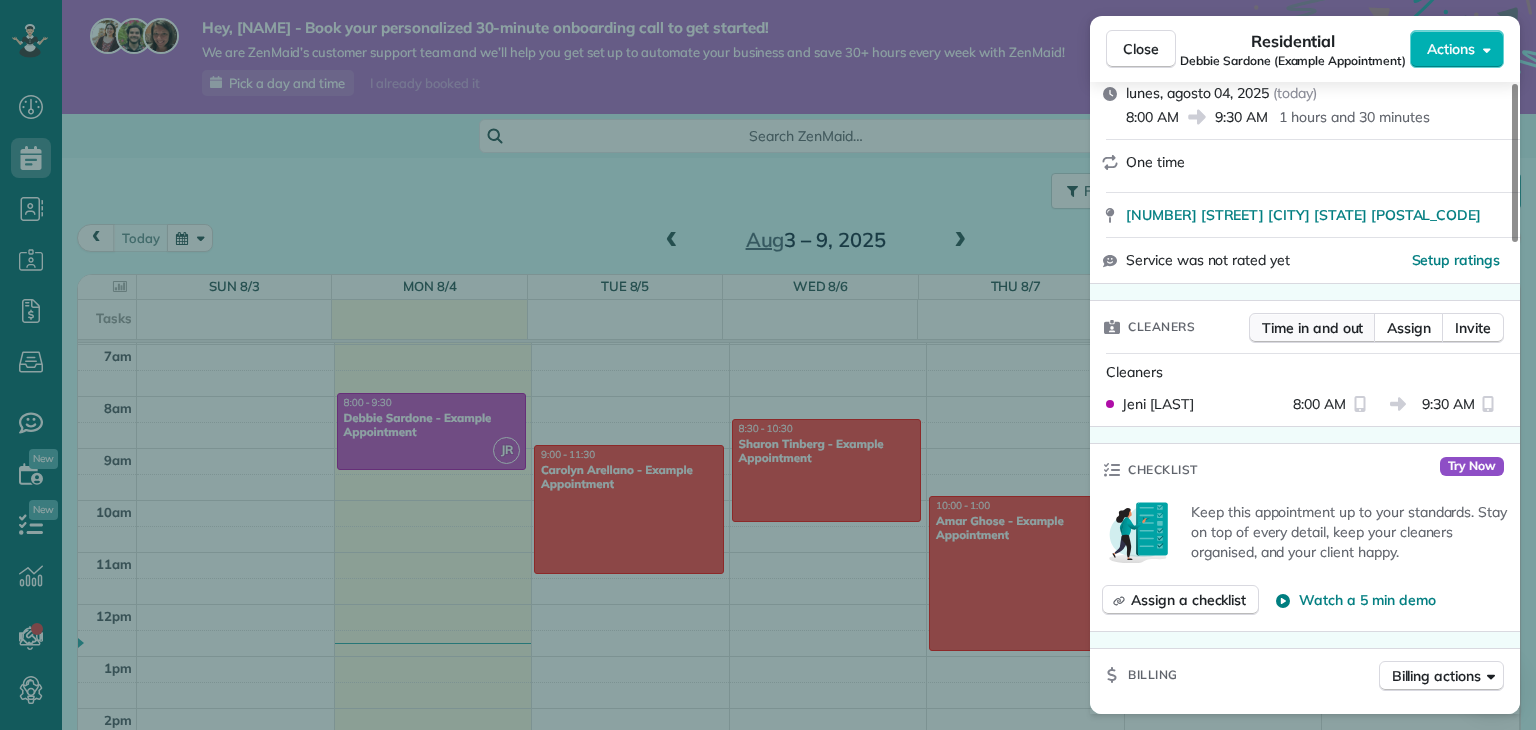 click on "Time in and out" at bounding box center [1312, 328] 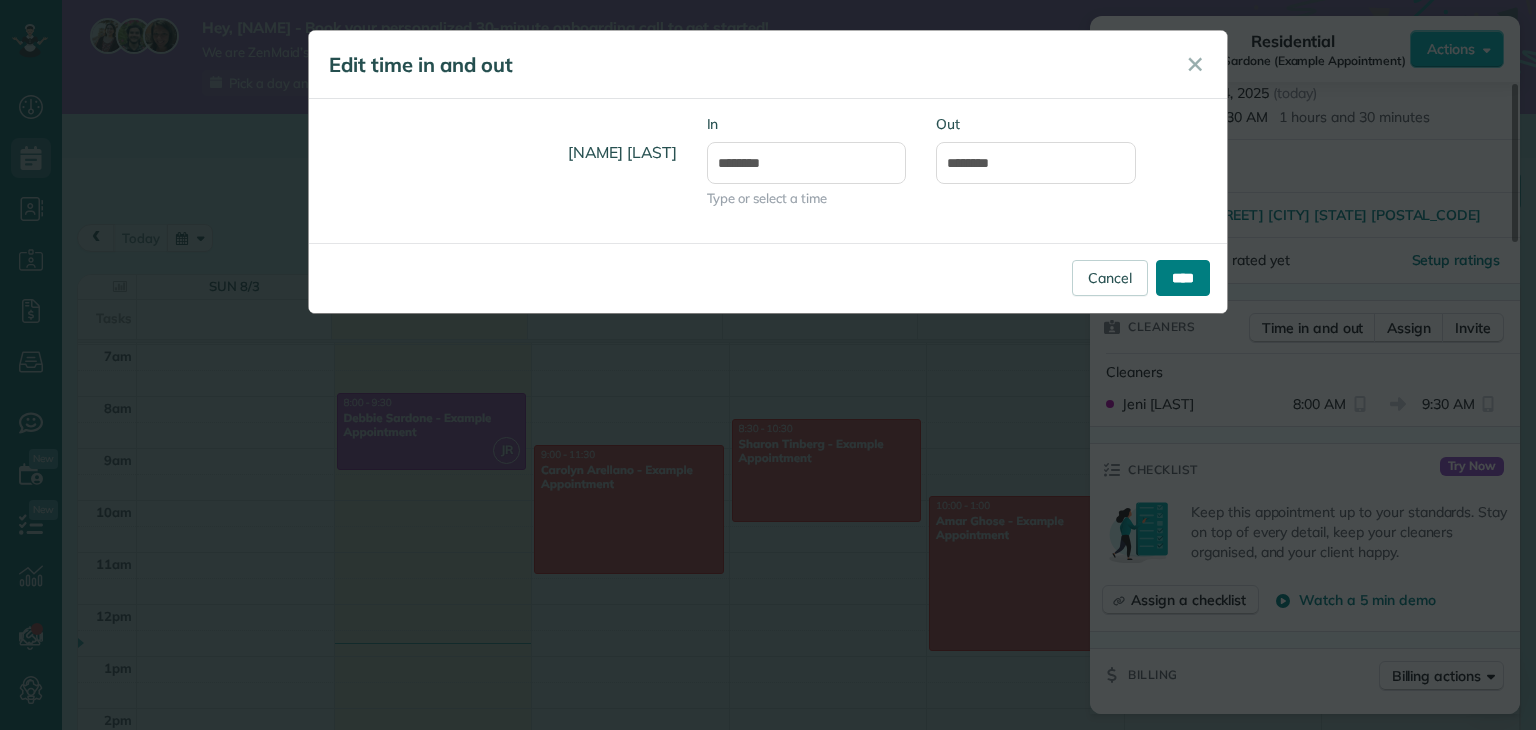 click on "****" at bounding box center (1183, 278) 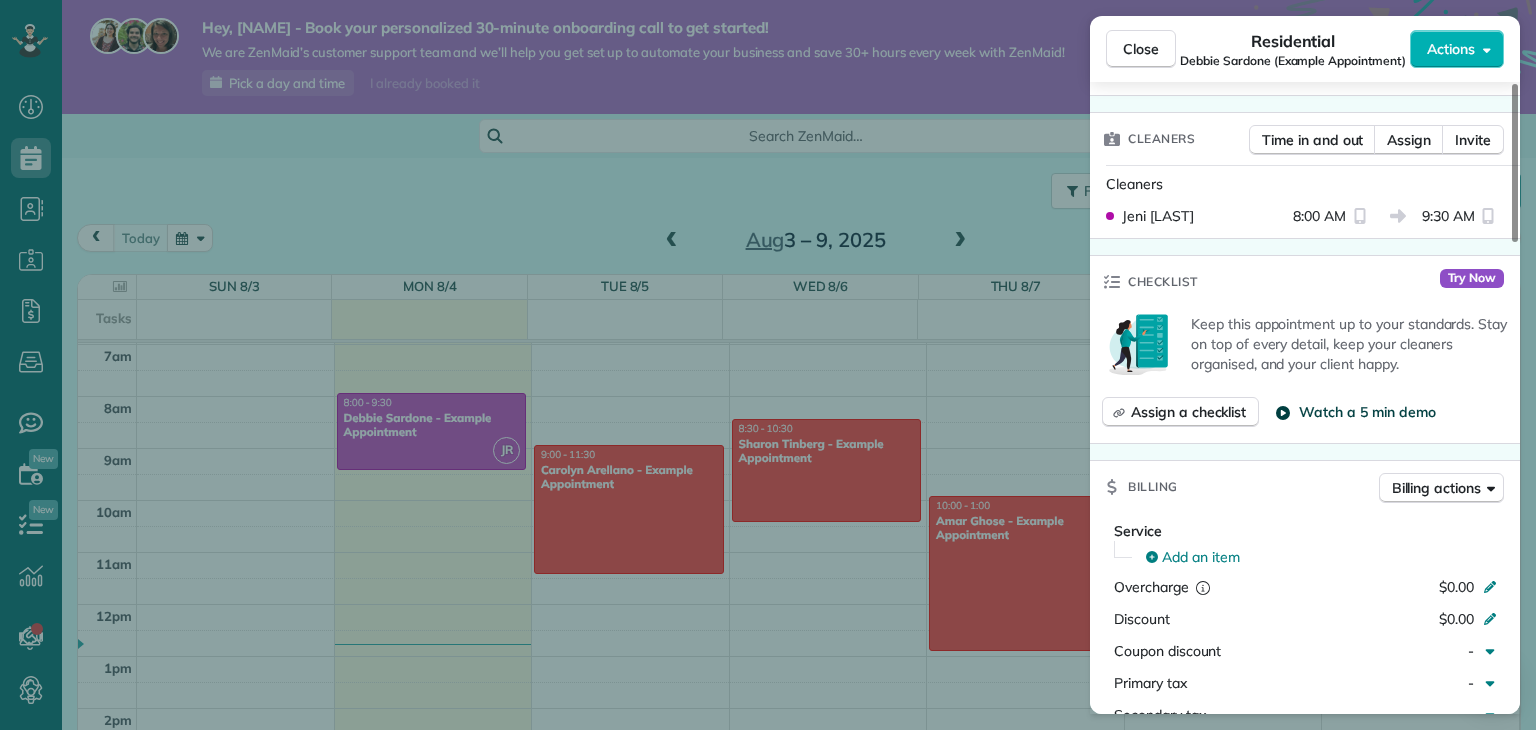 scroll, scrollTop: 0, scrollLeft: 0, axis: both 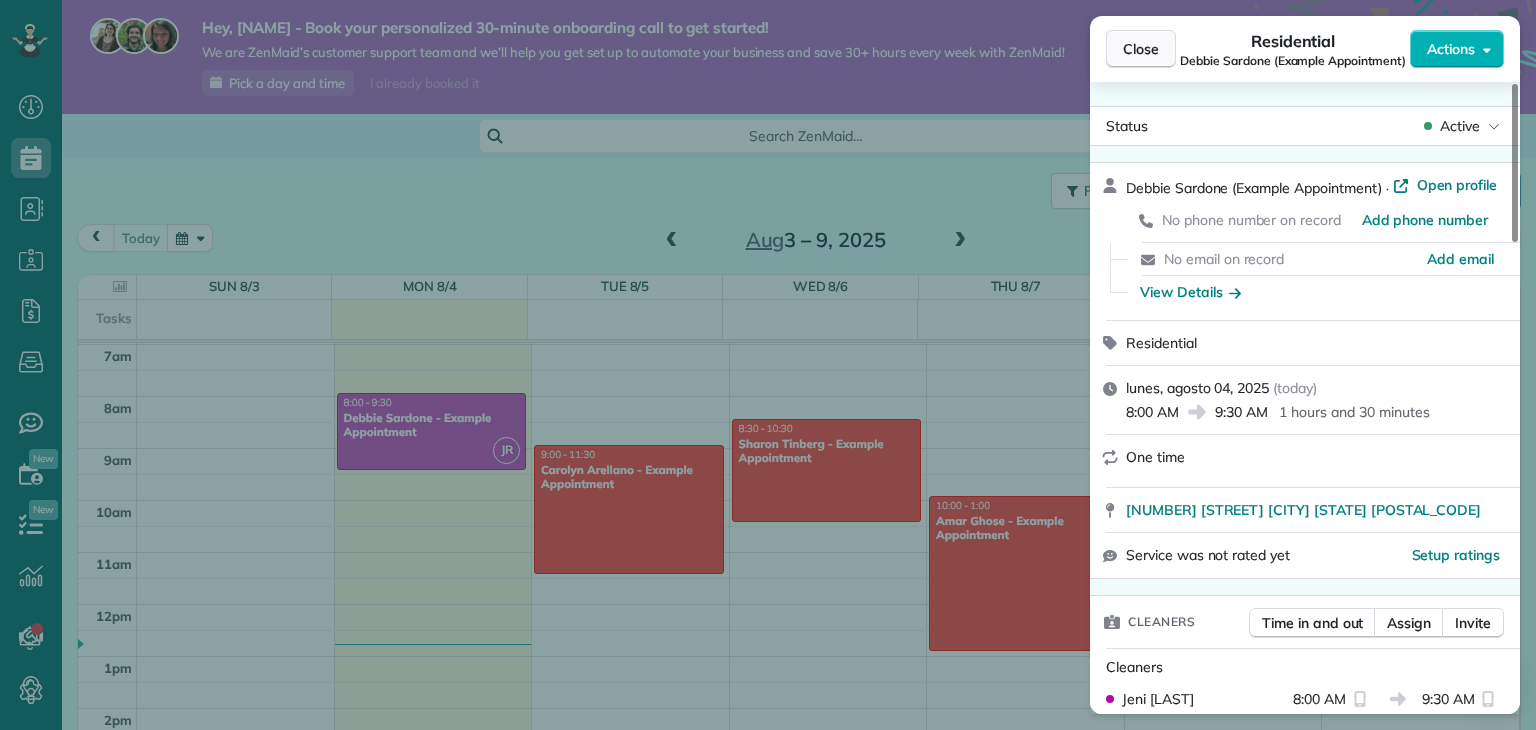 click on "Close" at bounding box center (1141, 49) 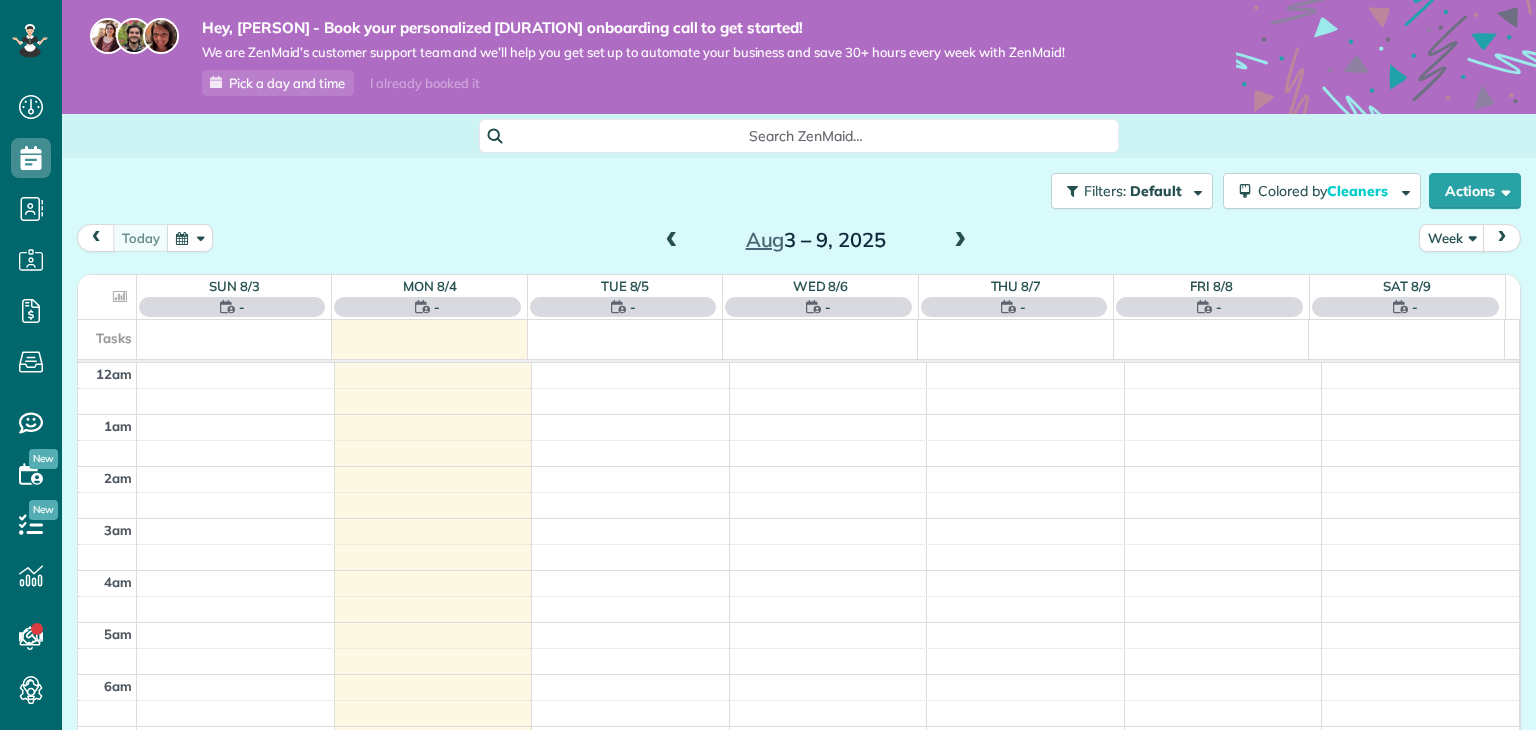scroll, scrollTop: 0, scrollLeft: 0, axis: both 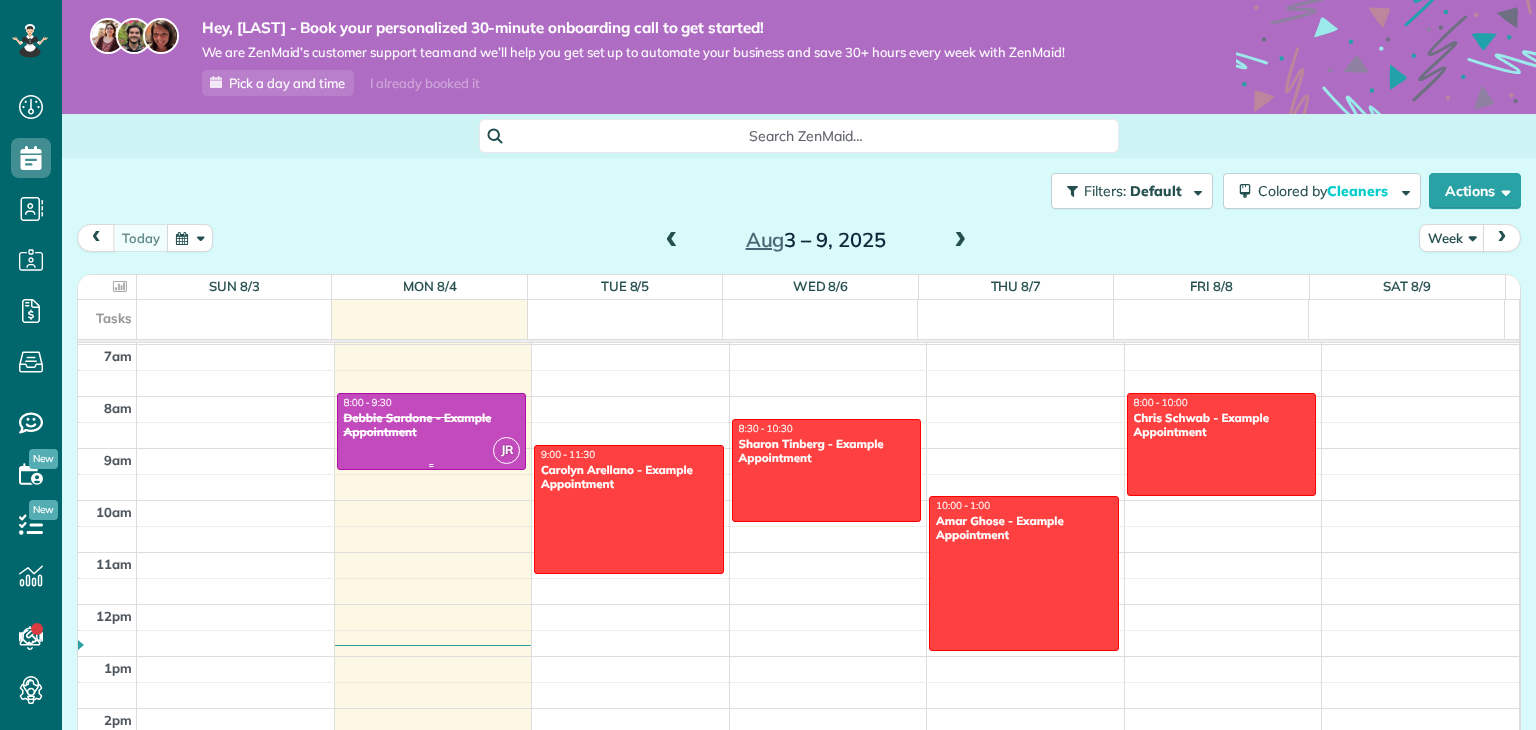 click 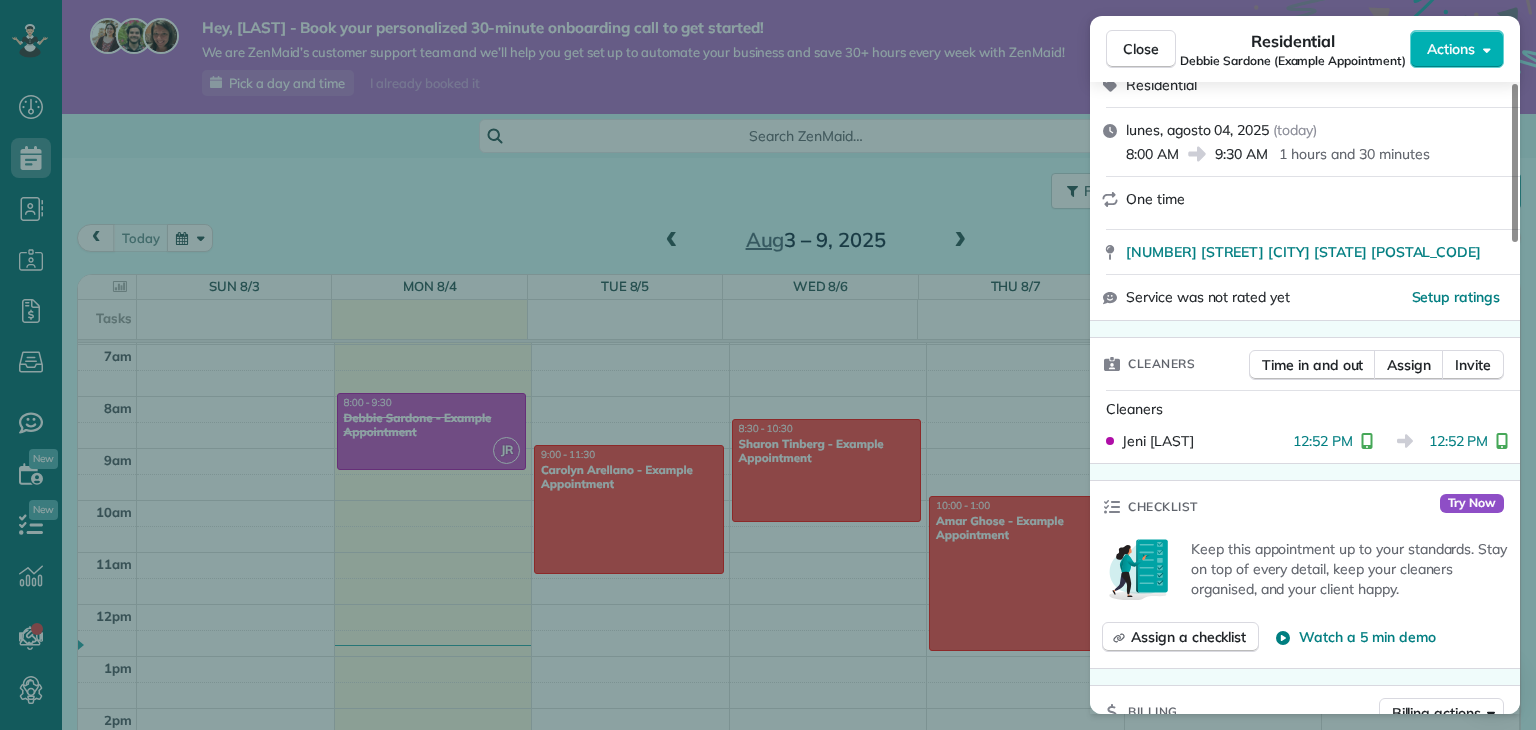scroll, scrollTop: 300, scrollLeft: 0, axis: vertical 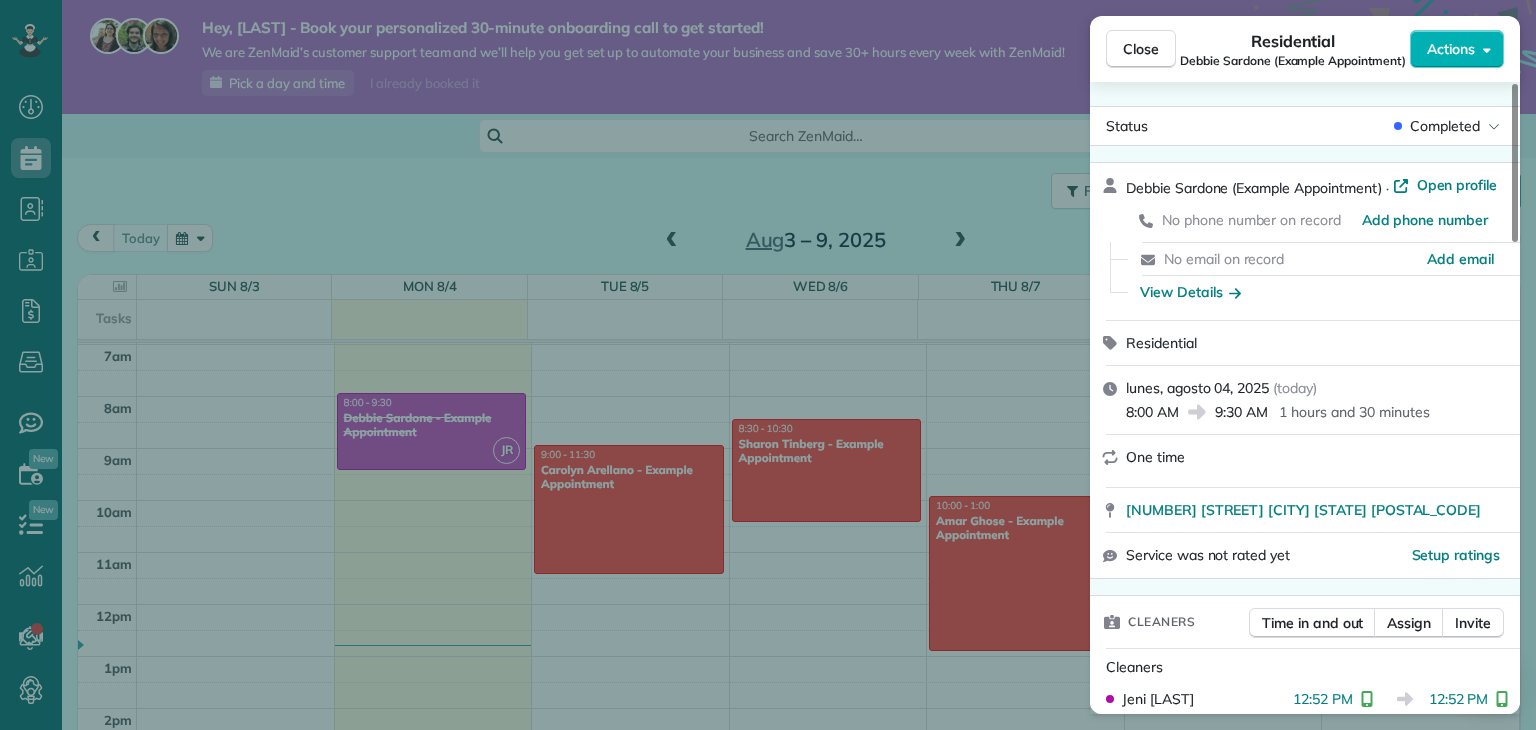 click on "Close Residential [PERSON] (Example Appointment) Actions Status Completed [PERSON] (Example Appointment) · Open profile No phone number on record Add phone number No email on record Add email View Details Residential [DAY_OF_WEEK], [MONTH] [DAY], [YEAR] (today) [TIME] [TIME] [DURATION] One time [NUMBER] [STREET] [CITY] [STATE] [POSTAL_CODE] Service was not rated yet Setup ratings Cleaners Time in and out Assign Invite Cleaners [PERSON] [PERSON] [TIME] [TIME] Checklist Try Now Keep this appointment up to your standards. Stay on top of every detail, keep your cleaners organised, and your client happy. Assign a checklist Watch a [DURATION] demo Billing Billing actions Service Add an item Overcharge [PRICE] Discount [PRICE] Coupon discount - Primary tax - Secondary tax - Total appointment price [PRICE] Tips collected [PRICE] Mark as paid Total including tip [PRICE] Get paid online in no-time! Send an invoice and reward your cleaners with tips Charge customer credit card Appointment custom fields Work items Notes [PERSON] 2" 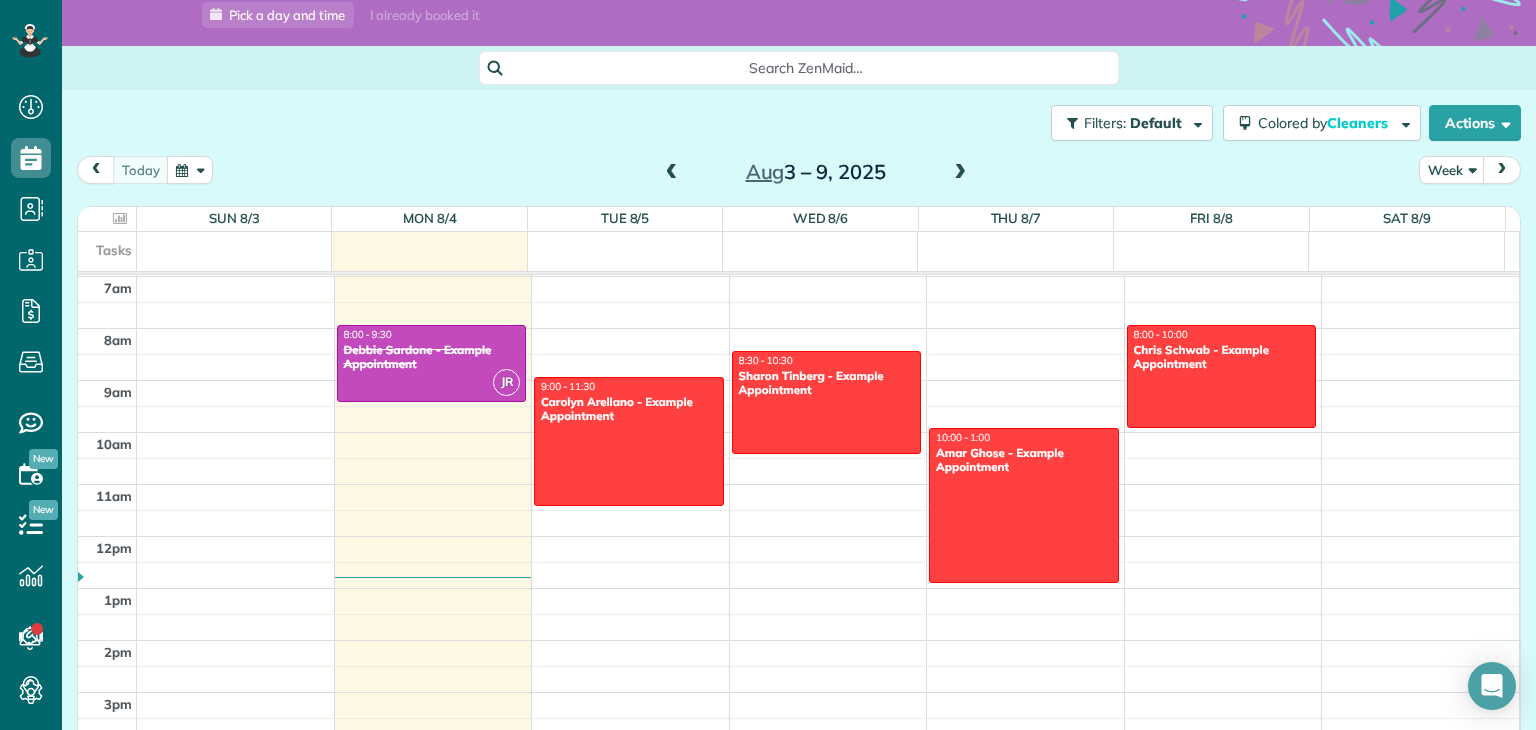 scroll, scrollTop: 100, scrollLeft: 0, axis: vertical 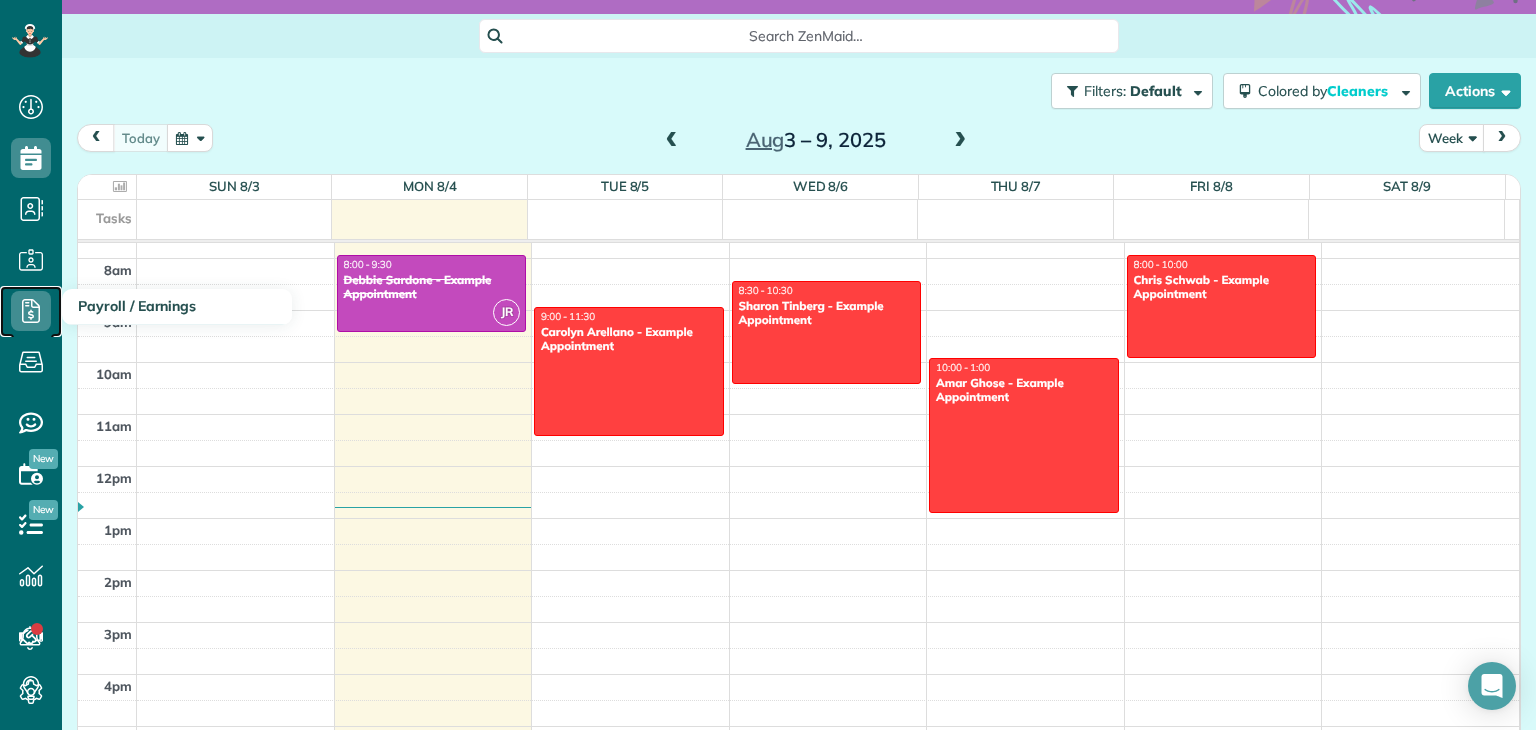 click 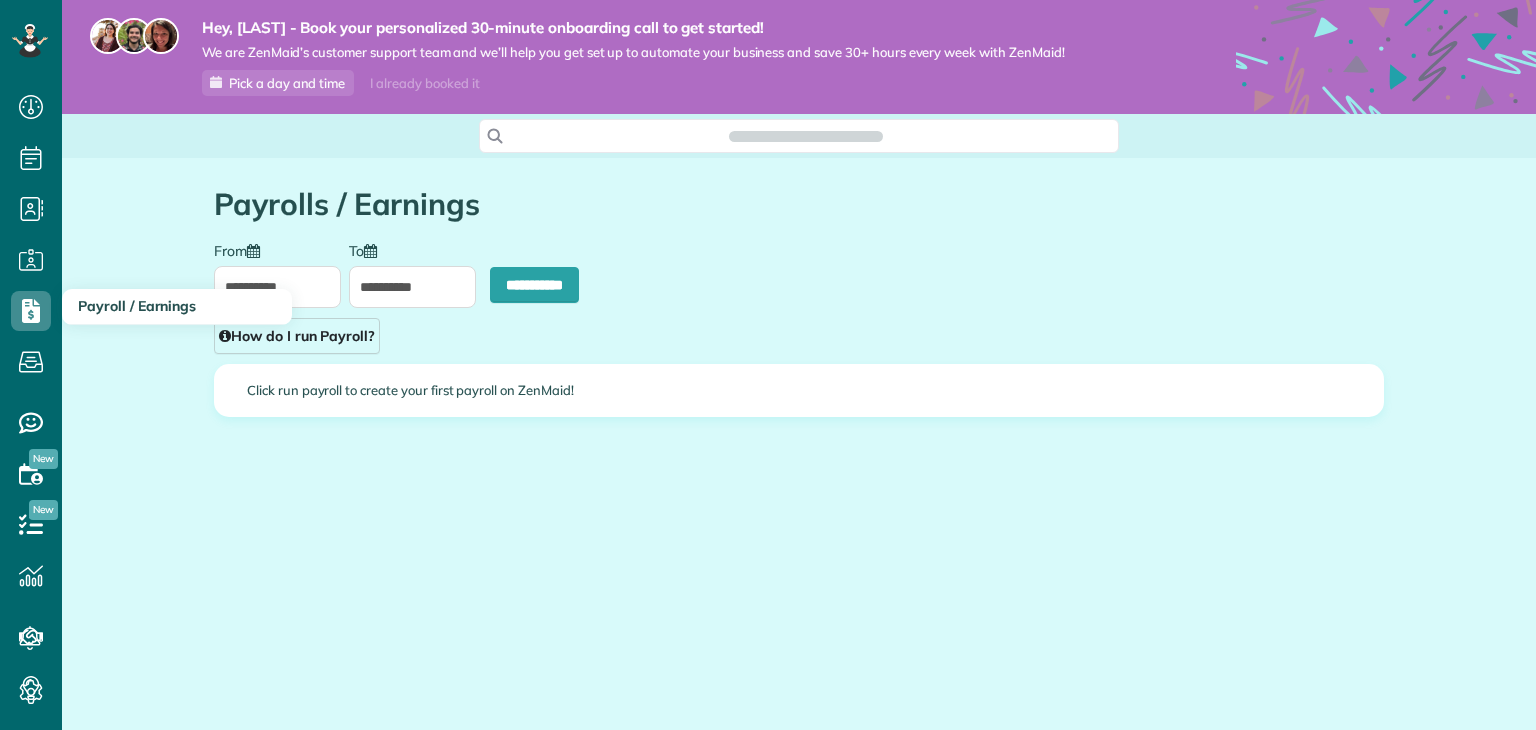 scroll, scrollTop: 0, scrollLeft: 0, axis: both 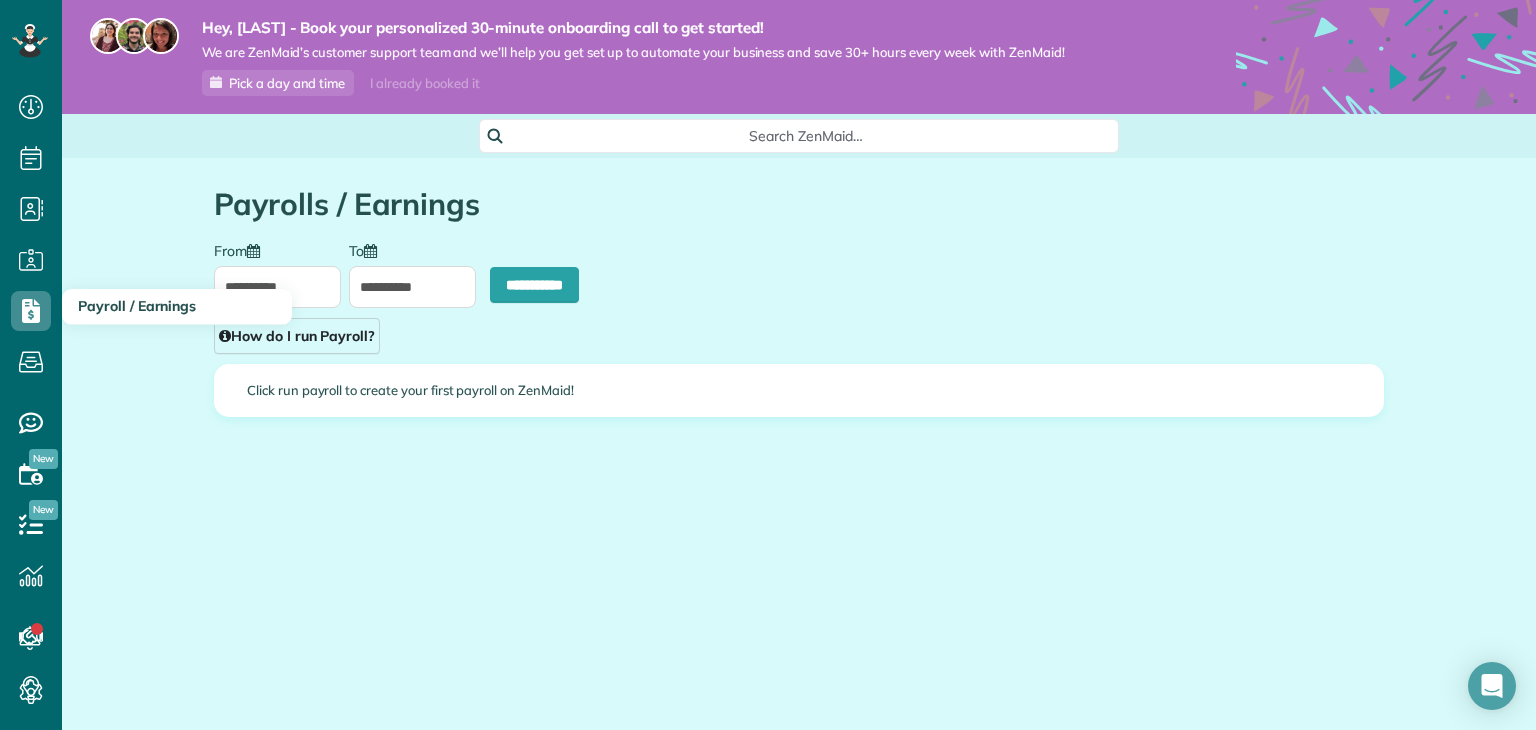 type on "**********" 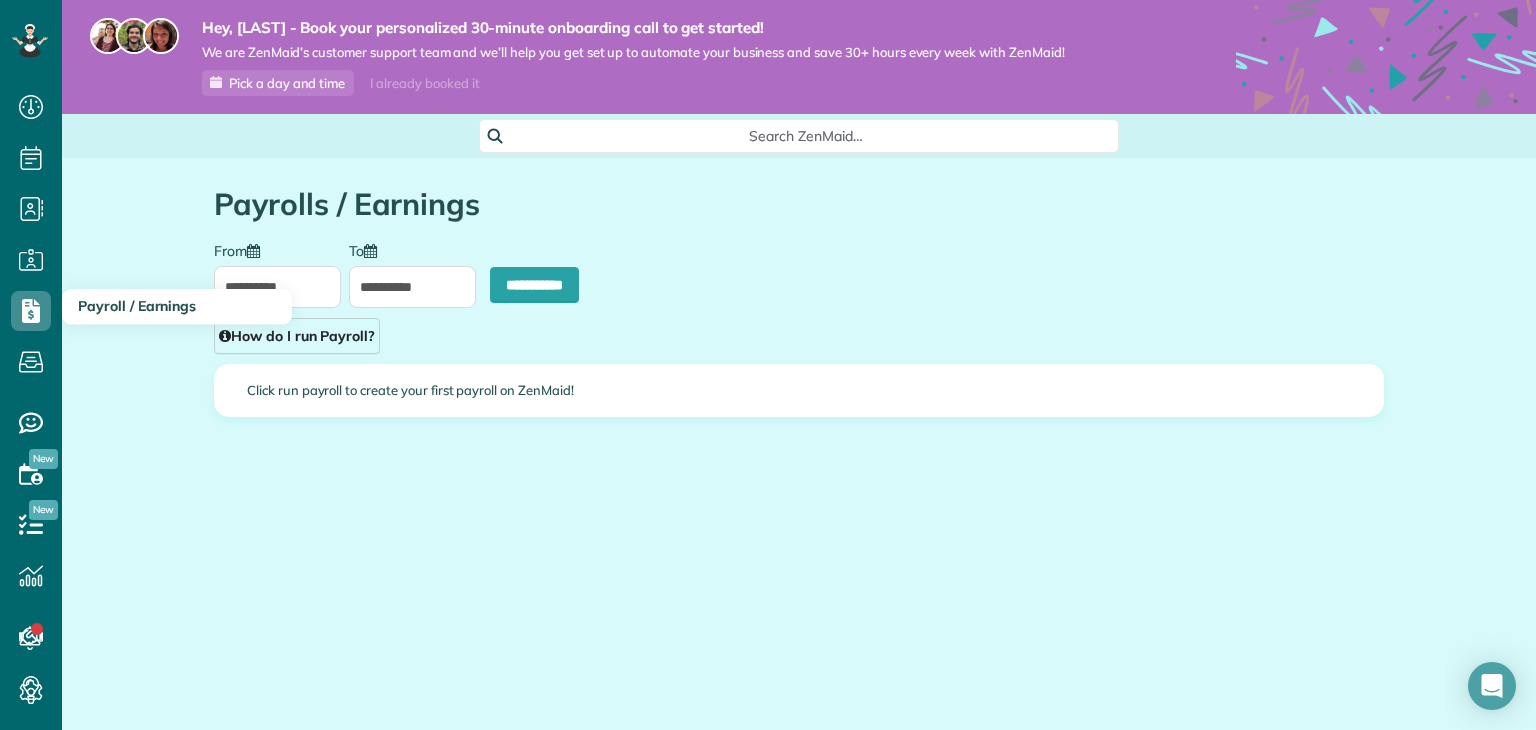 type on "**********" 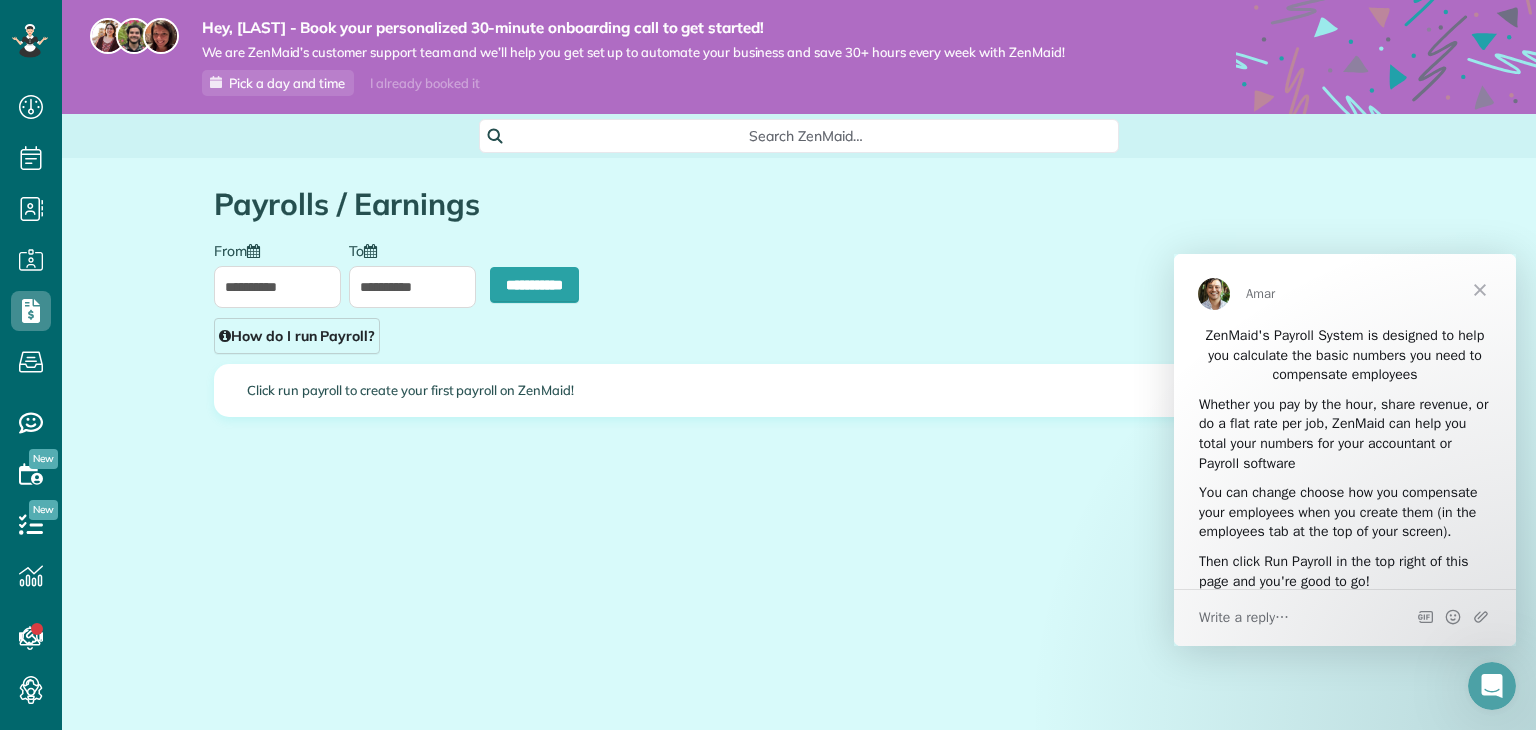 scroll, scrollTop: 0, scrollLeft: 0, axis: both 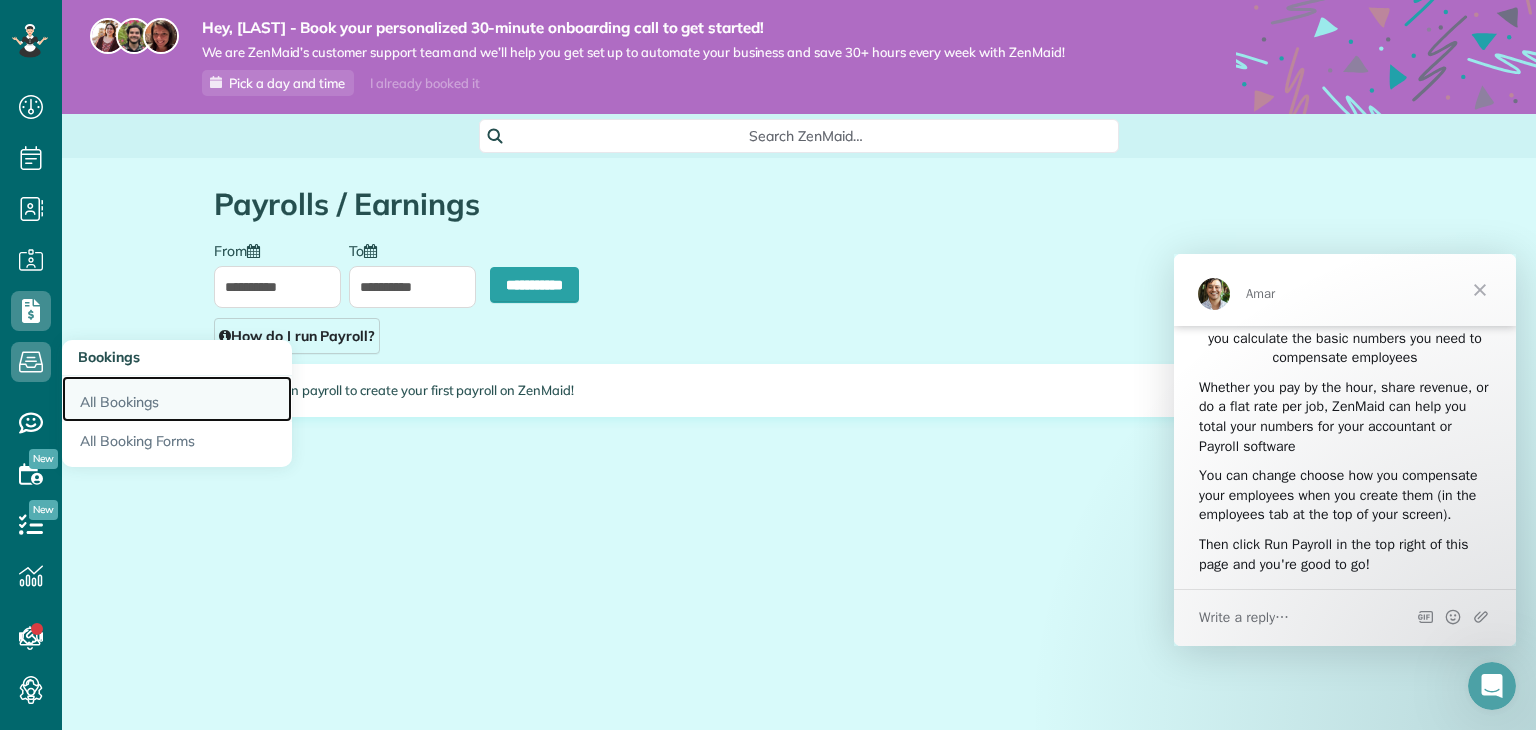 click on "All Bookings" at bounding box center [177, 399] 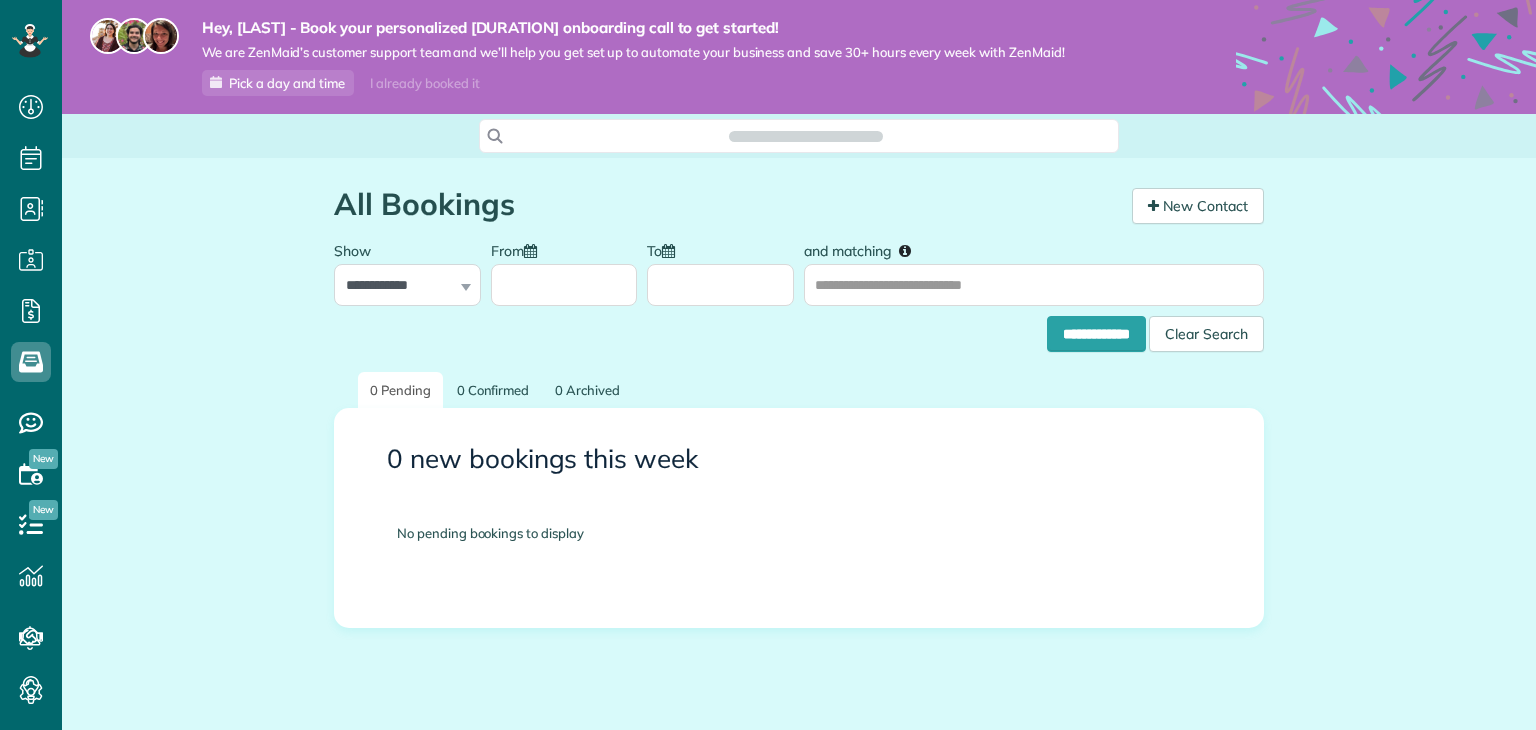 scroll, scrollTop: 0, scrollLeft: 0, axis: both 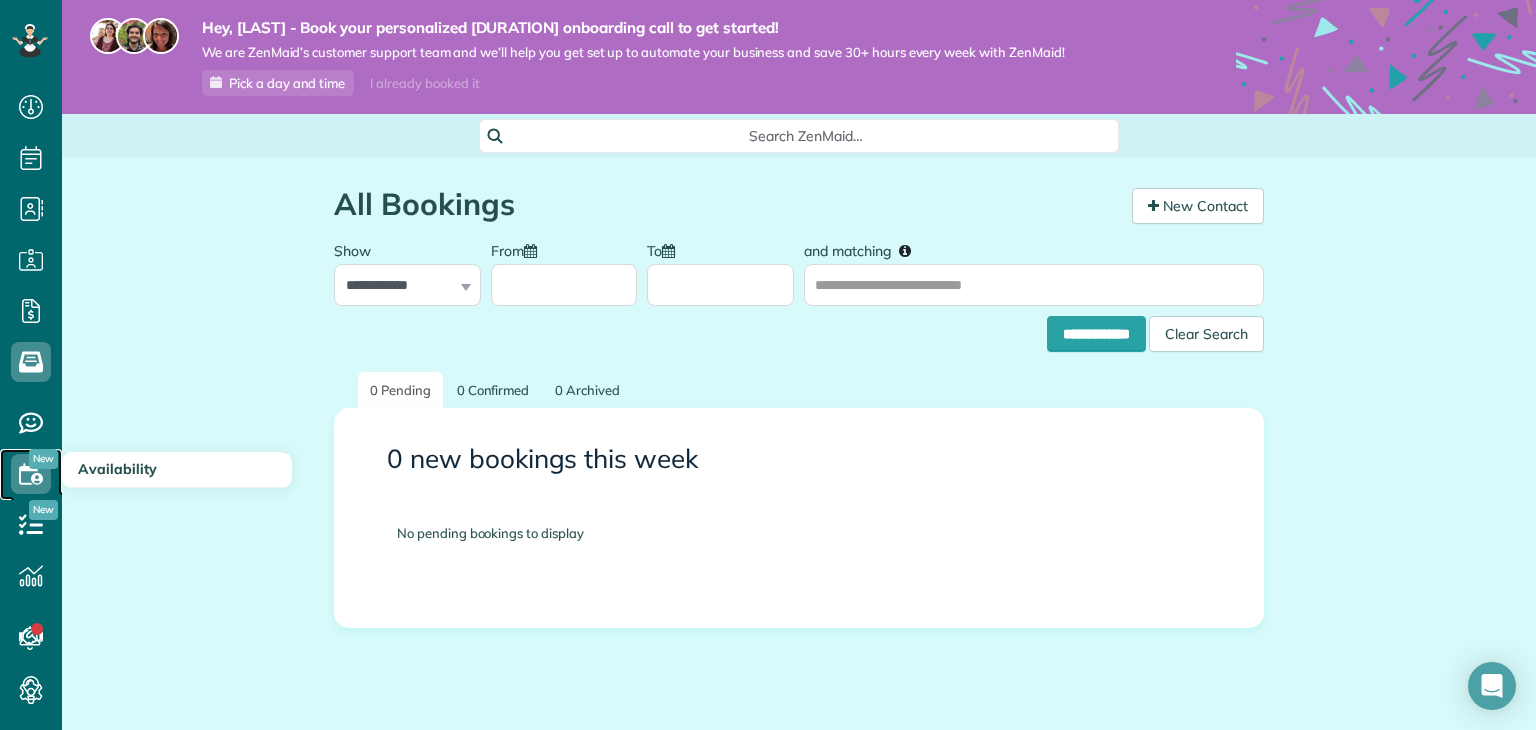 click 